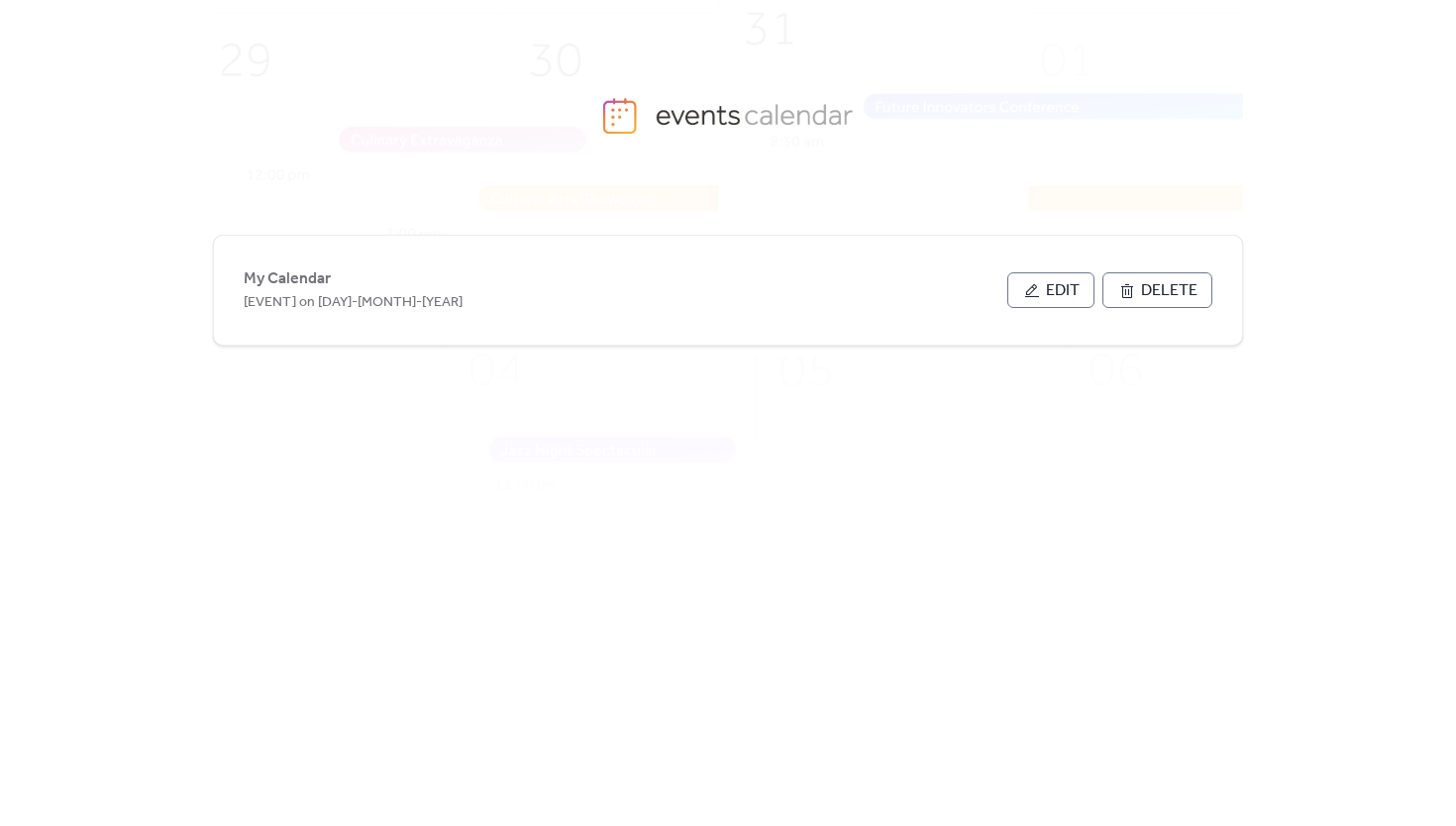 scroll, scrollTop: 0, scrollLeft: 0, axis: both 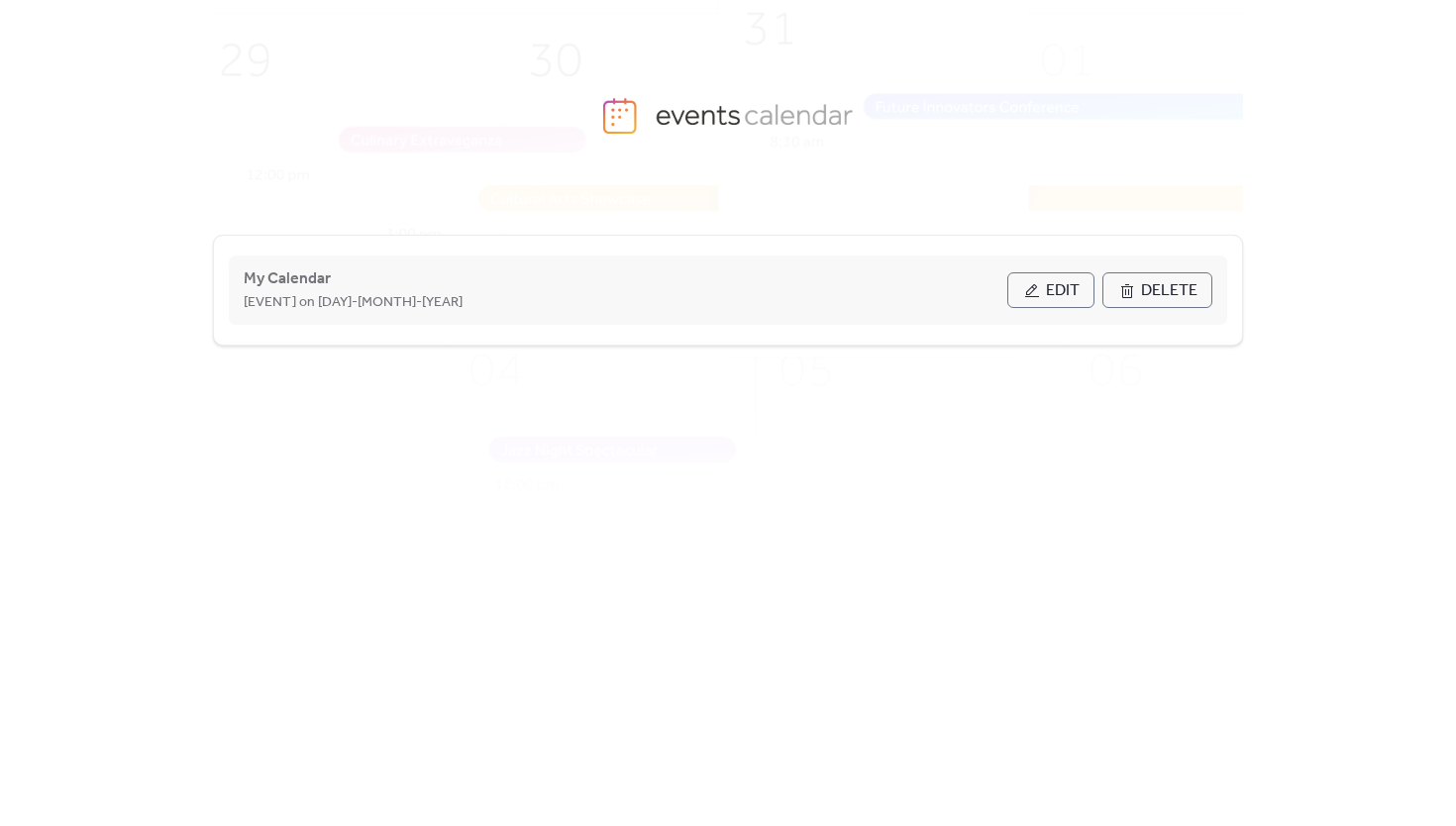 click on "Edit" at bounding box center (1063, 291) 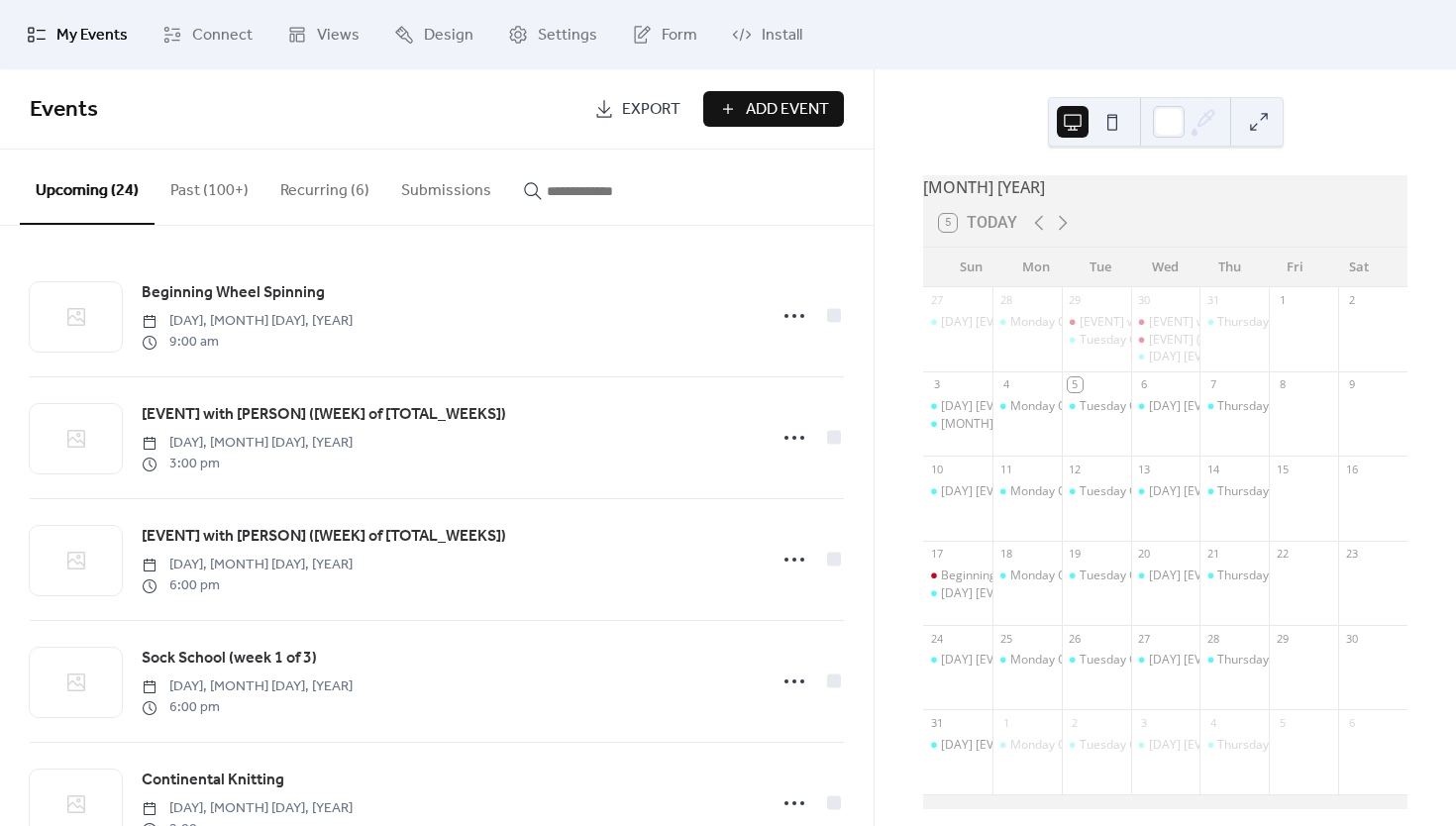 click on "Past (100+)" at bounding box center (209, 186) 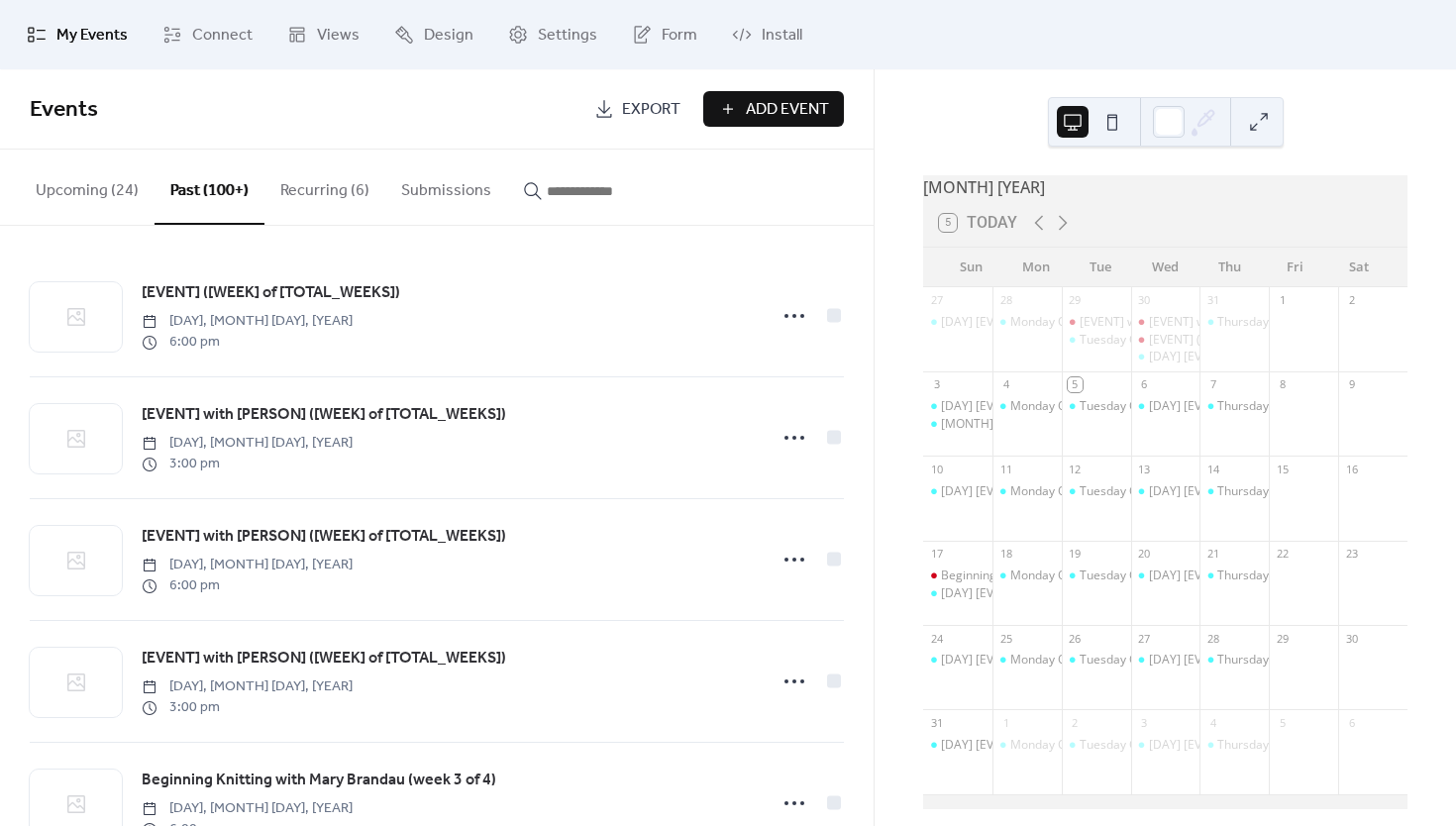 click 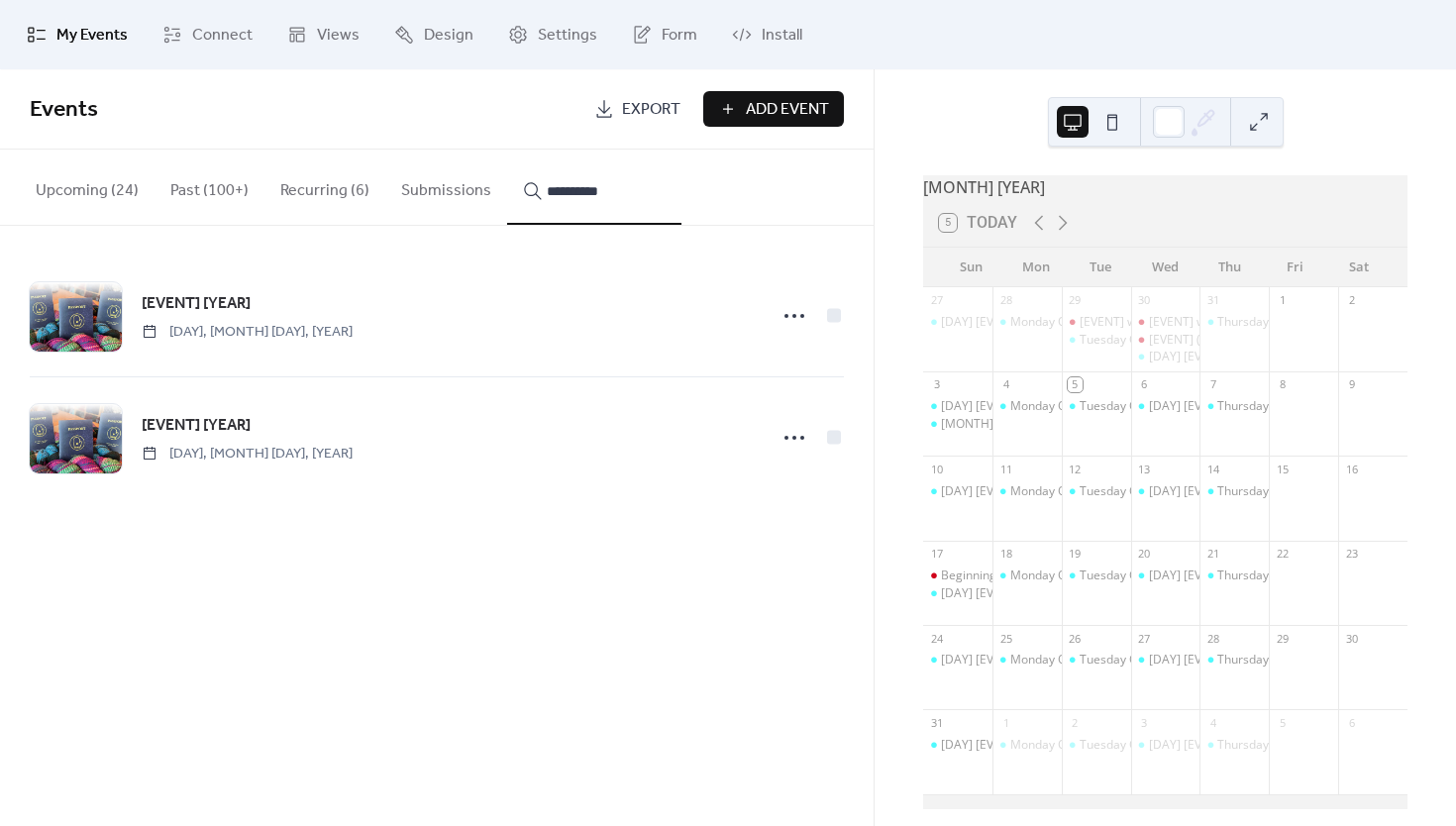 type on "**********" 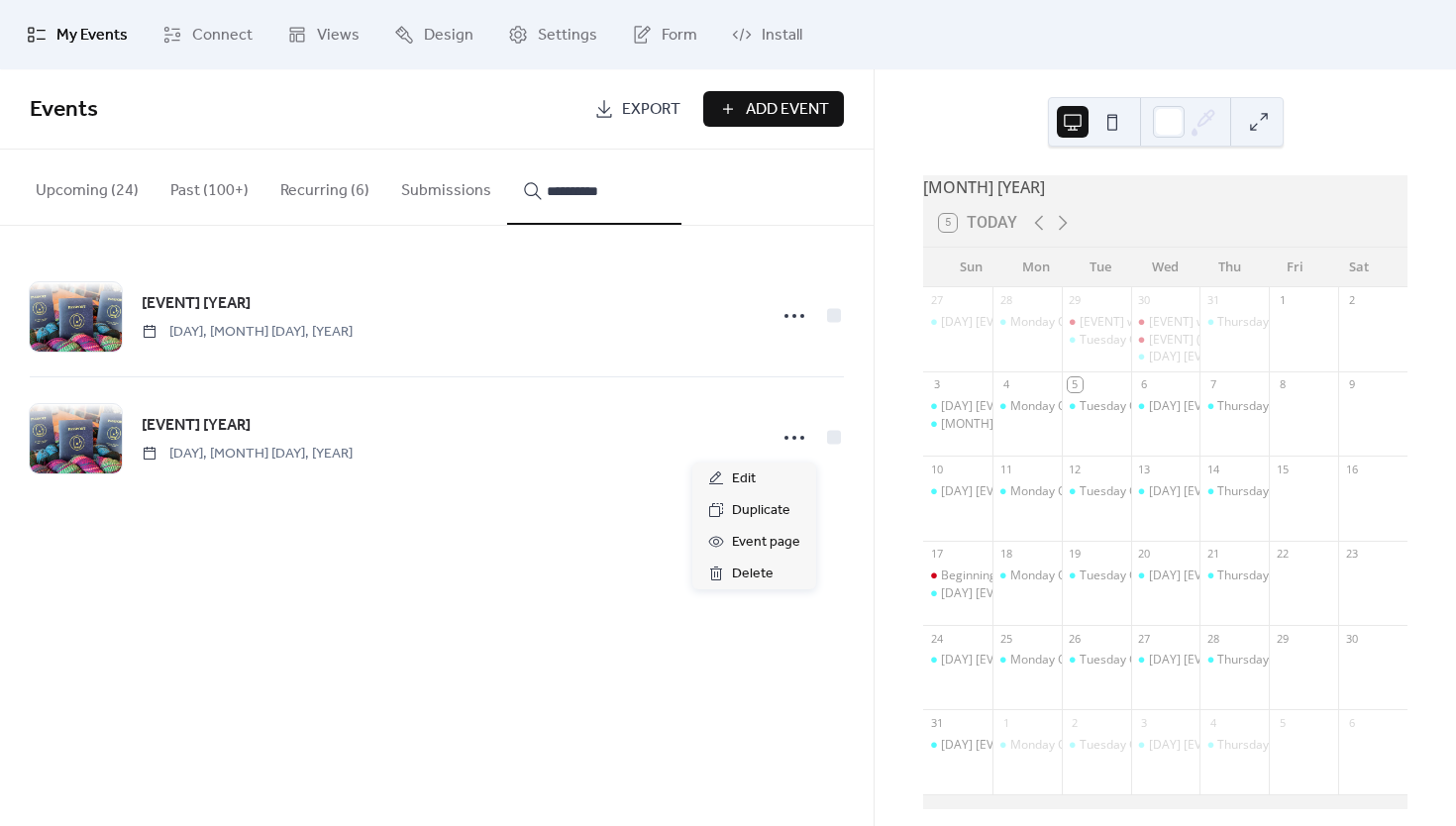 click 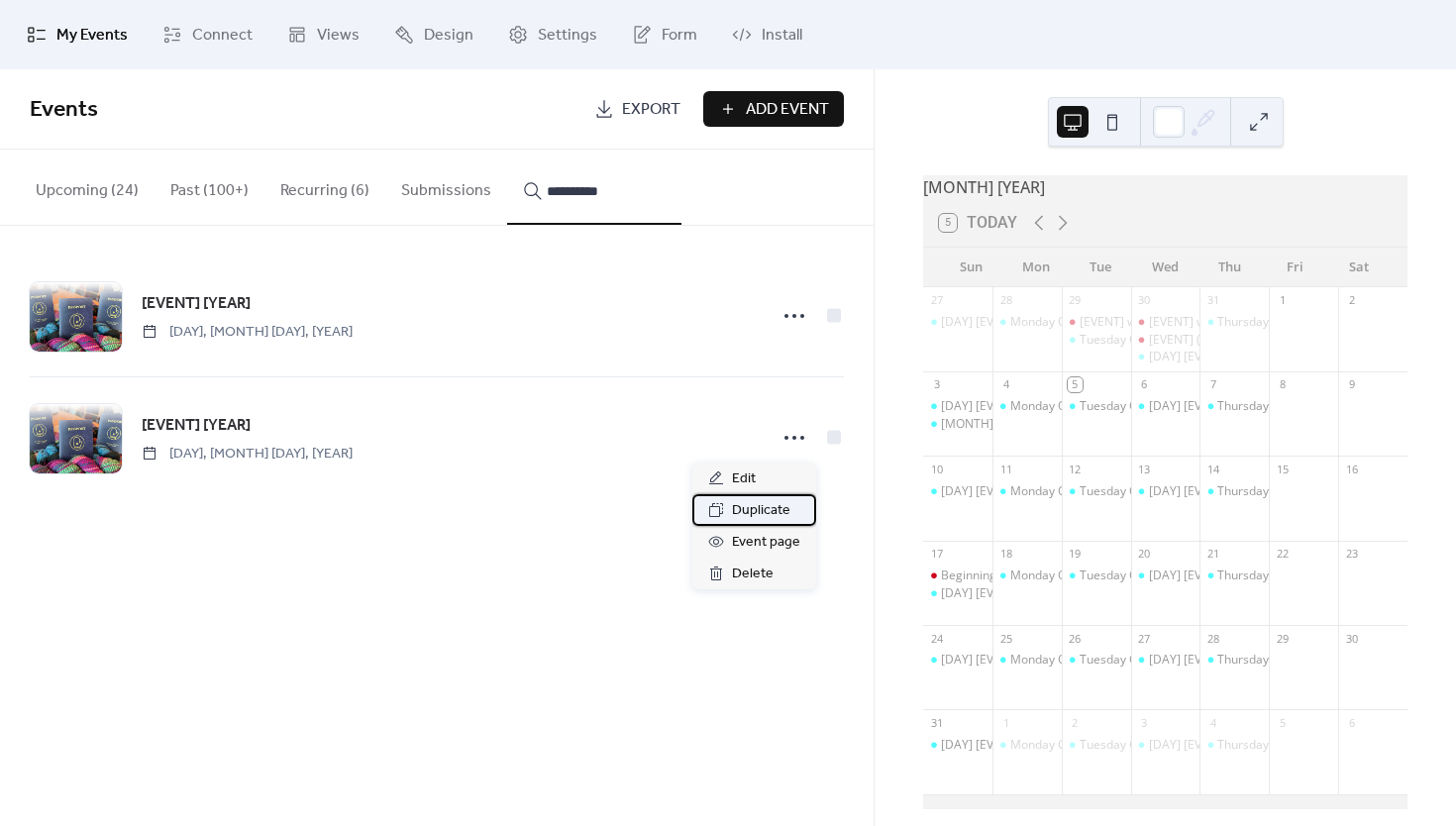 click on "Duplicate" at bounding box center (761, 511) 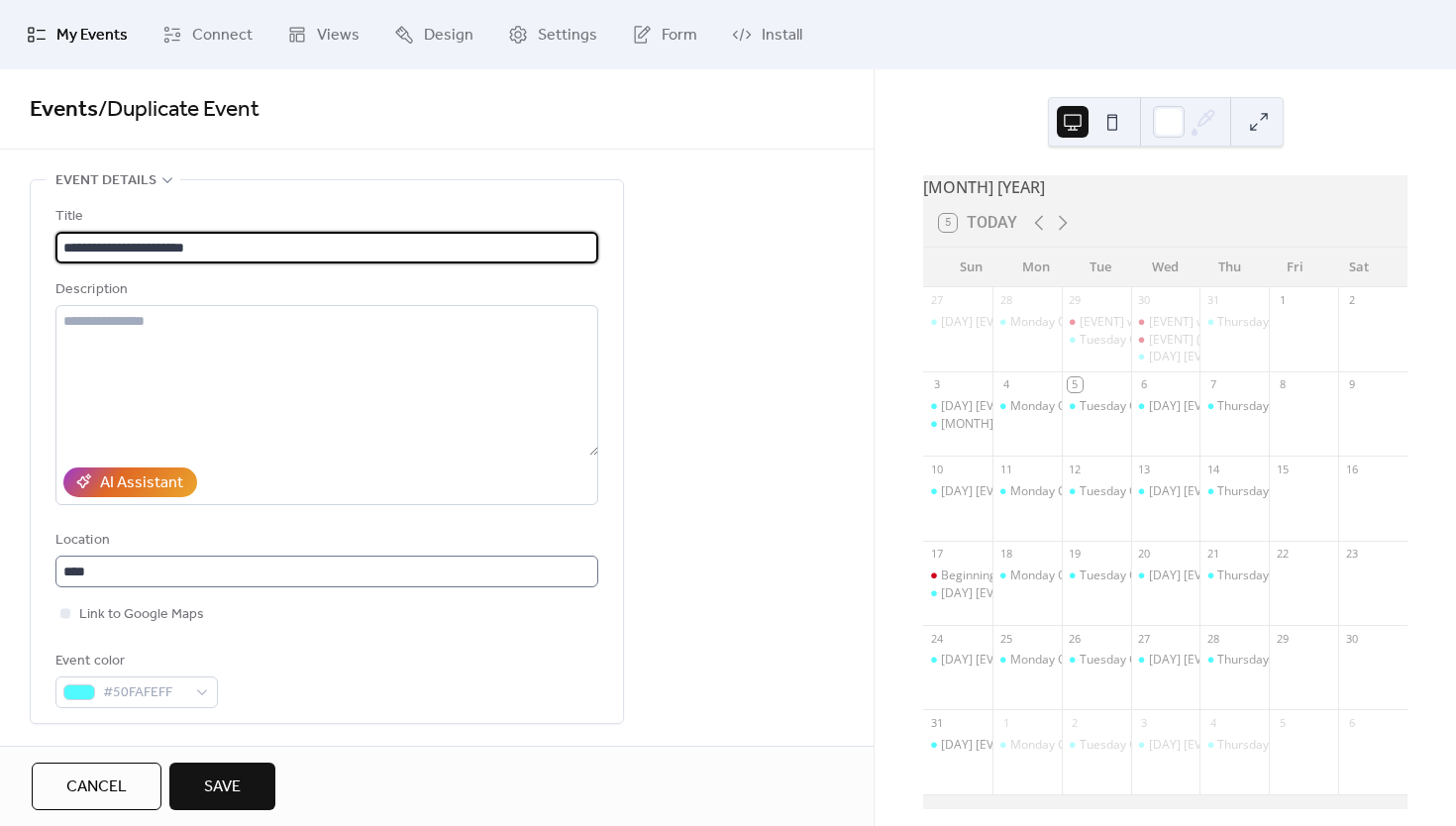 scroll, scrollTop: 1, scrollLeft: 0, axis: vertical 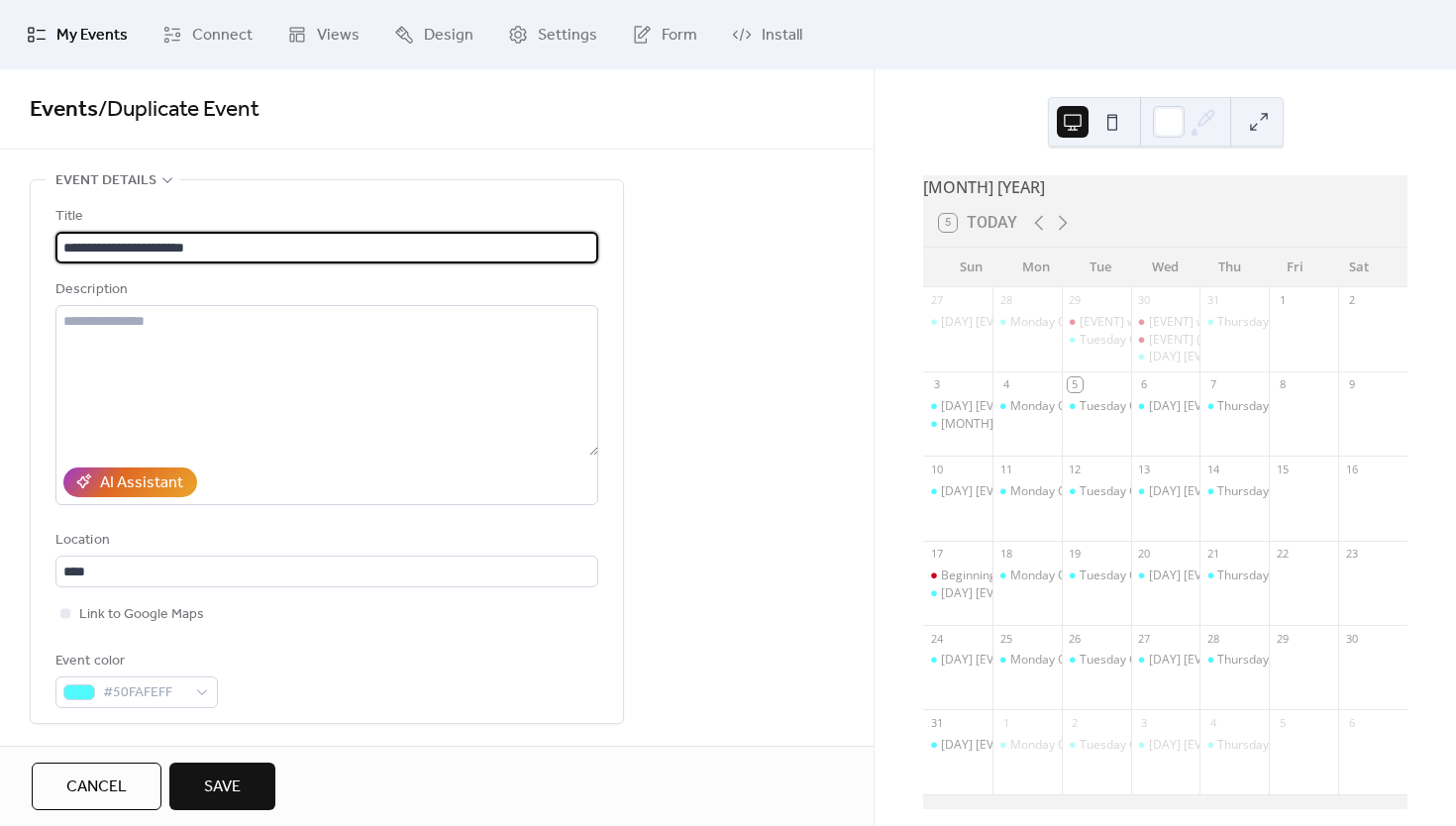 type on "**********" 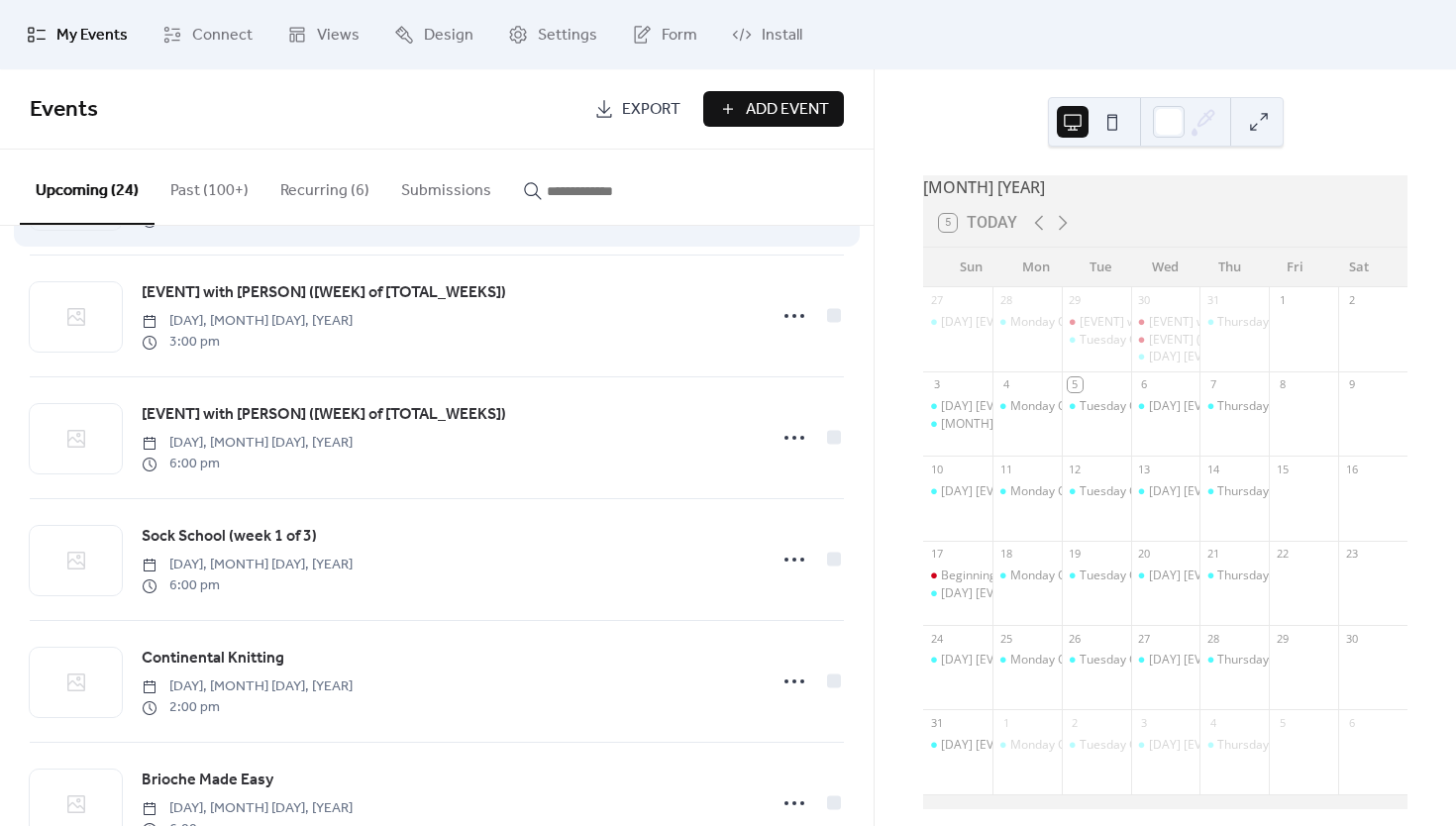 scroll, scrollTop: 0, scrollLeft: 0, axis: both 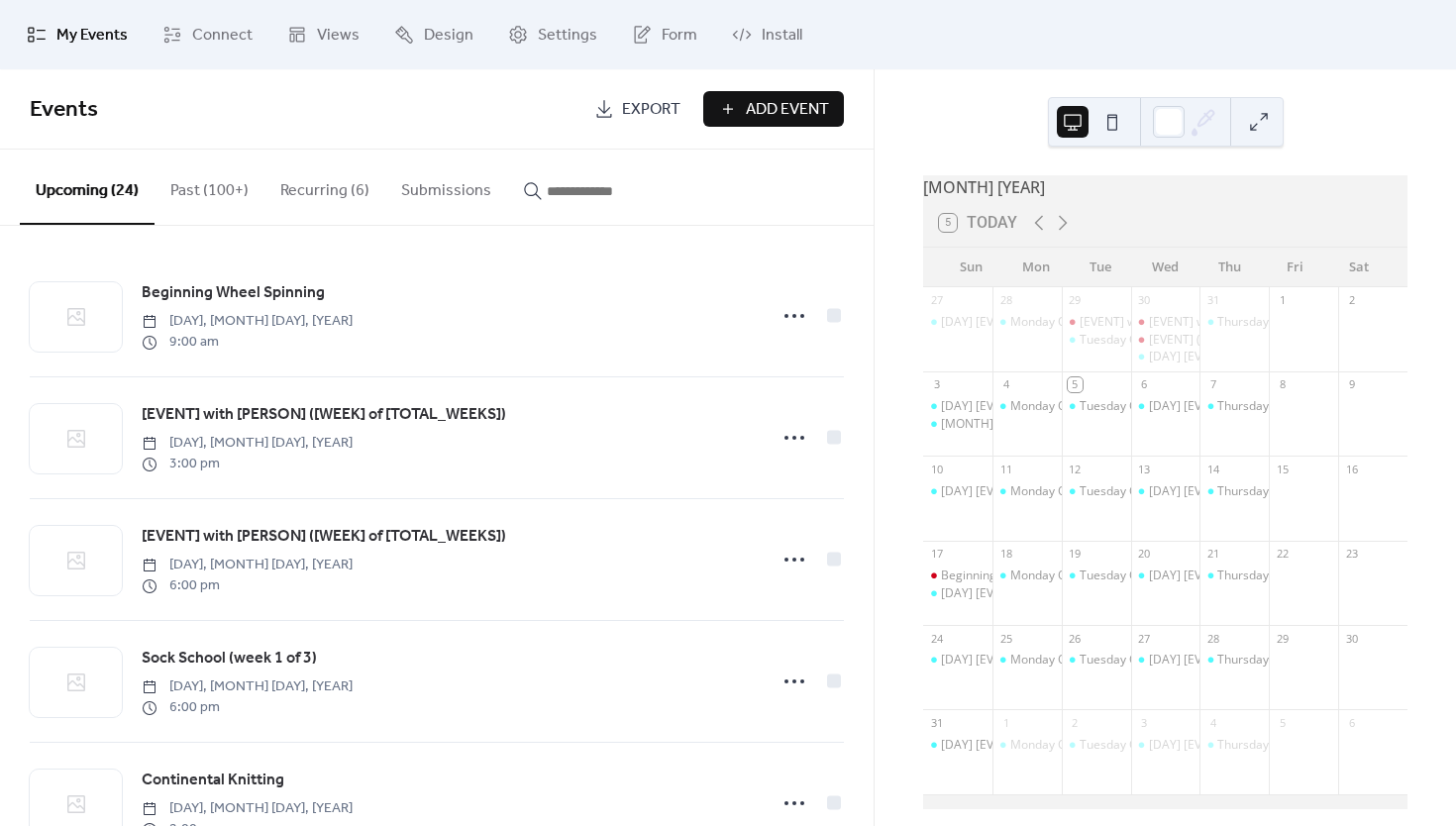 click 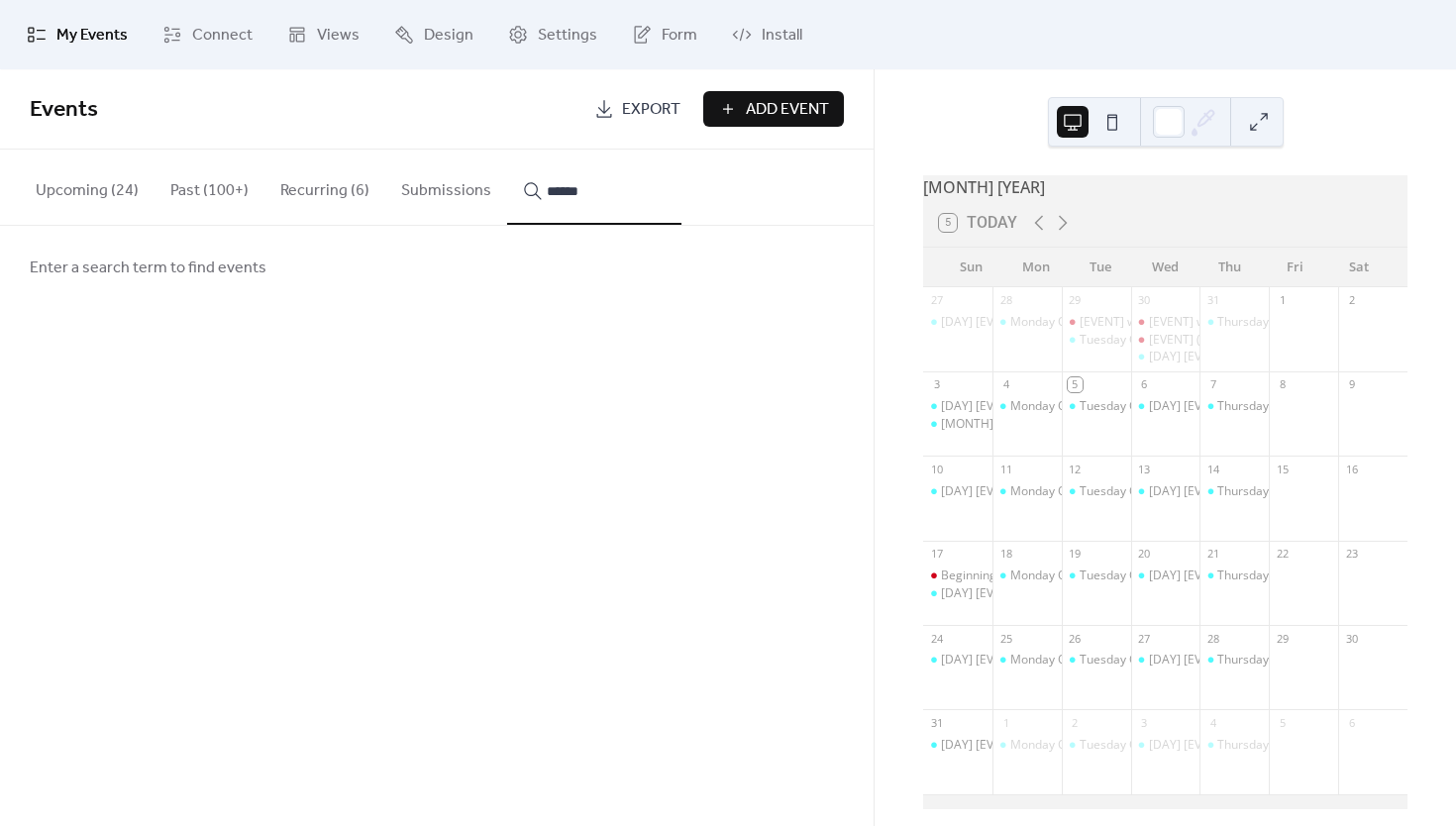 click on "*****" at bounding box center (594, 187) 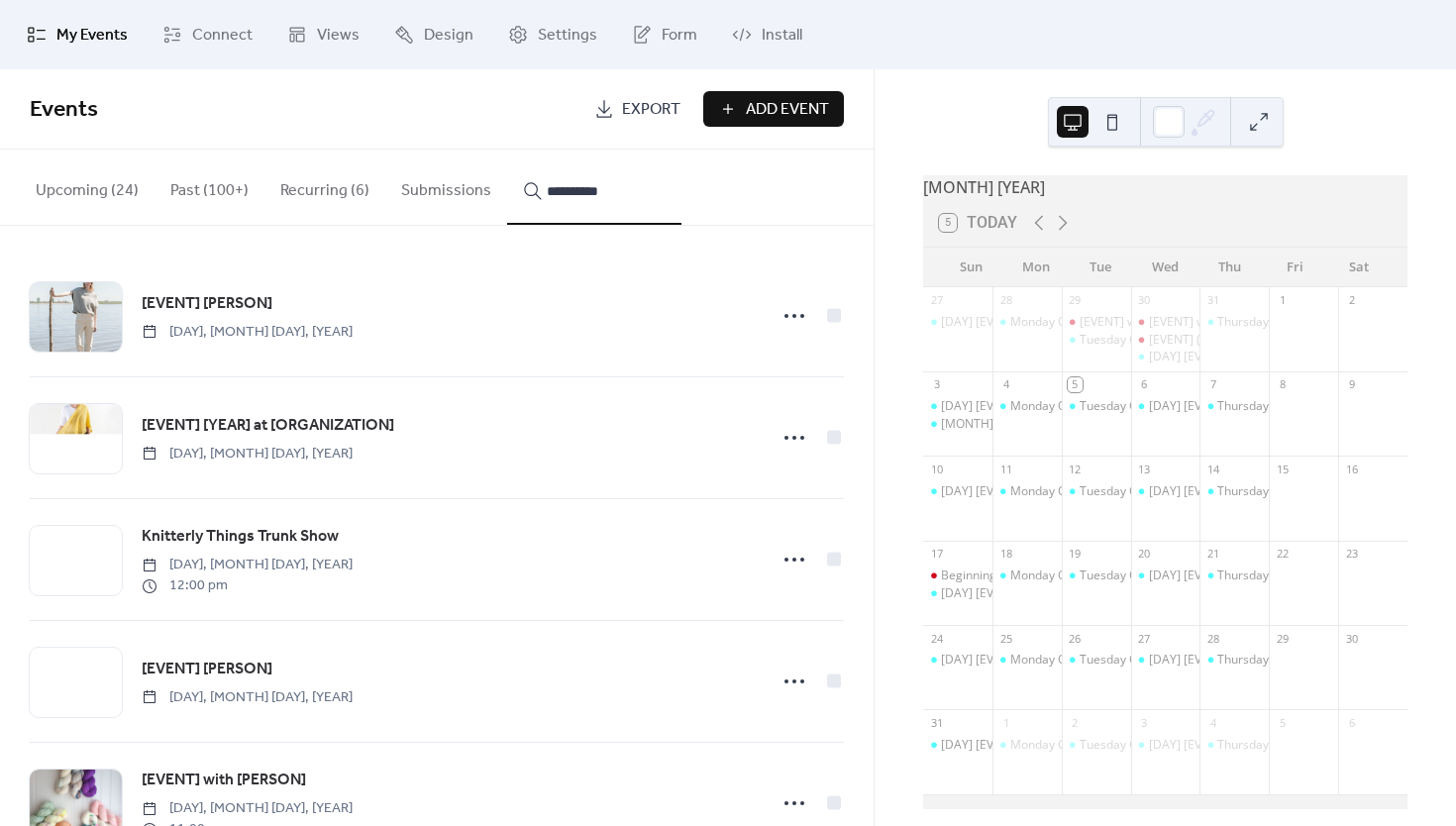 scroll, scrollTop: 128, scrollLeft: 0, axis: vertical 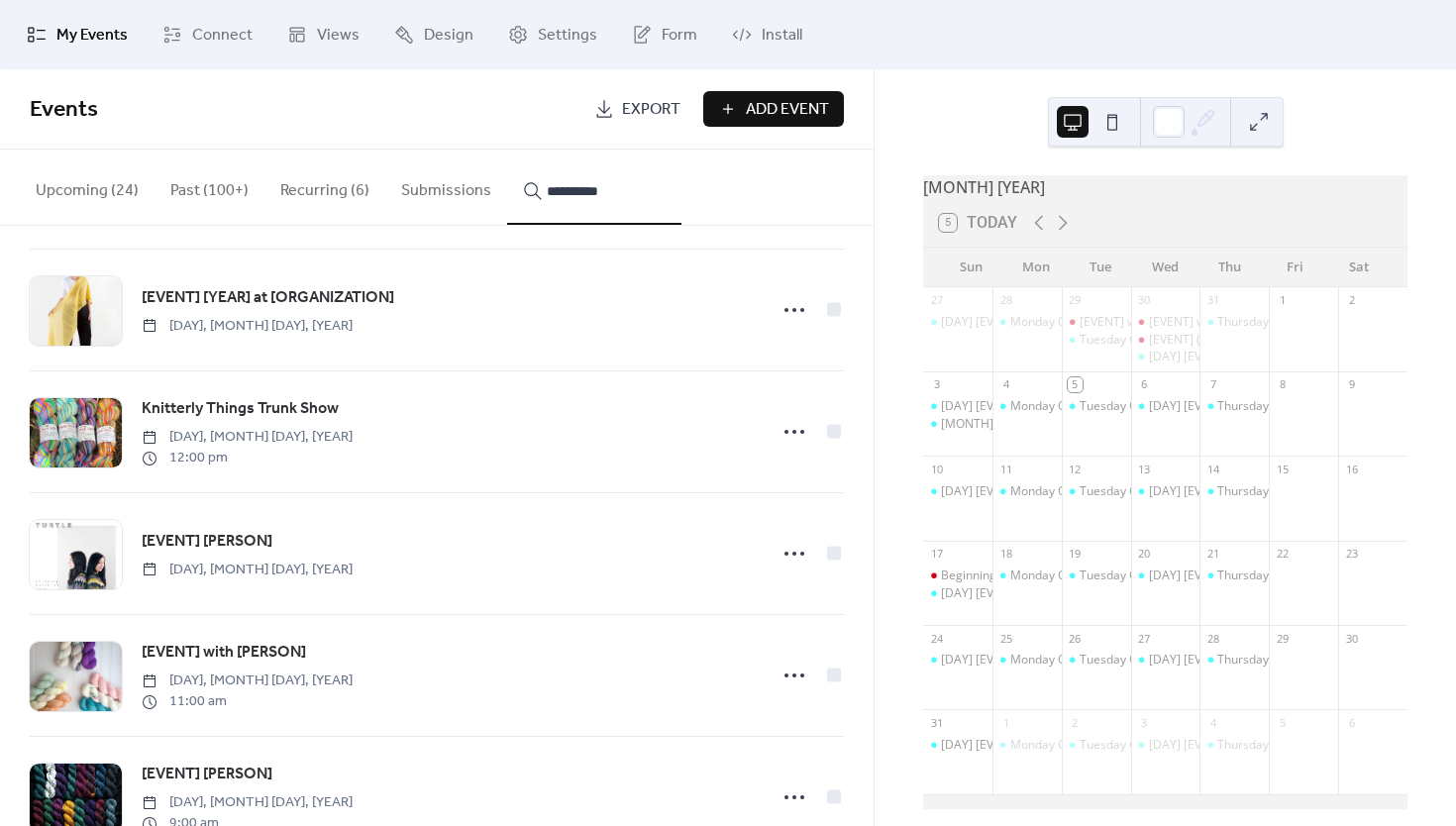 type on "**********" 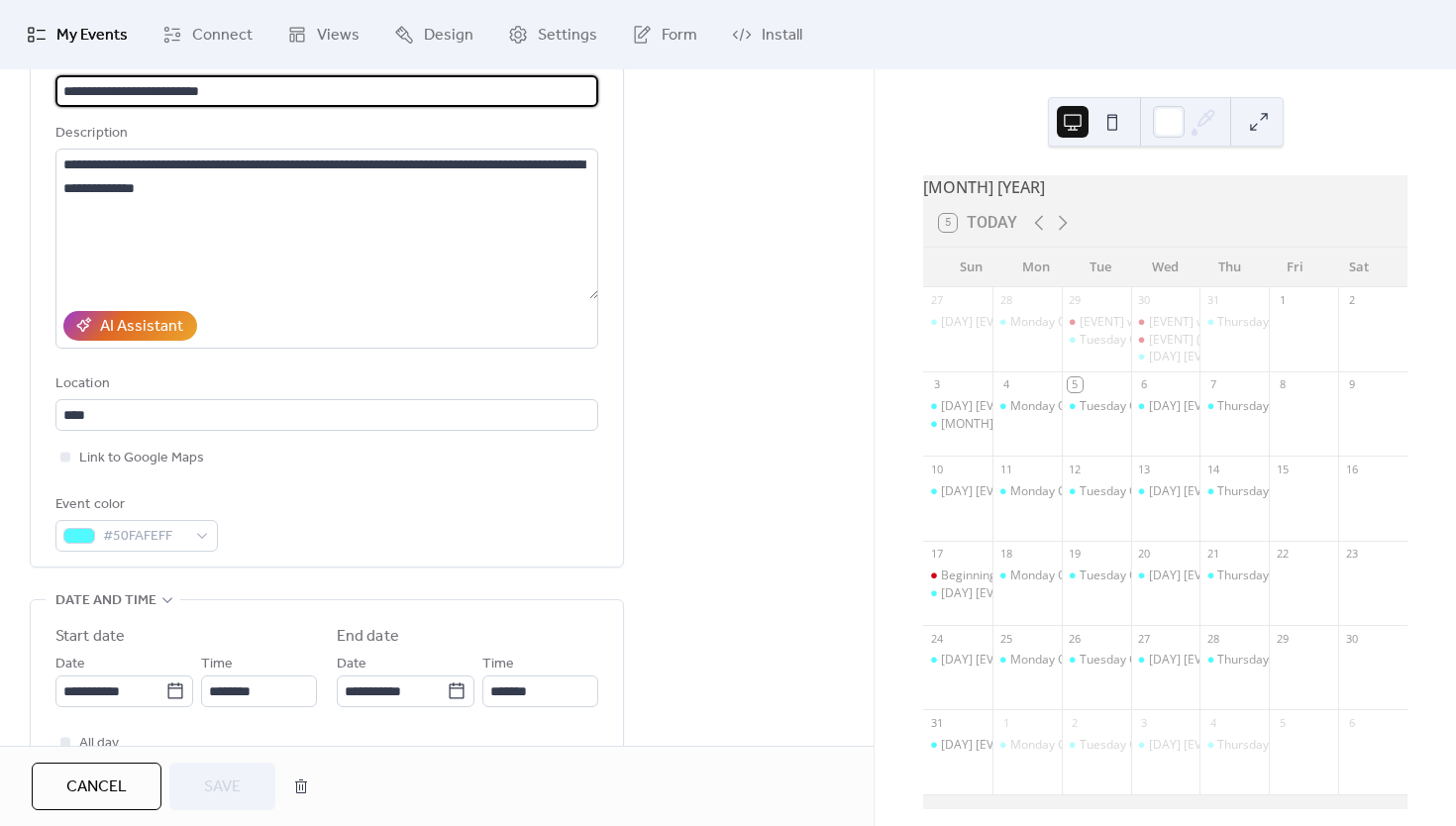 scroll, scrollTop: 0, scrollLeft: 0, axis: both 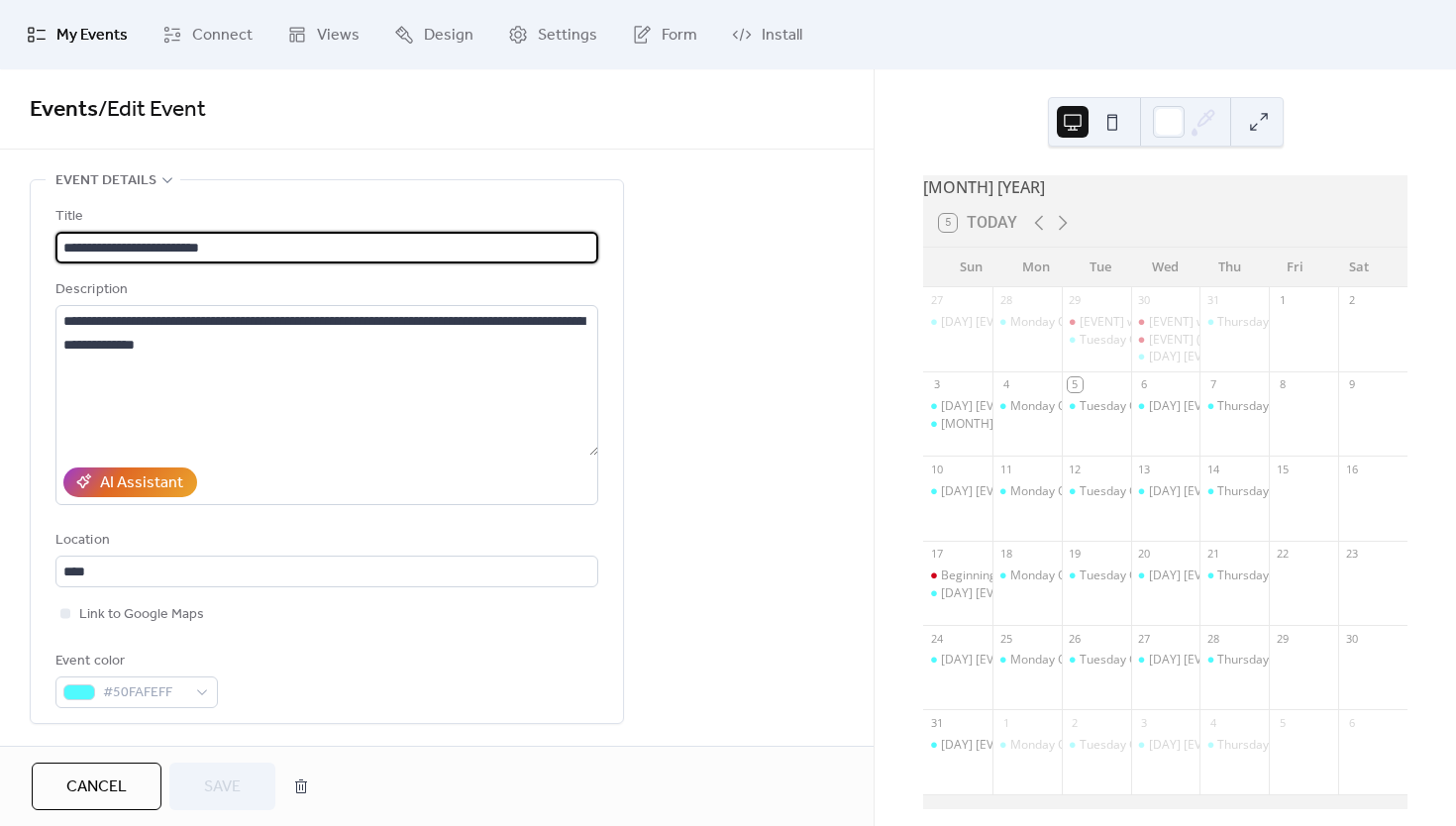 click on "My Events" at bounding box center [92, 36] 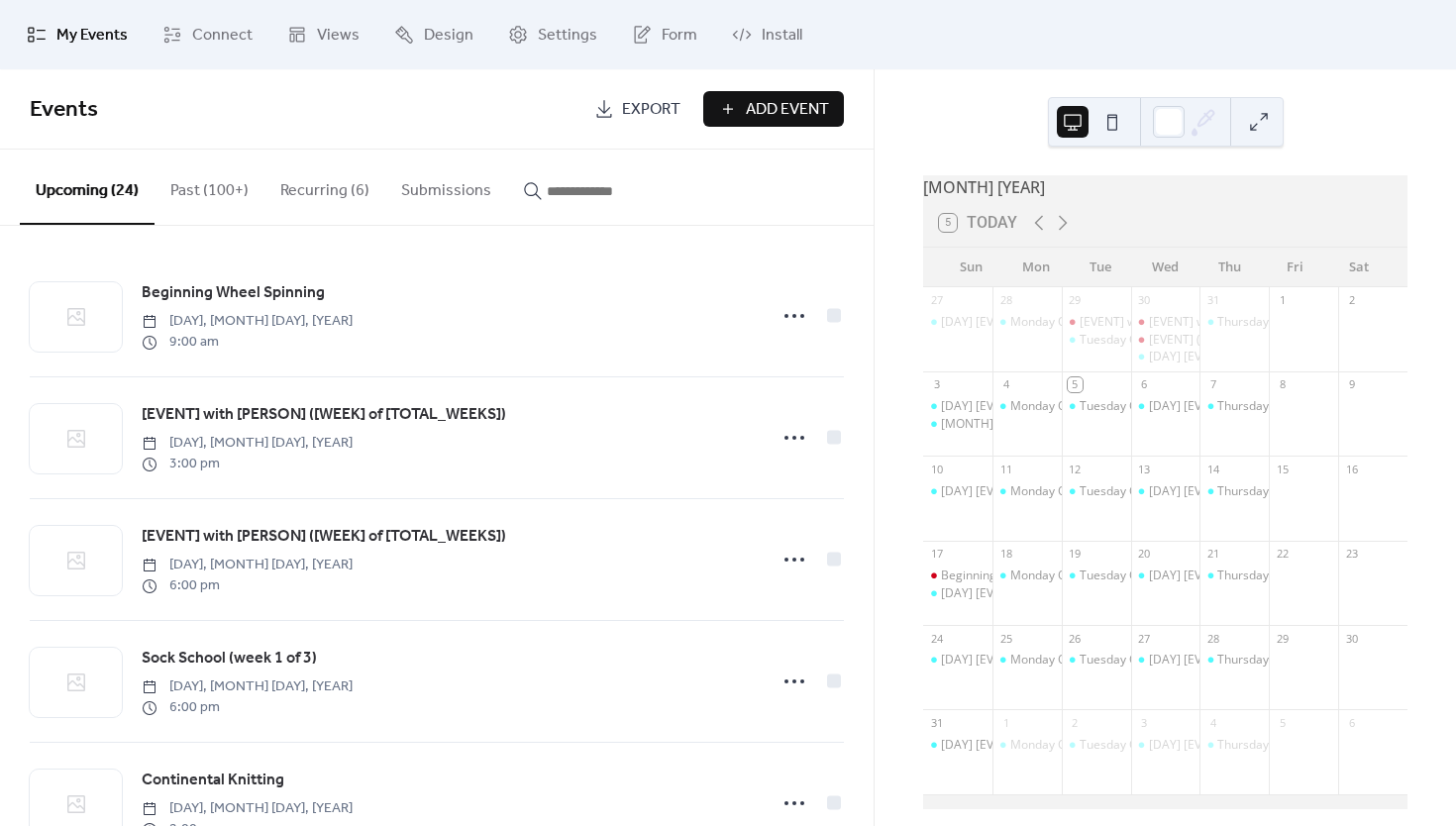 click on "Add Event" at bounding box center (787, 110) 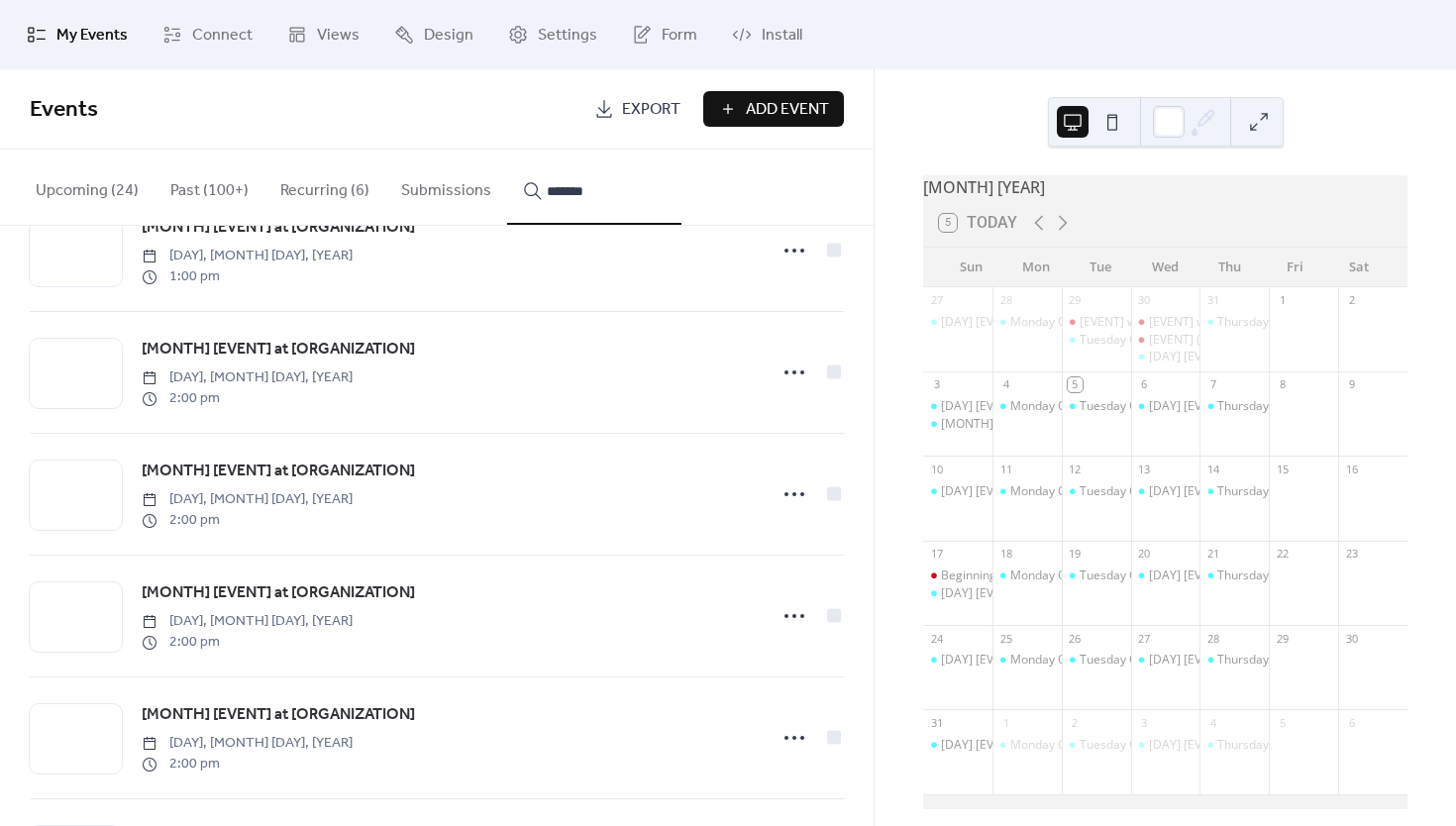 scroll, scrollTop: 1660, scrollLeft: 0, axis: vertical 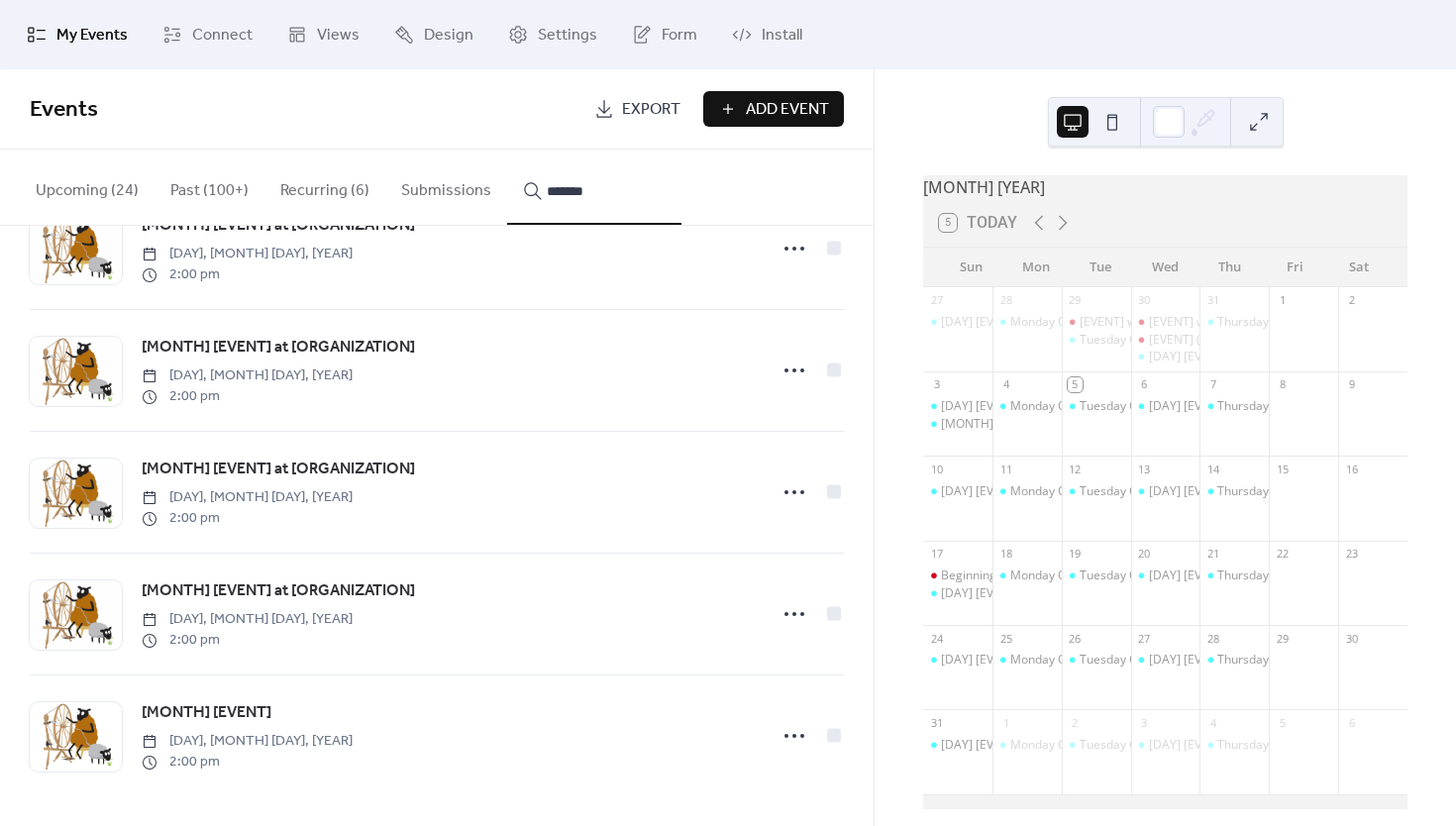 type on "*******" 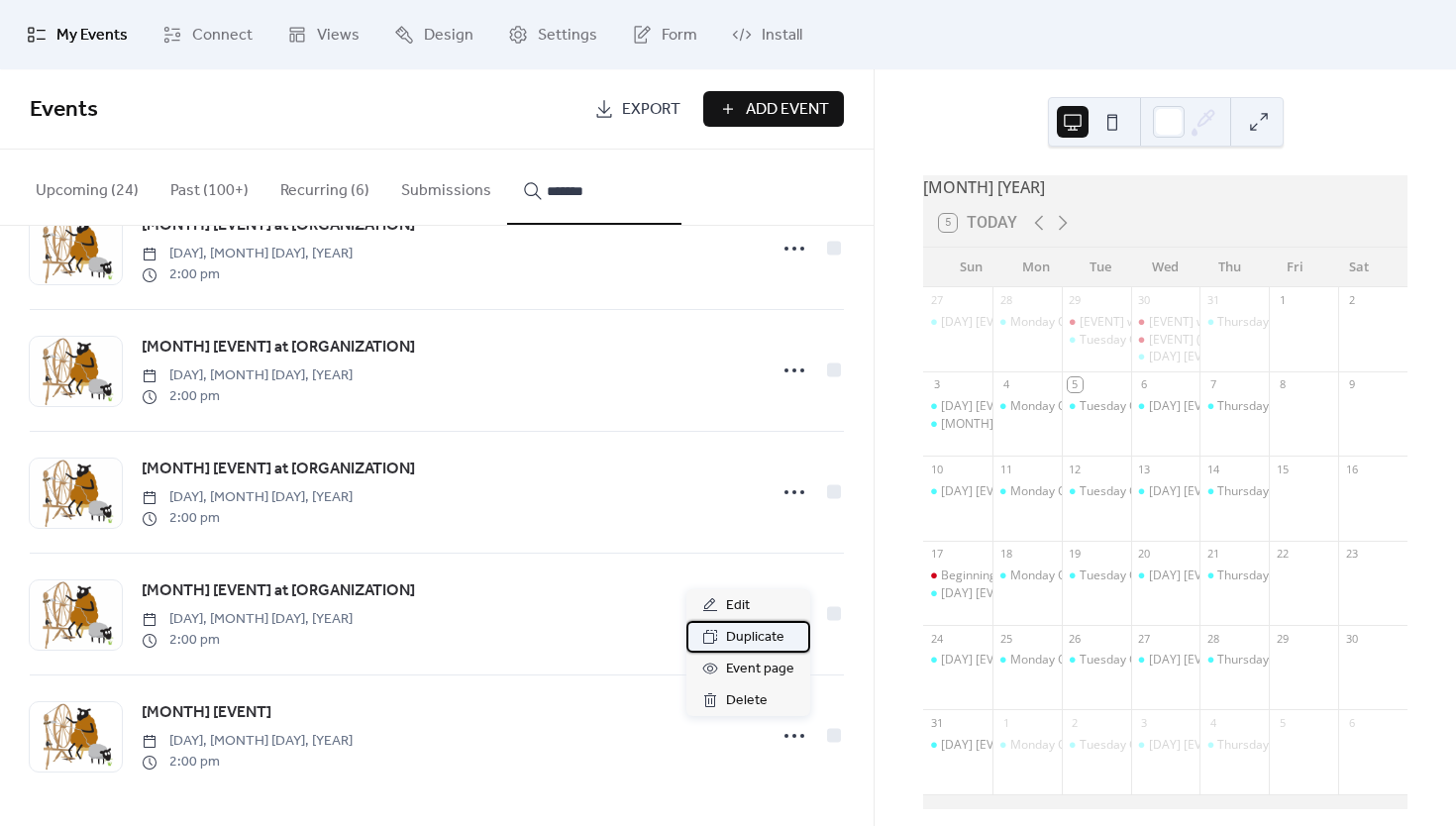 click on "Duplicate" at bounding box center [755, 638] 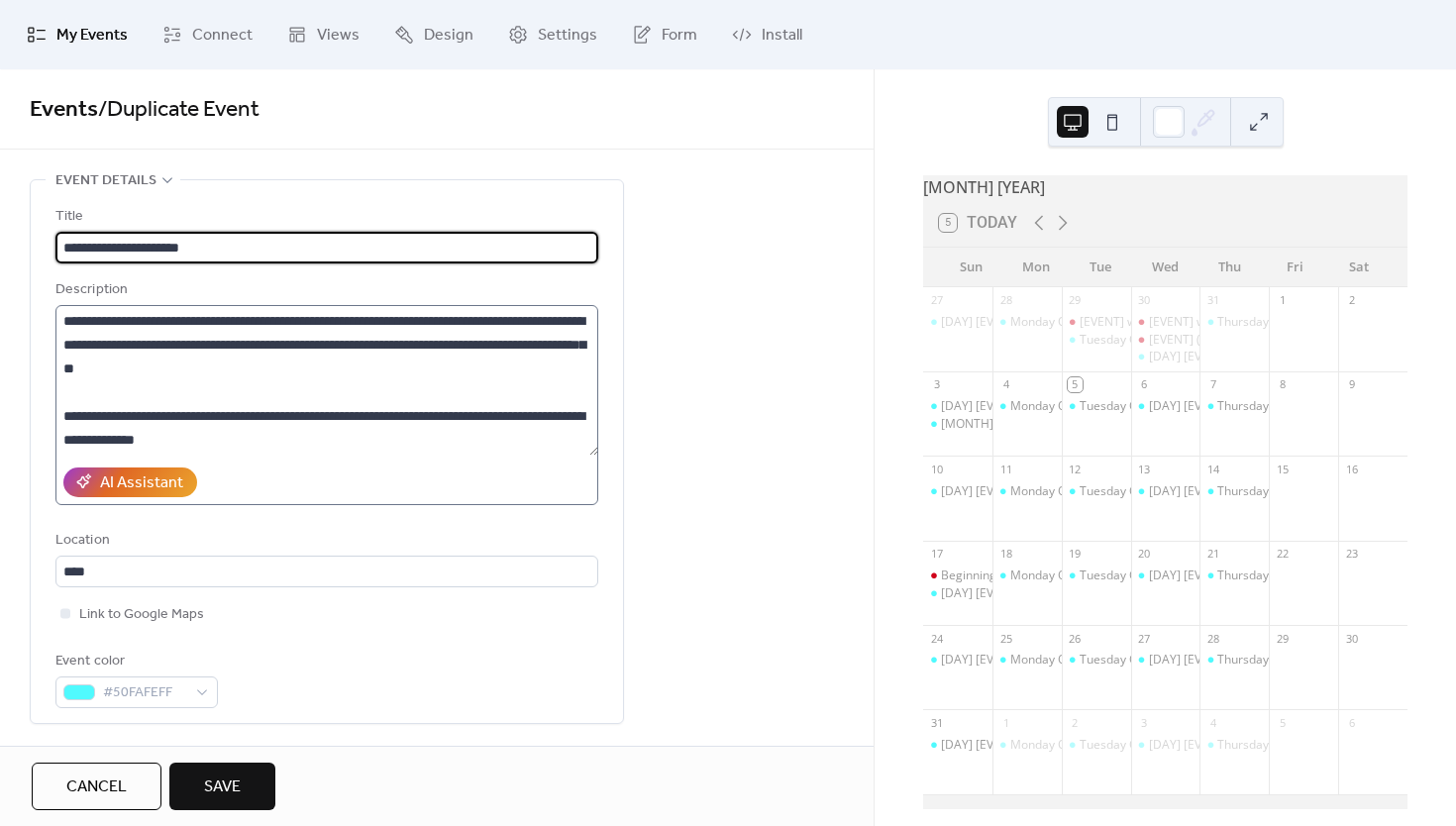 type on "**********" 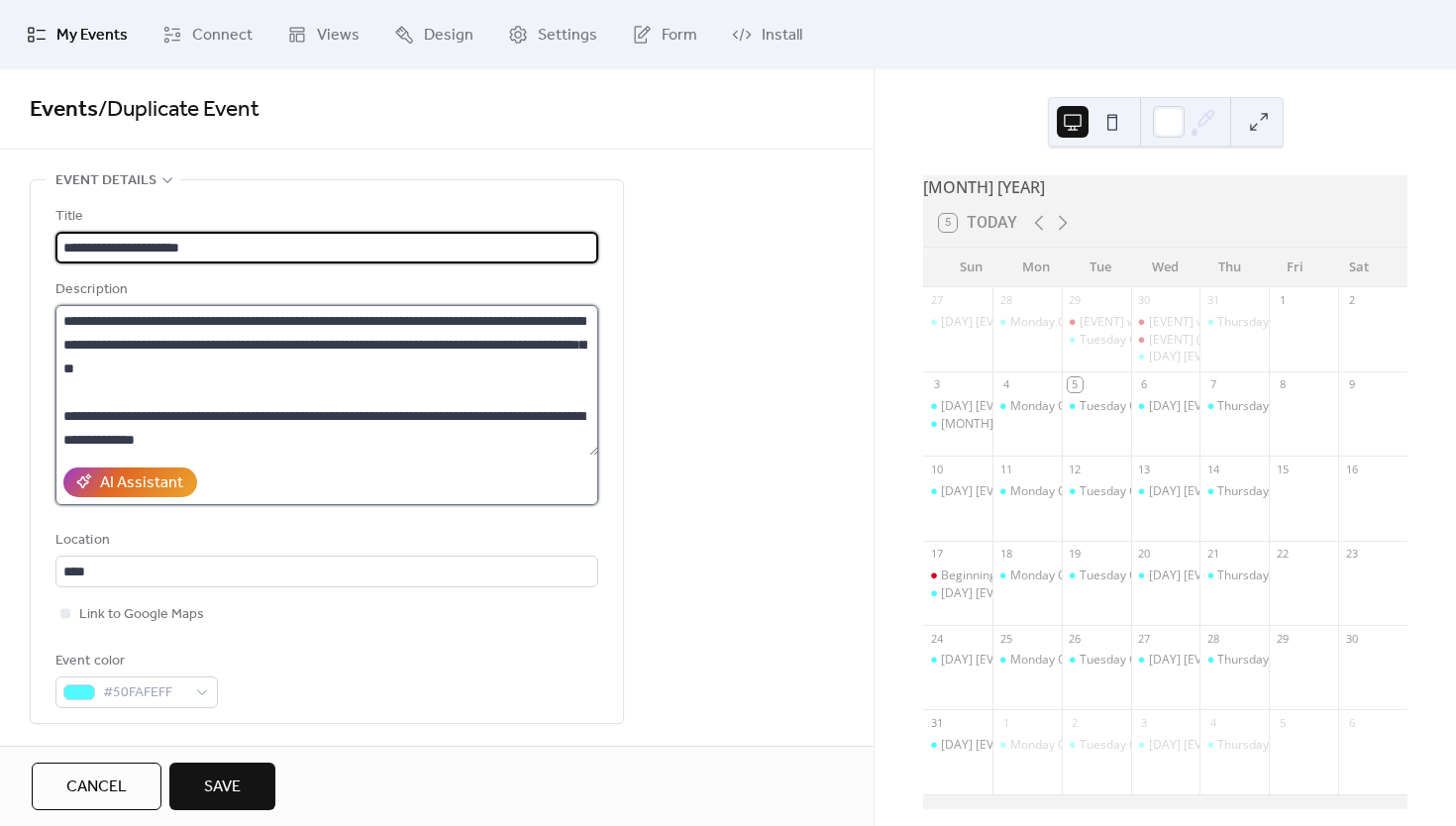 click on "**********" at bounding box center [327, 380] 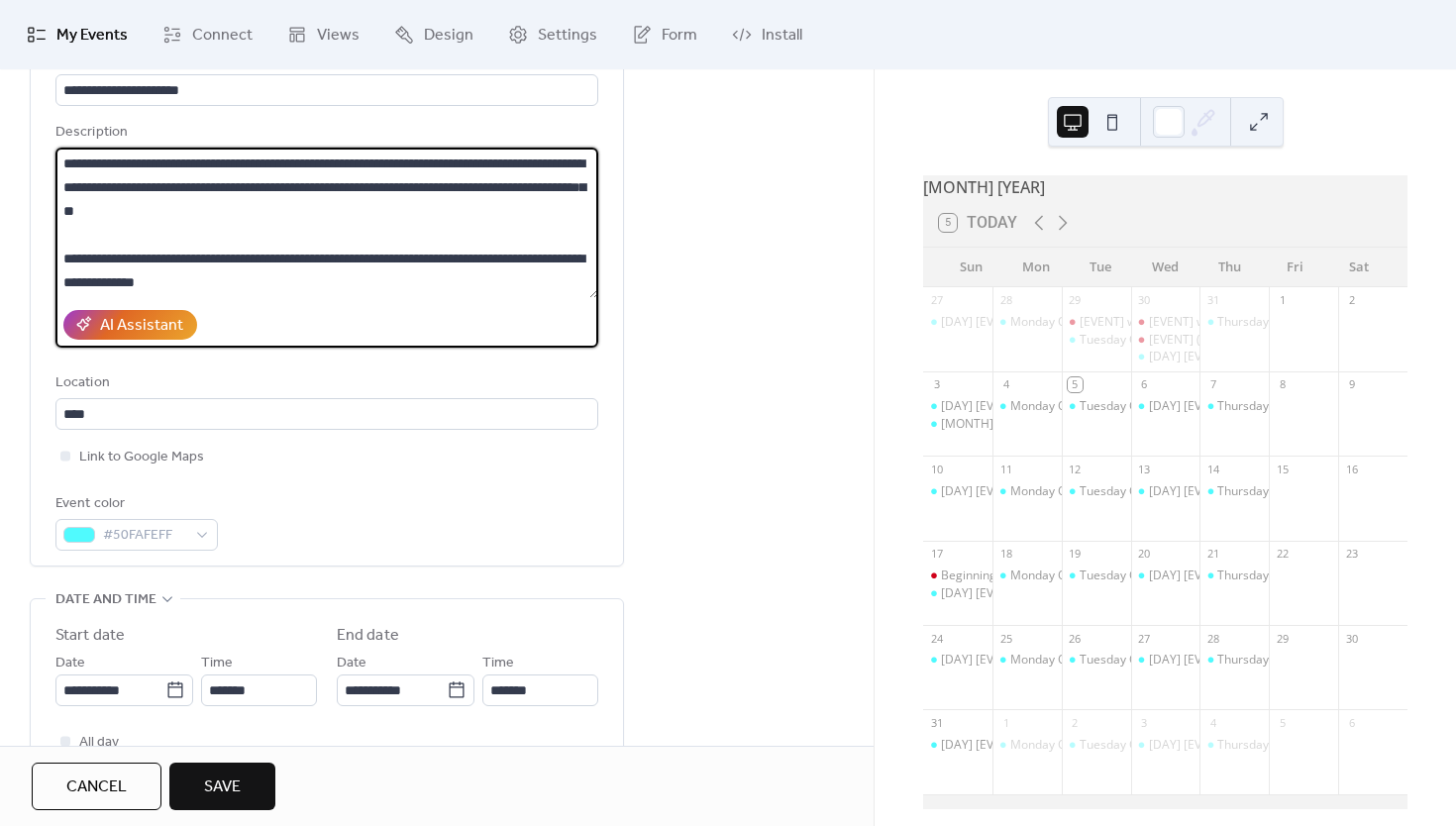 scroll, scrollTop: 163, scrollLeft: 0, axis: vertical 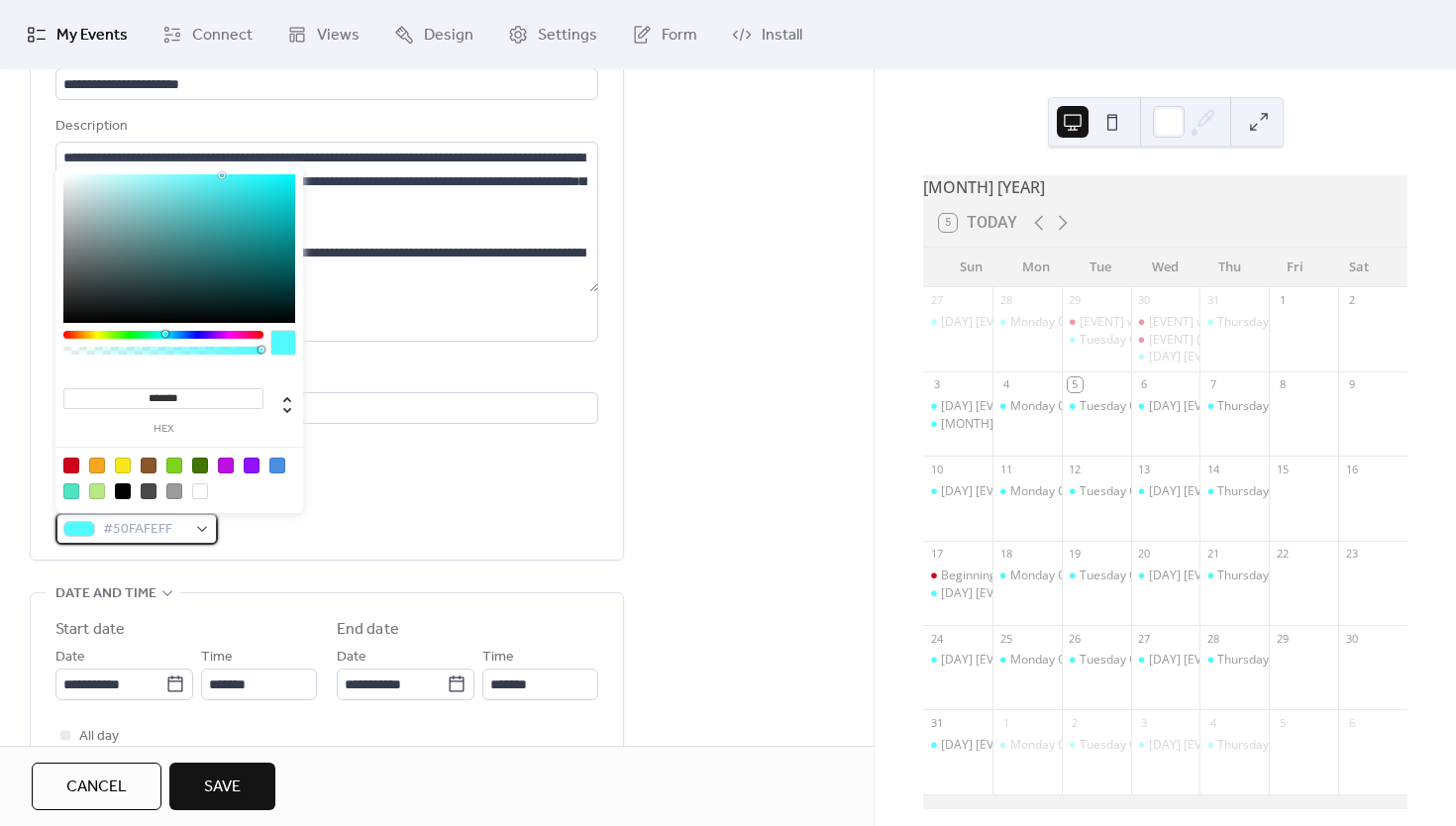 click on "#50FAFEFF" at bounding box center [137, 529] 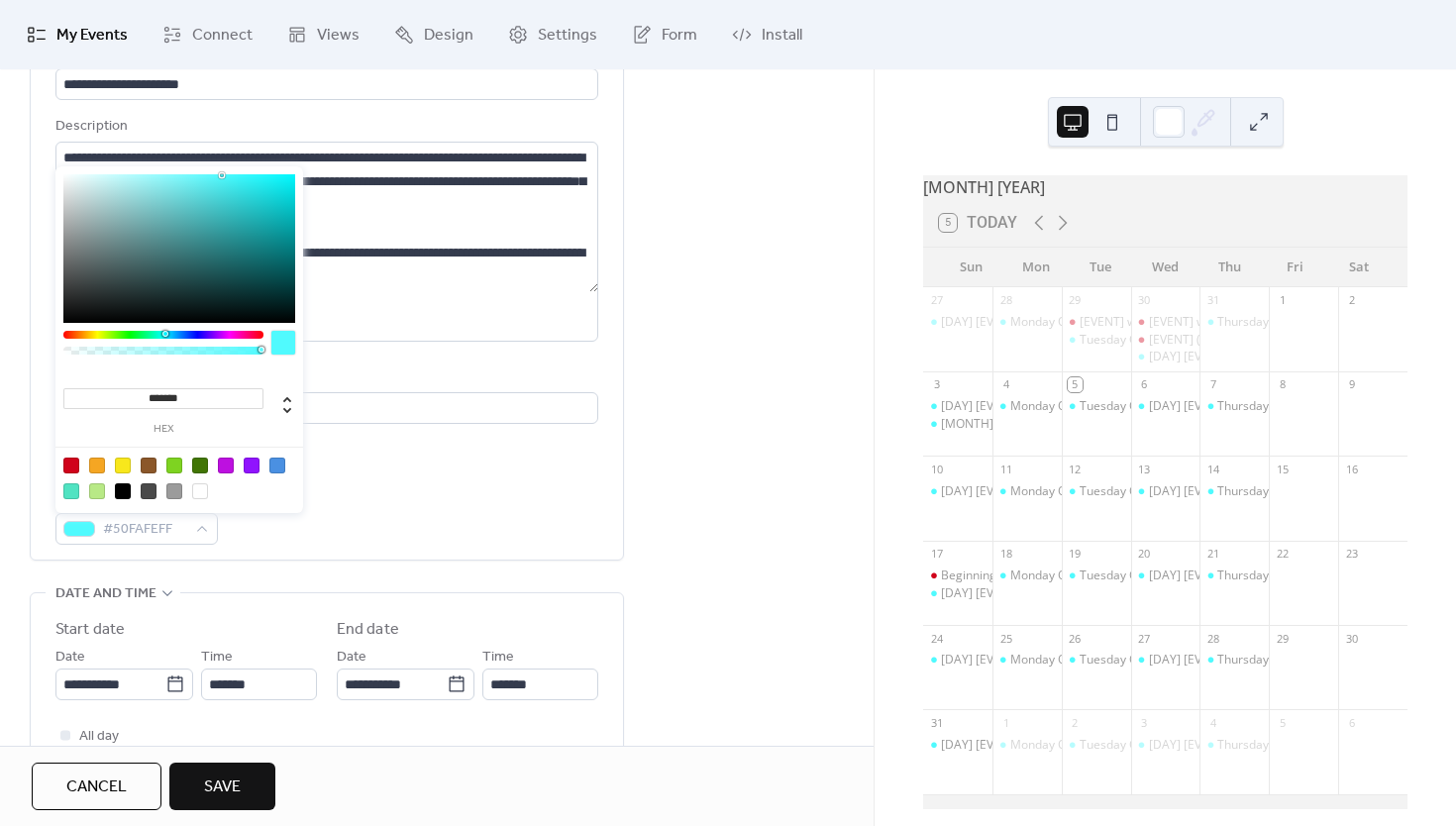 click at bounding box center (123, 465) 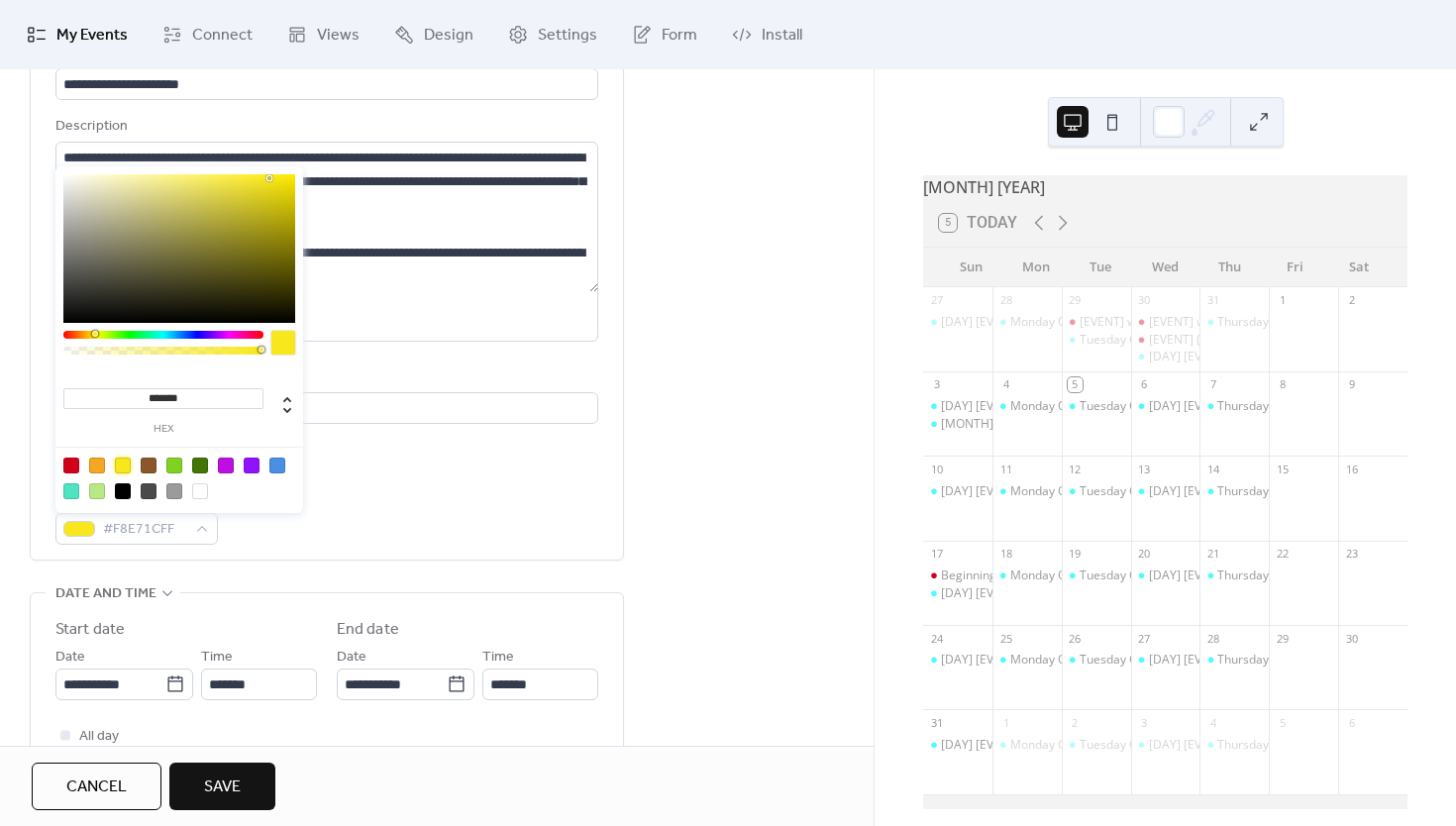 click on "Event color #F8E71CFF" at bounding box center [327, 515] 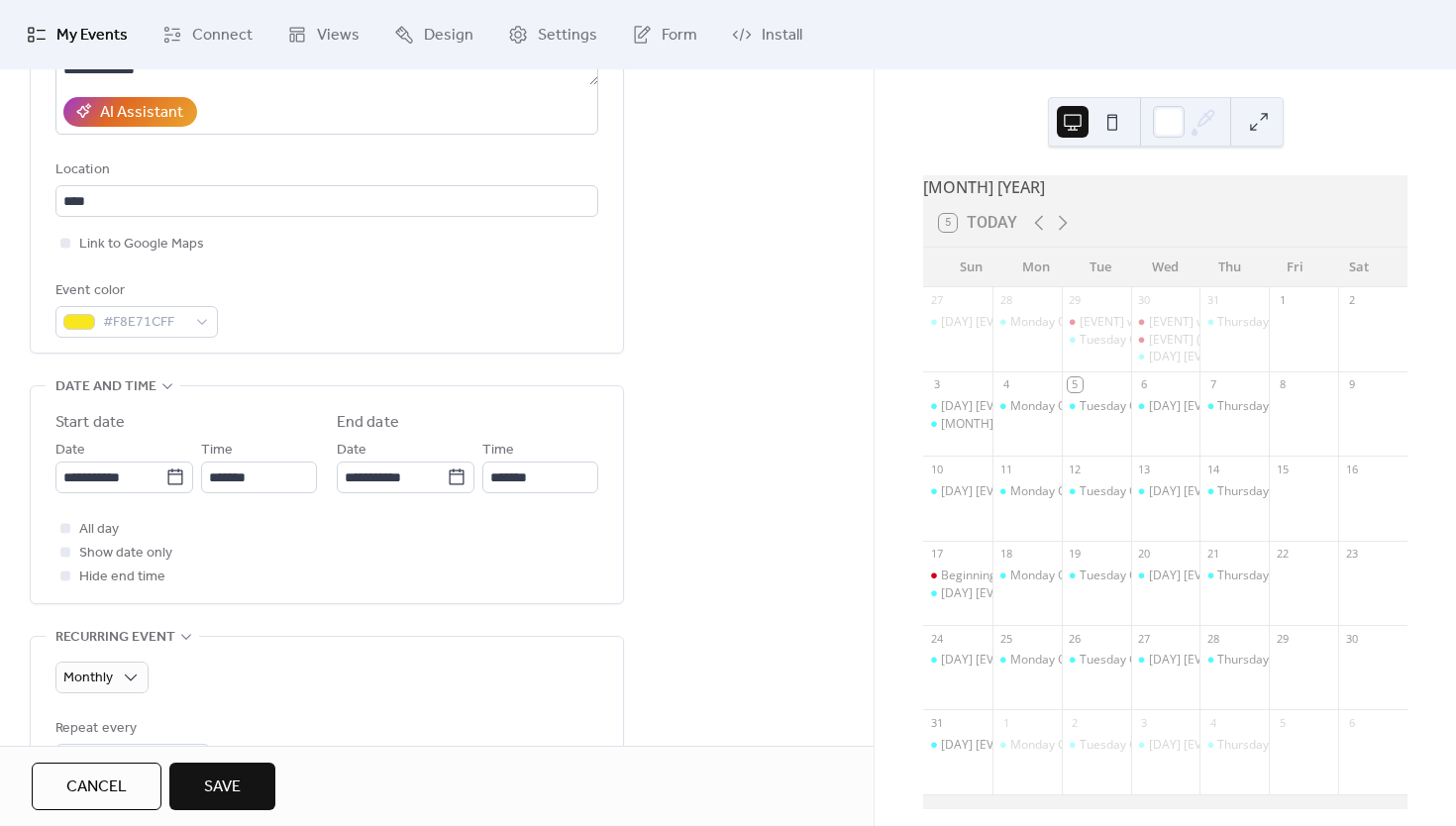 scroll, scrollTop: 376, scrollLeft: 0, axis: vertical 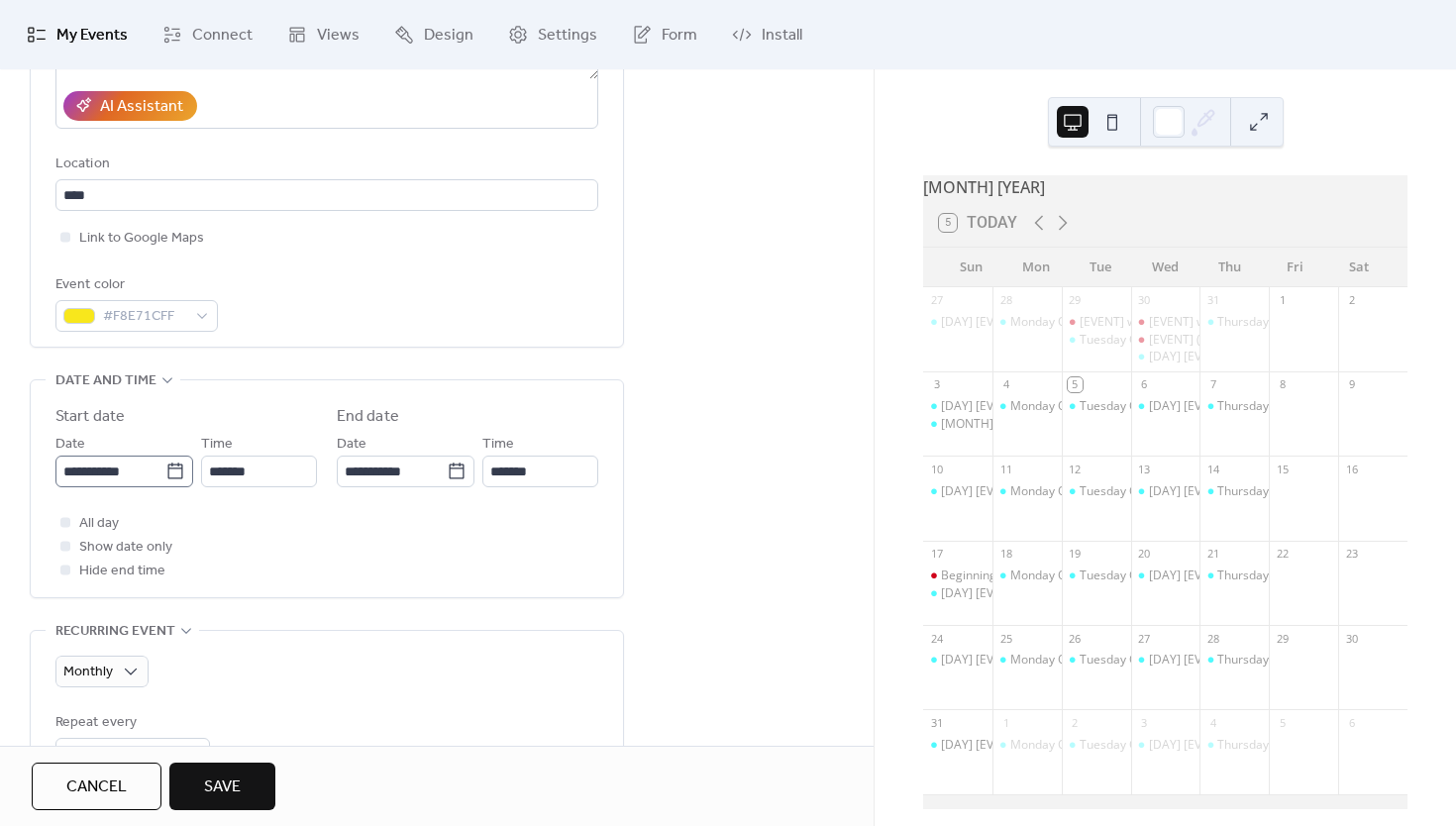click 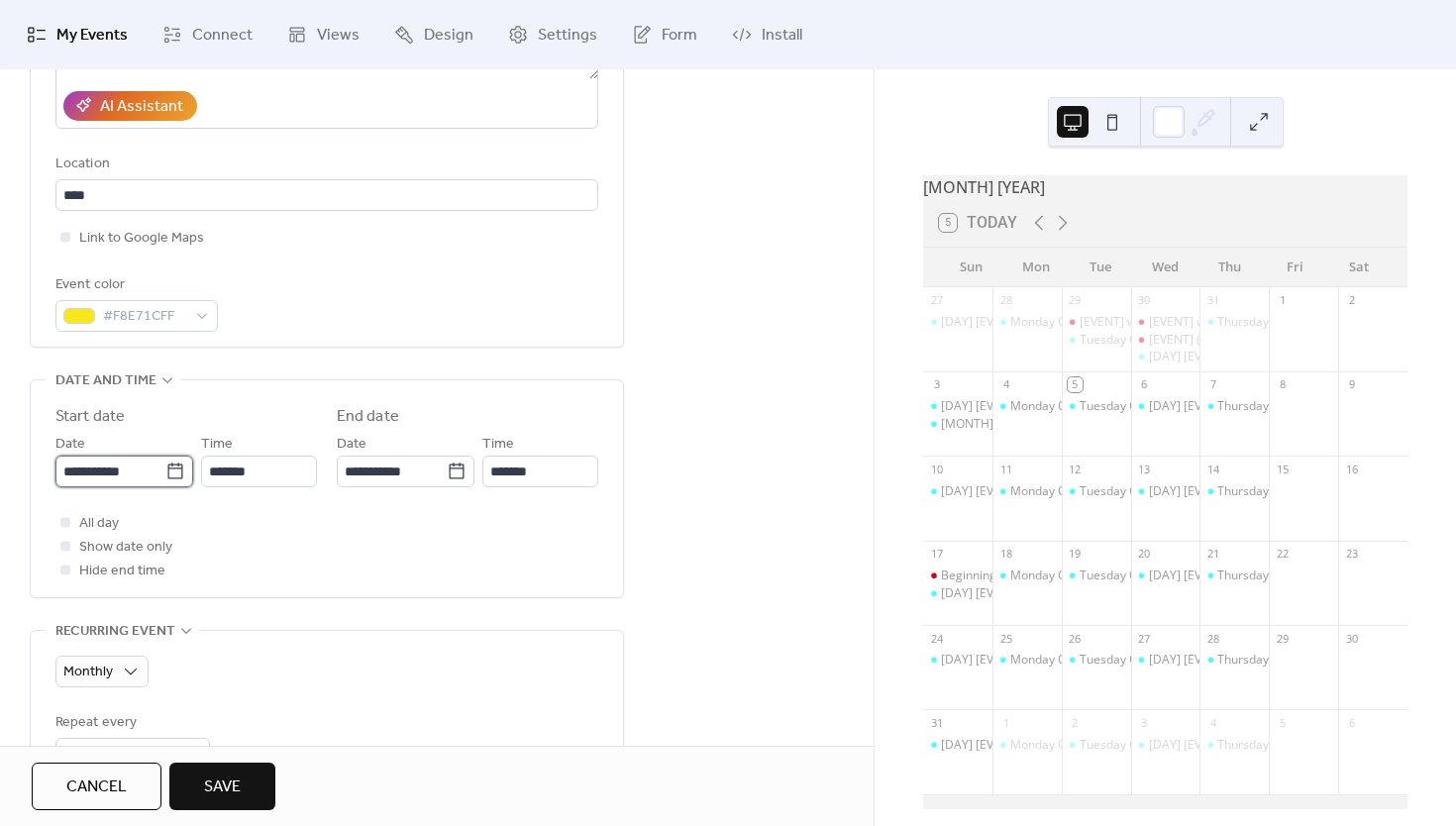 click on "**********" at bounding box center (110, 471) 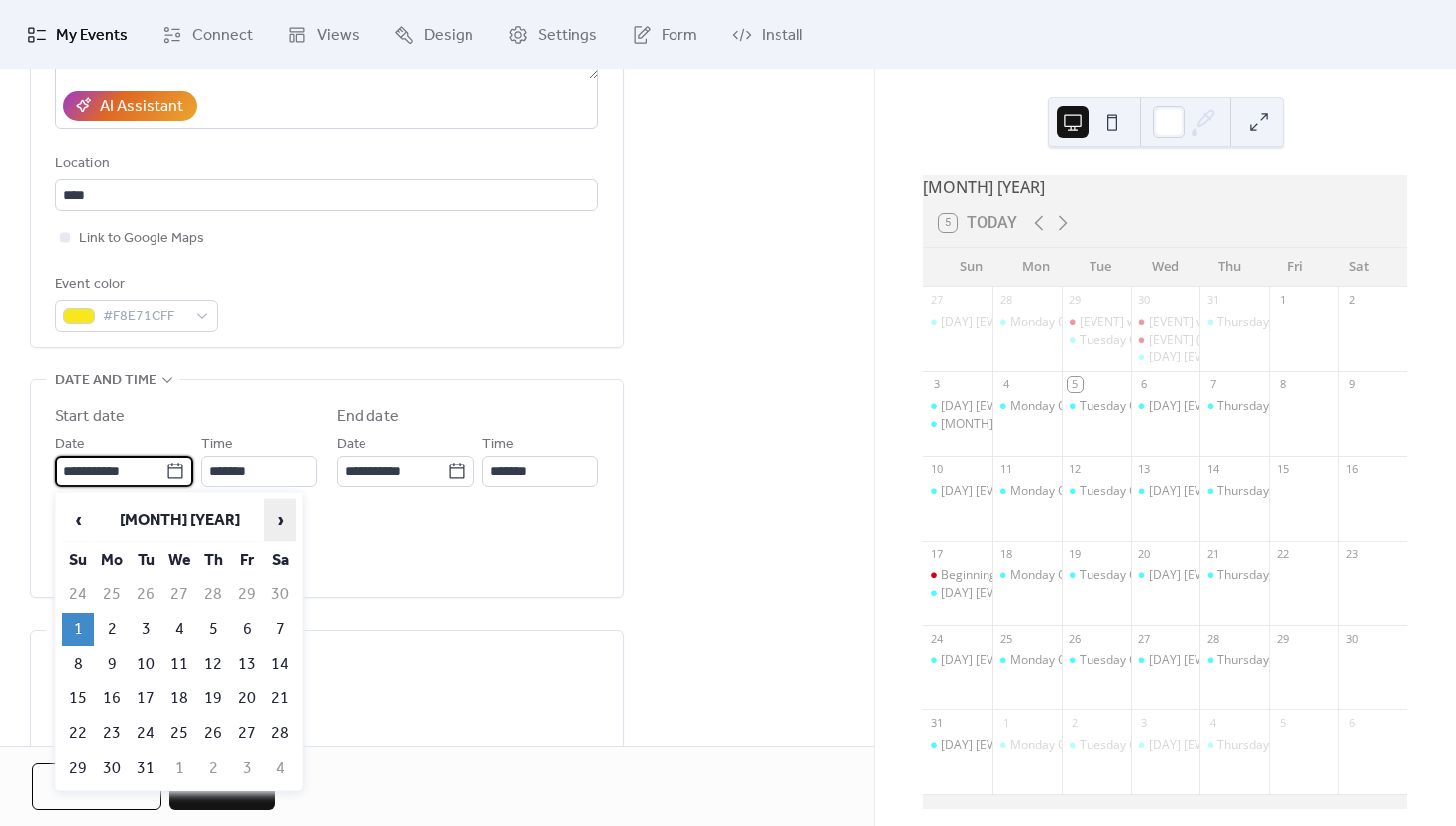 click on "›" at bounding box center (280, 520) 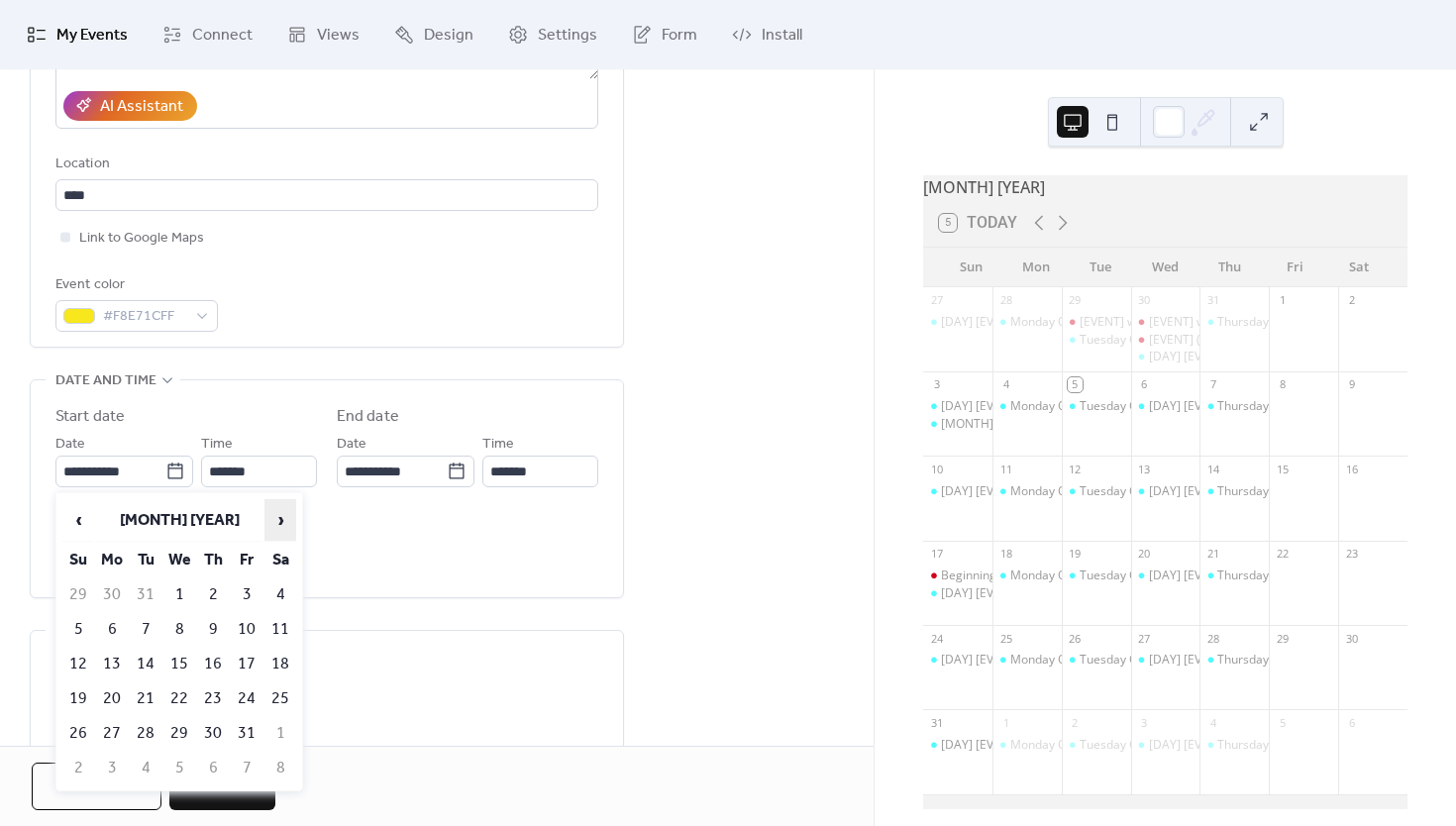 click on "›" at bounding box center [280, 520] 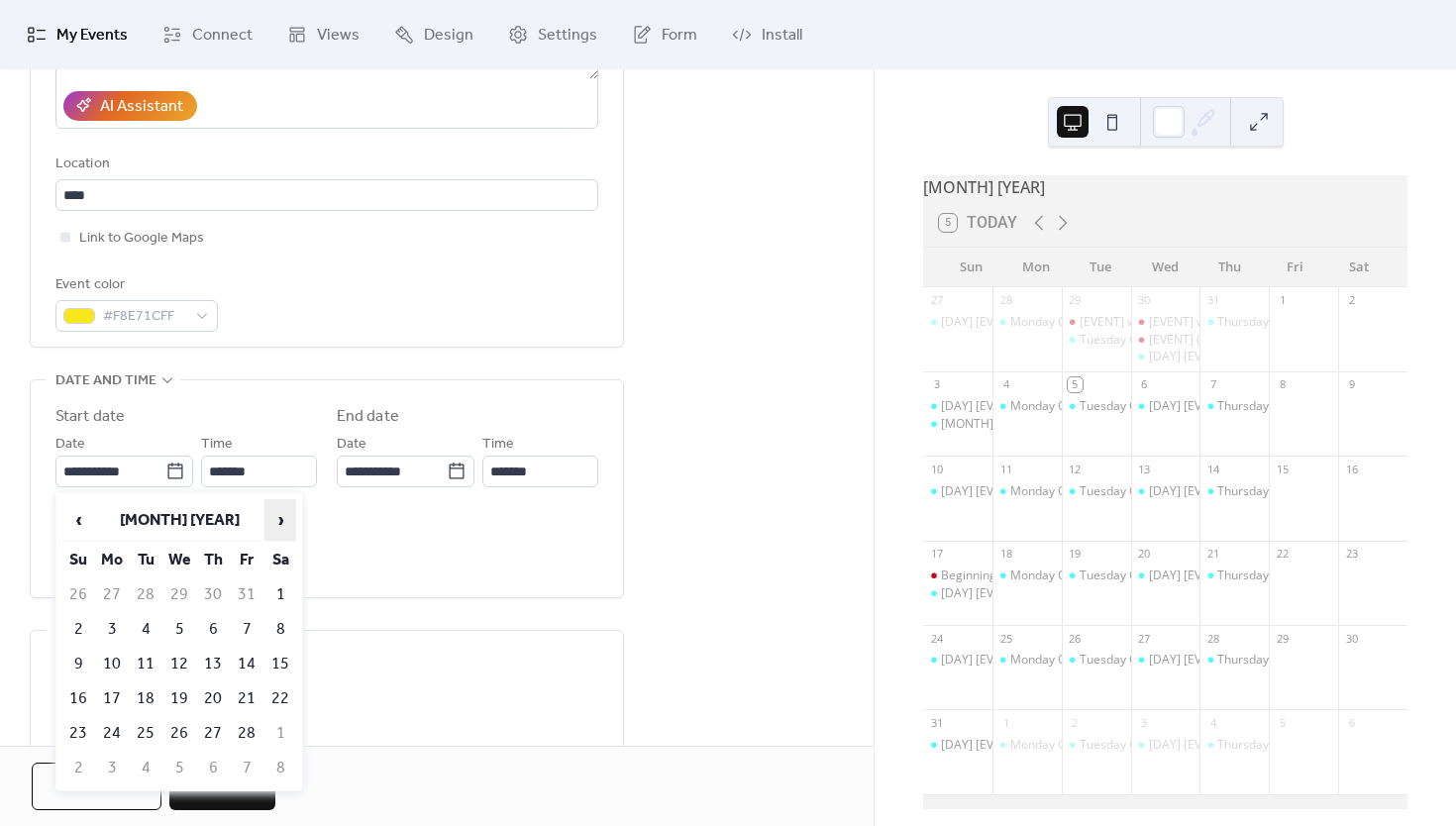 click on "›" at bounding box center [280, 520] 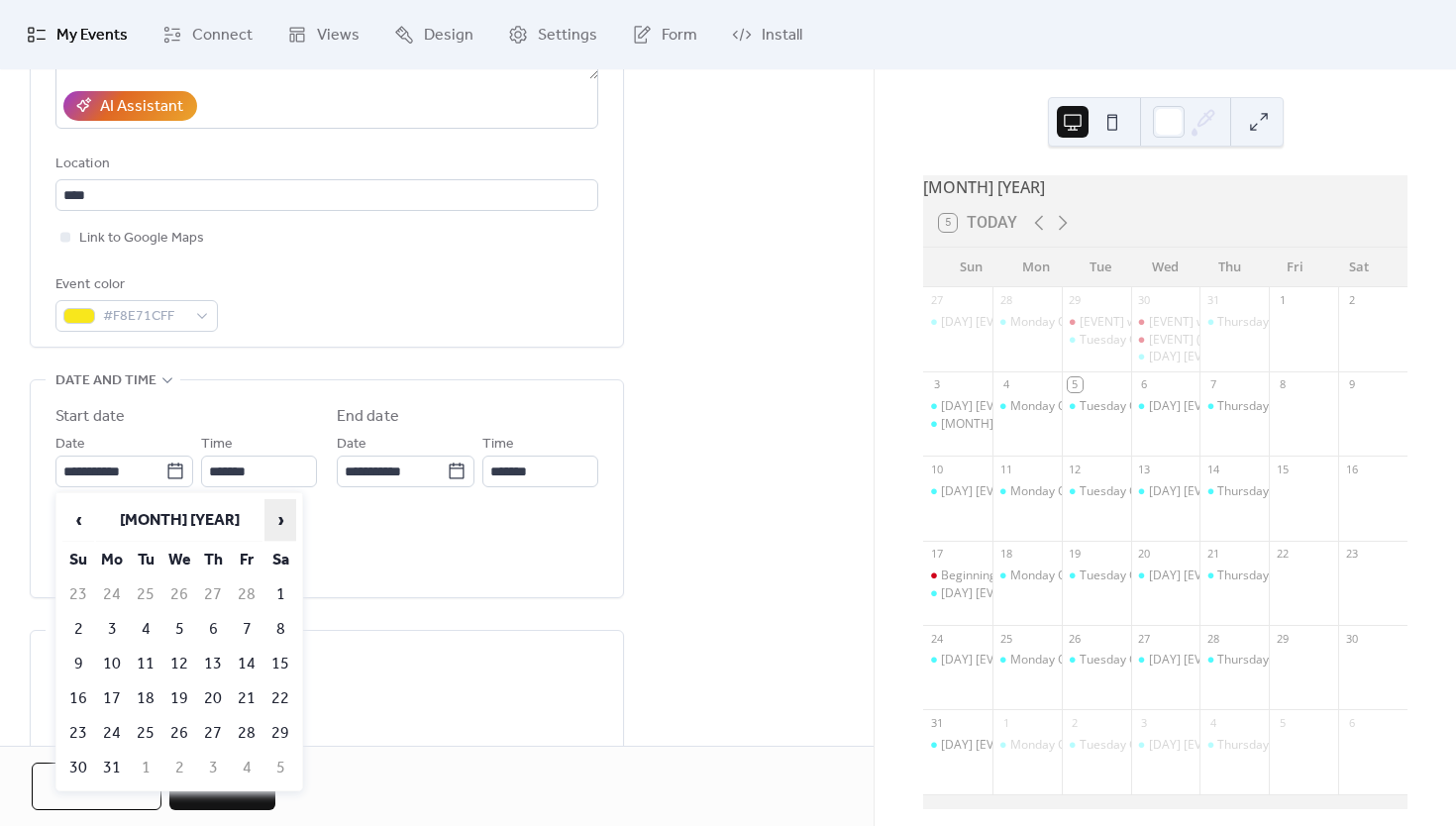 click on "›" at bounding box center [280, 520] 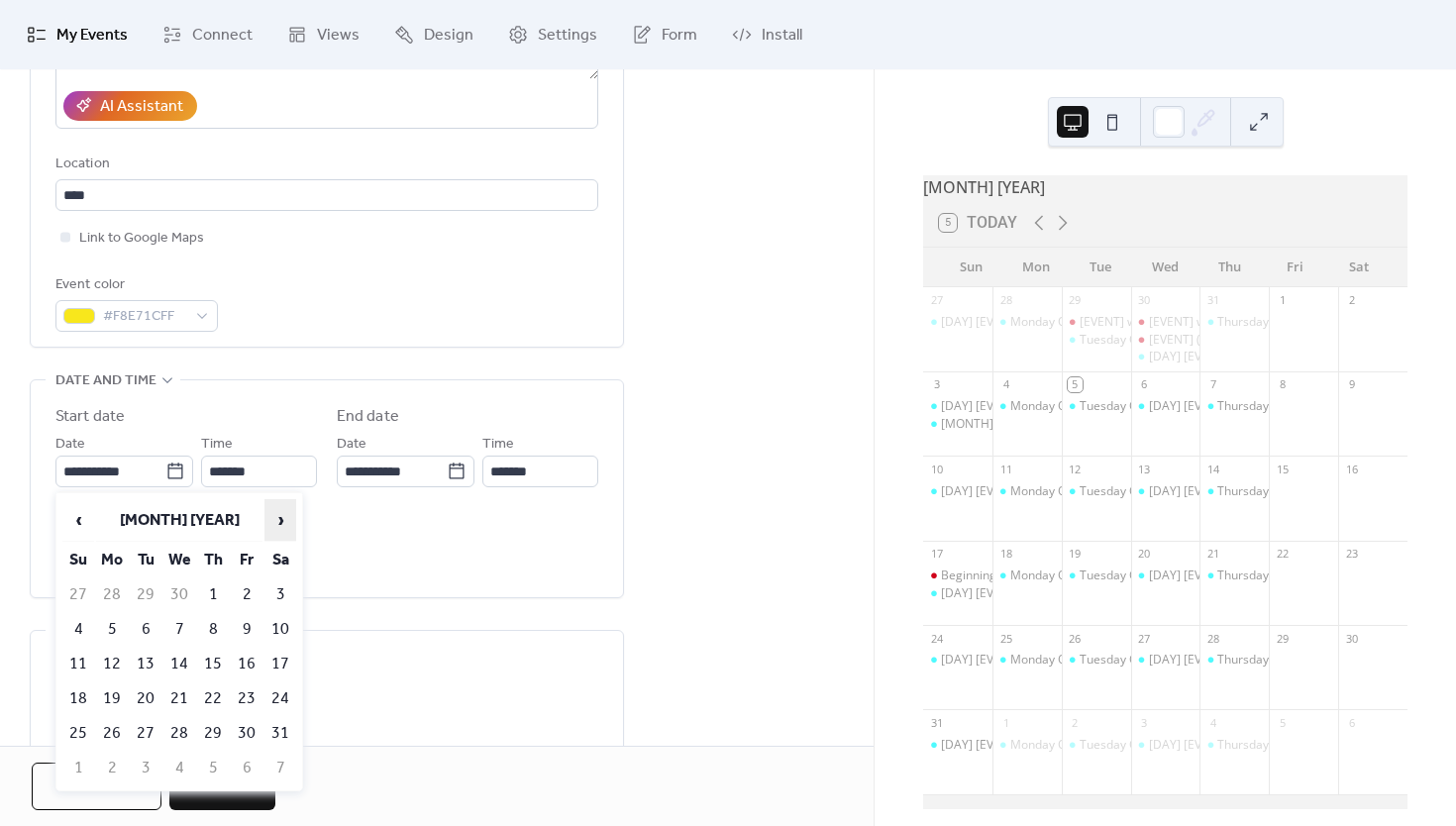 click on "›" at bounding box center (280, 520) 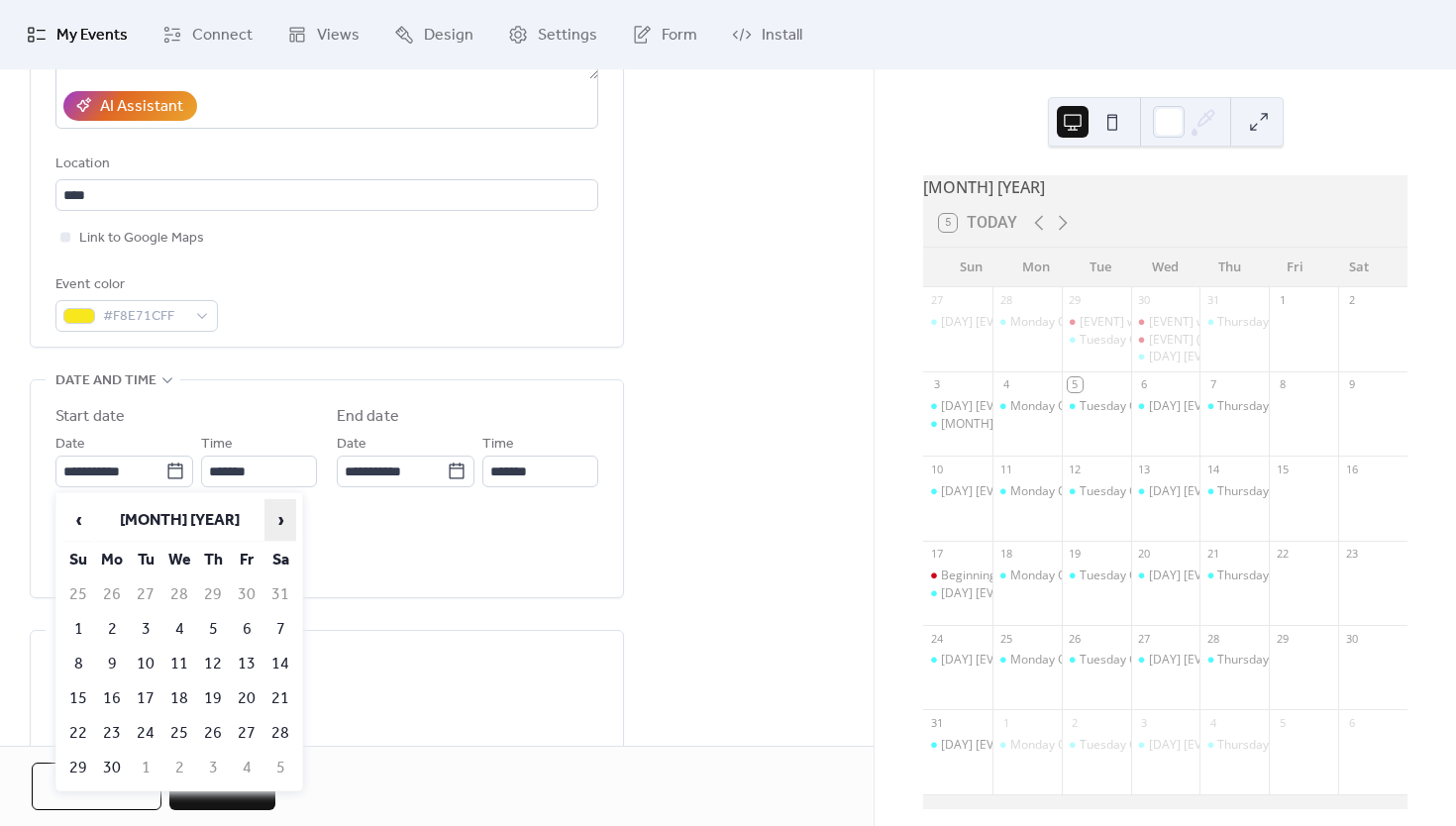 click on "›" at bounding box center [280, 520] 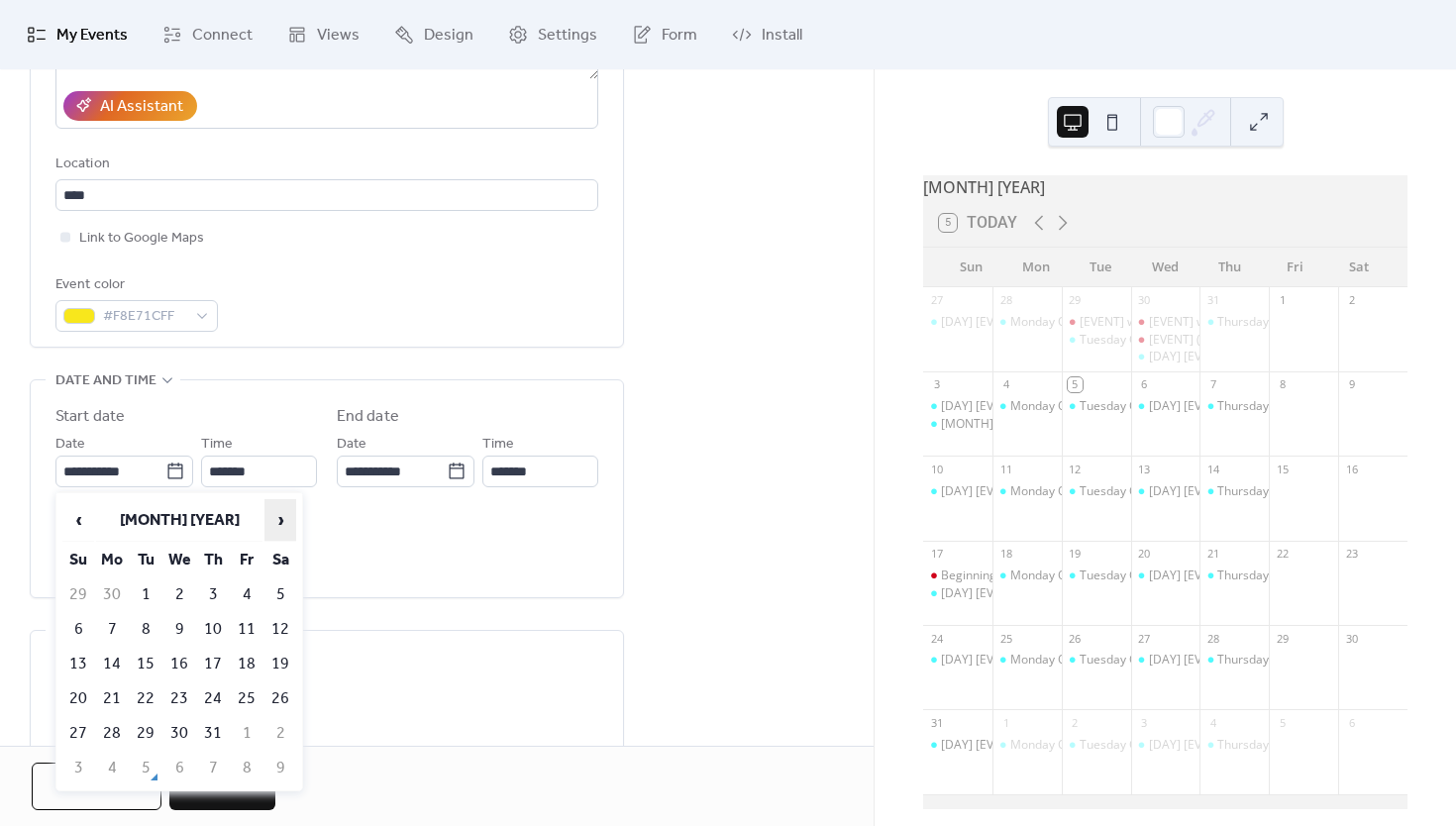 click on "›" at bounding box center [280, 520] 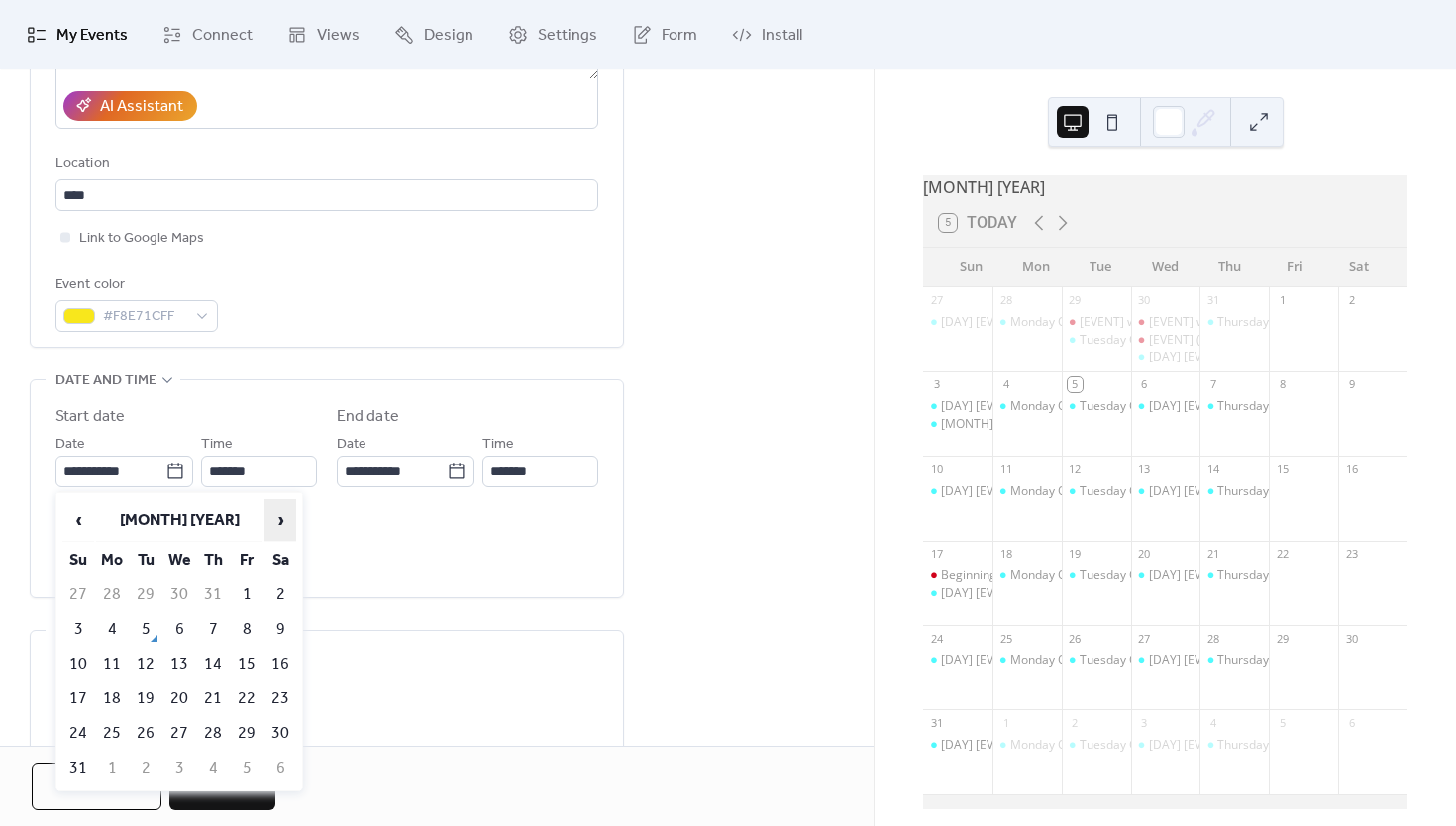 click on "›" at bounding box center (280, 520) 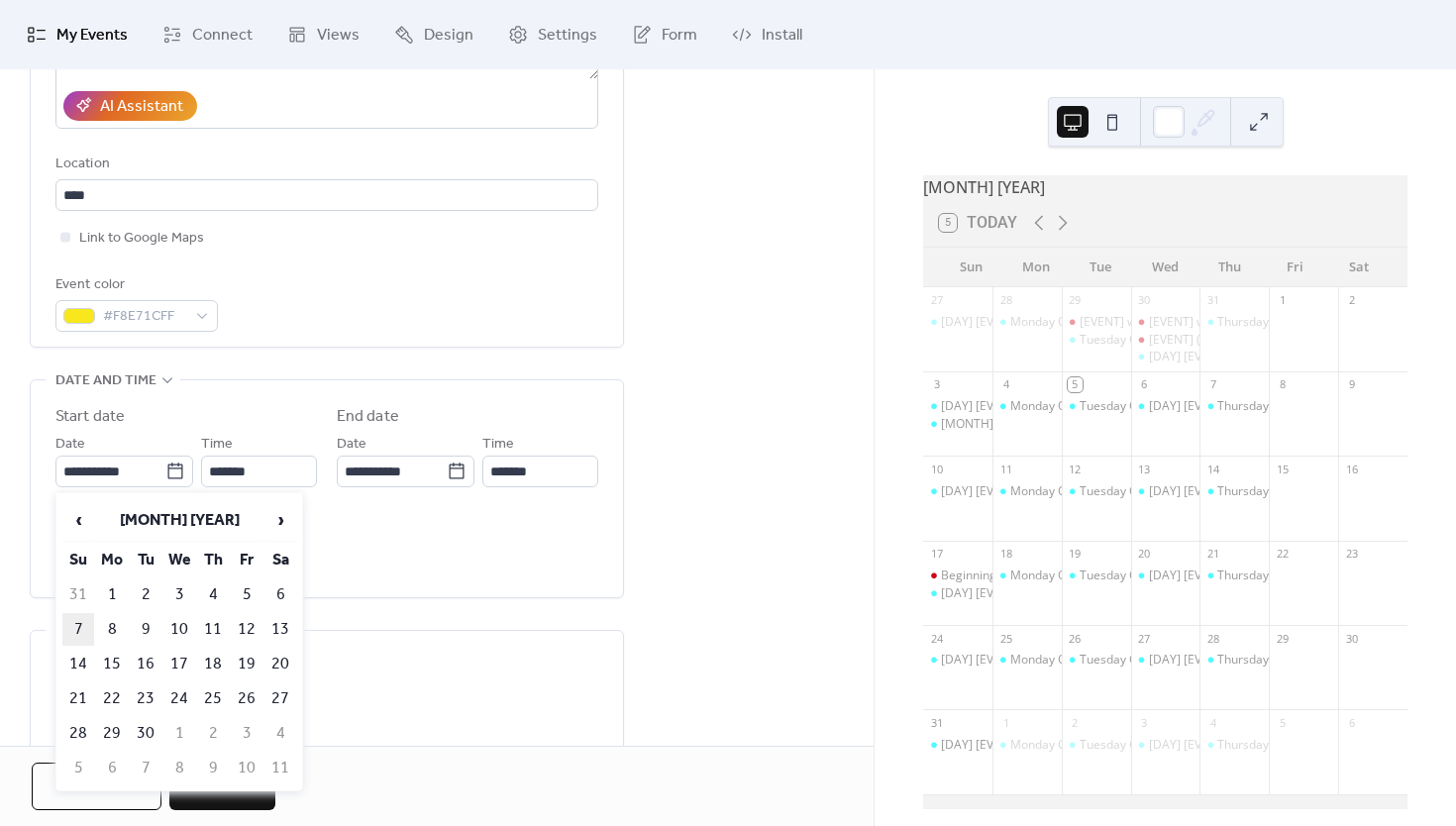click on "7" at bounding box center [78, 629] 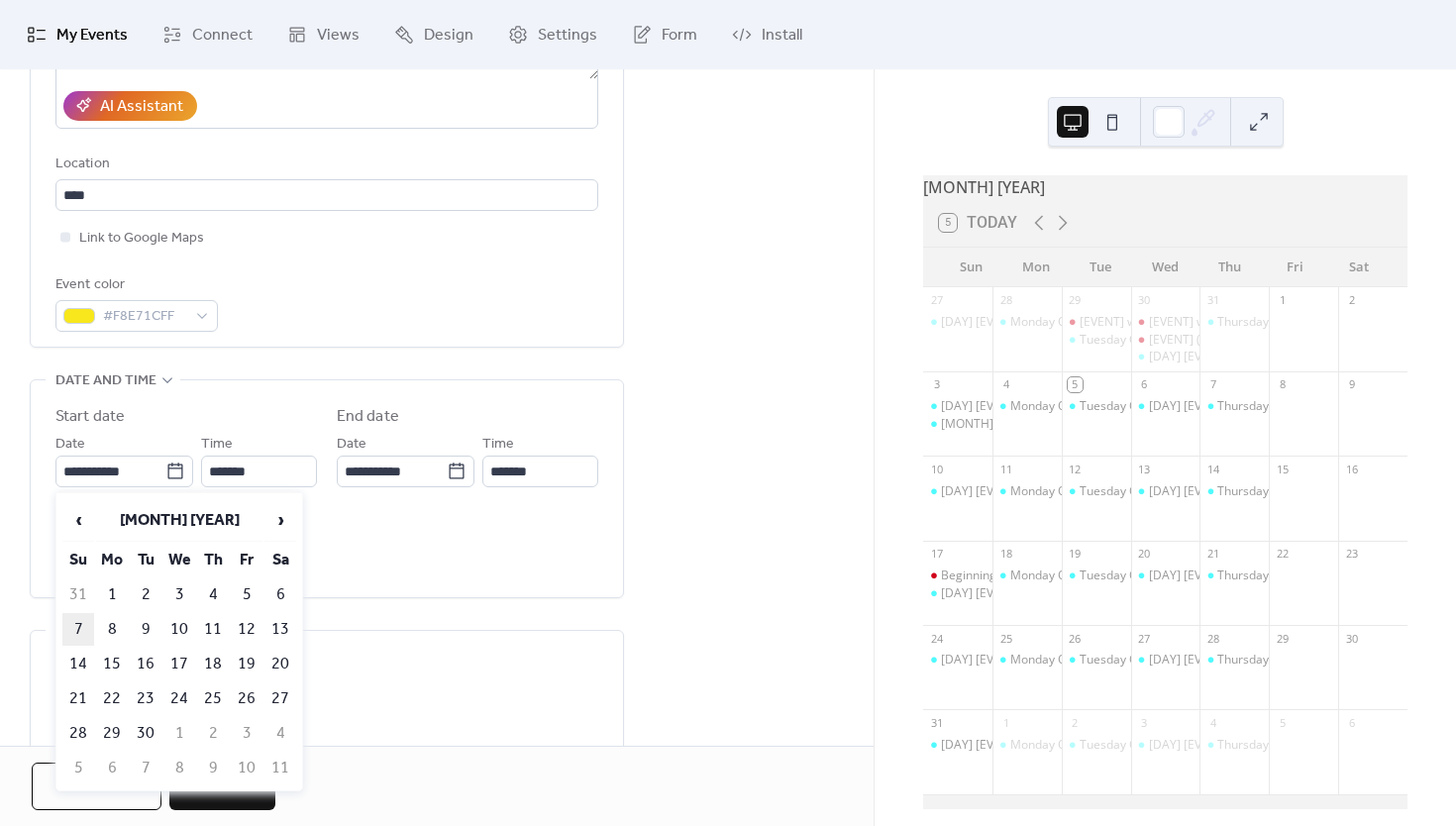 type on "**********" 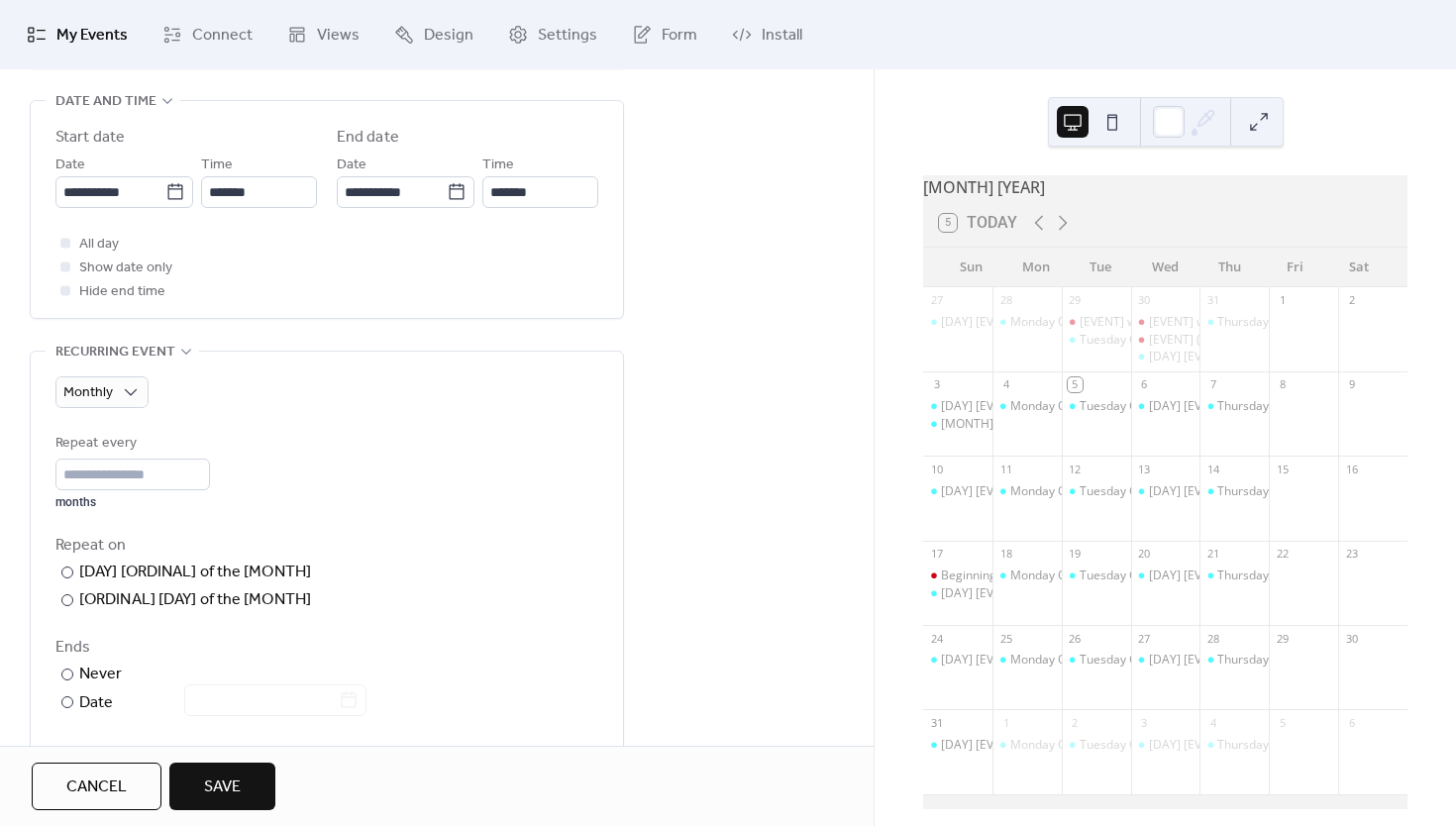 scroll, scrollTop: 658, scrollLeft: 0, axis: vertical 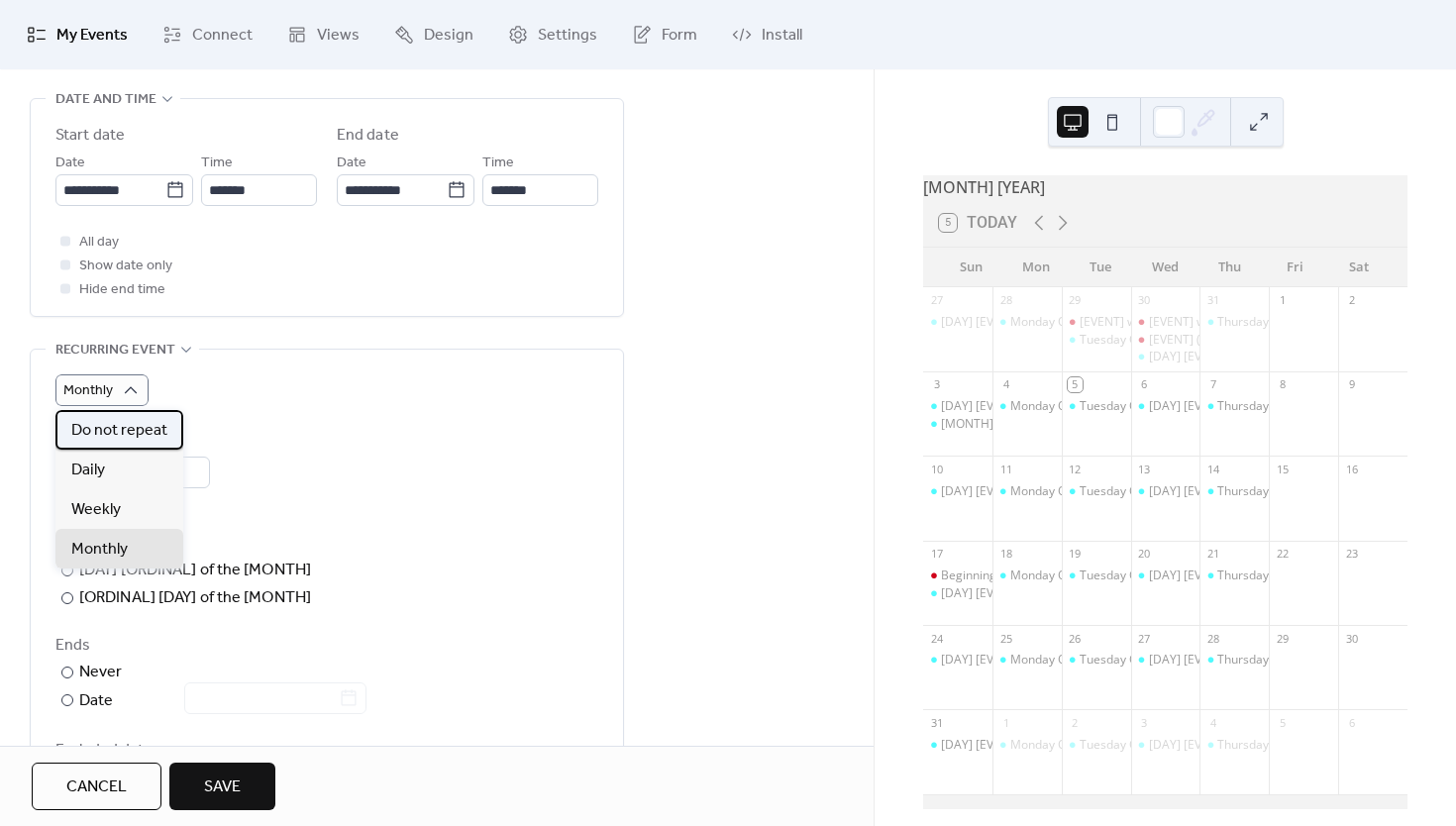 click on "Do not repeat" at bounding box center [119, 431] 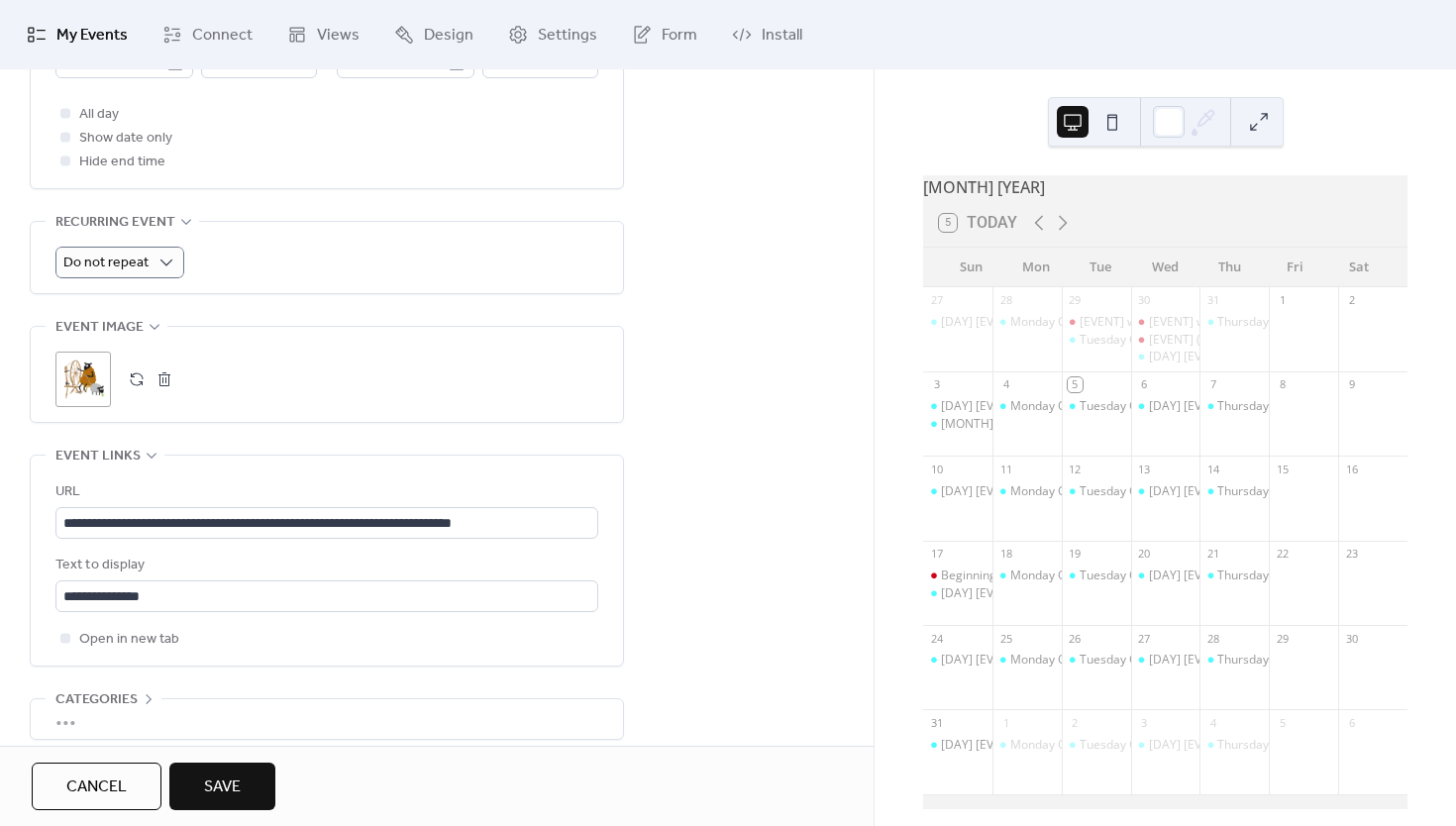 scroll, scrollTop: 877, scrollLeft: 0, axis: vertical 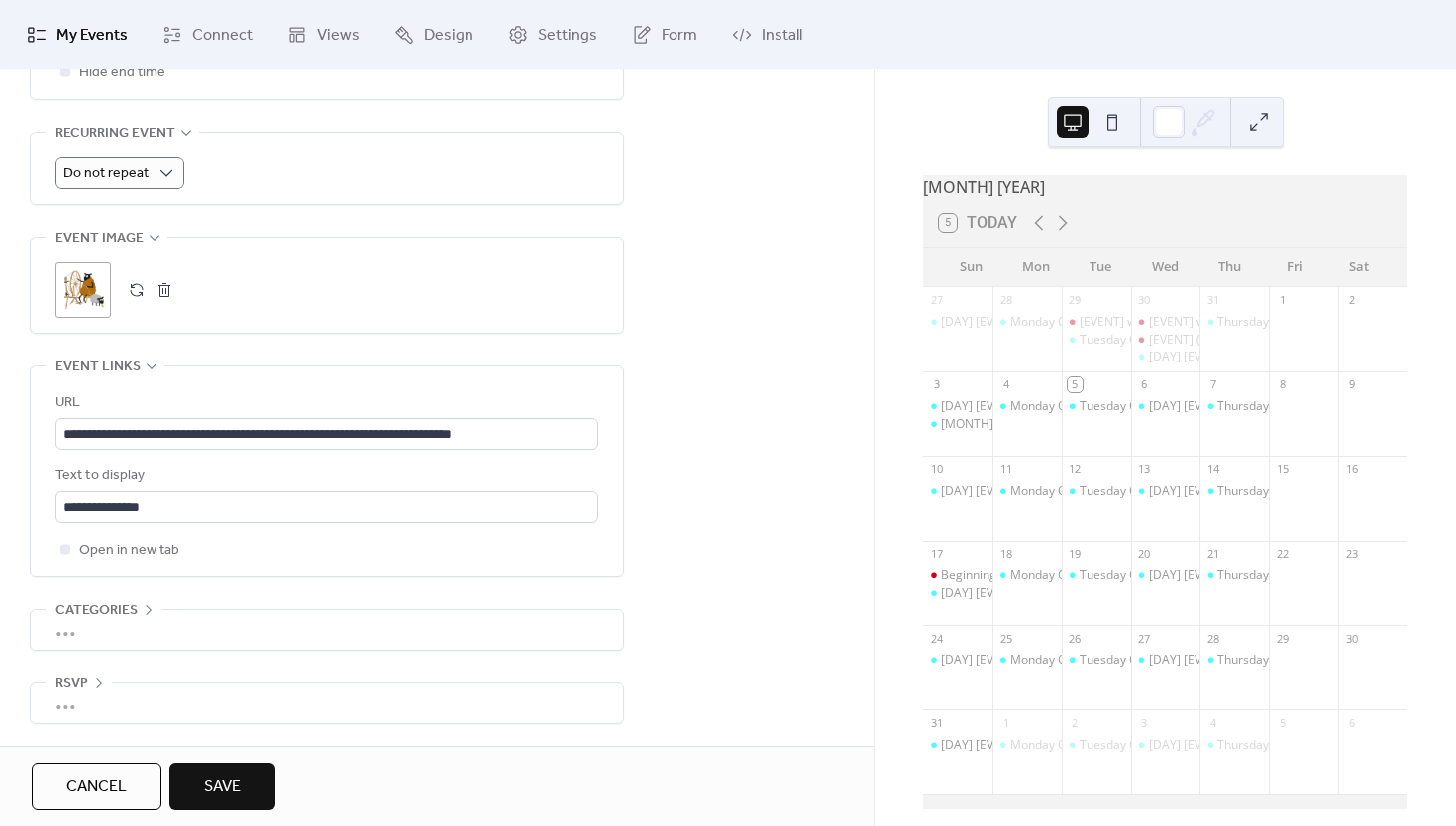 click on "Save" at bounding box center (222, 787) 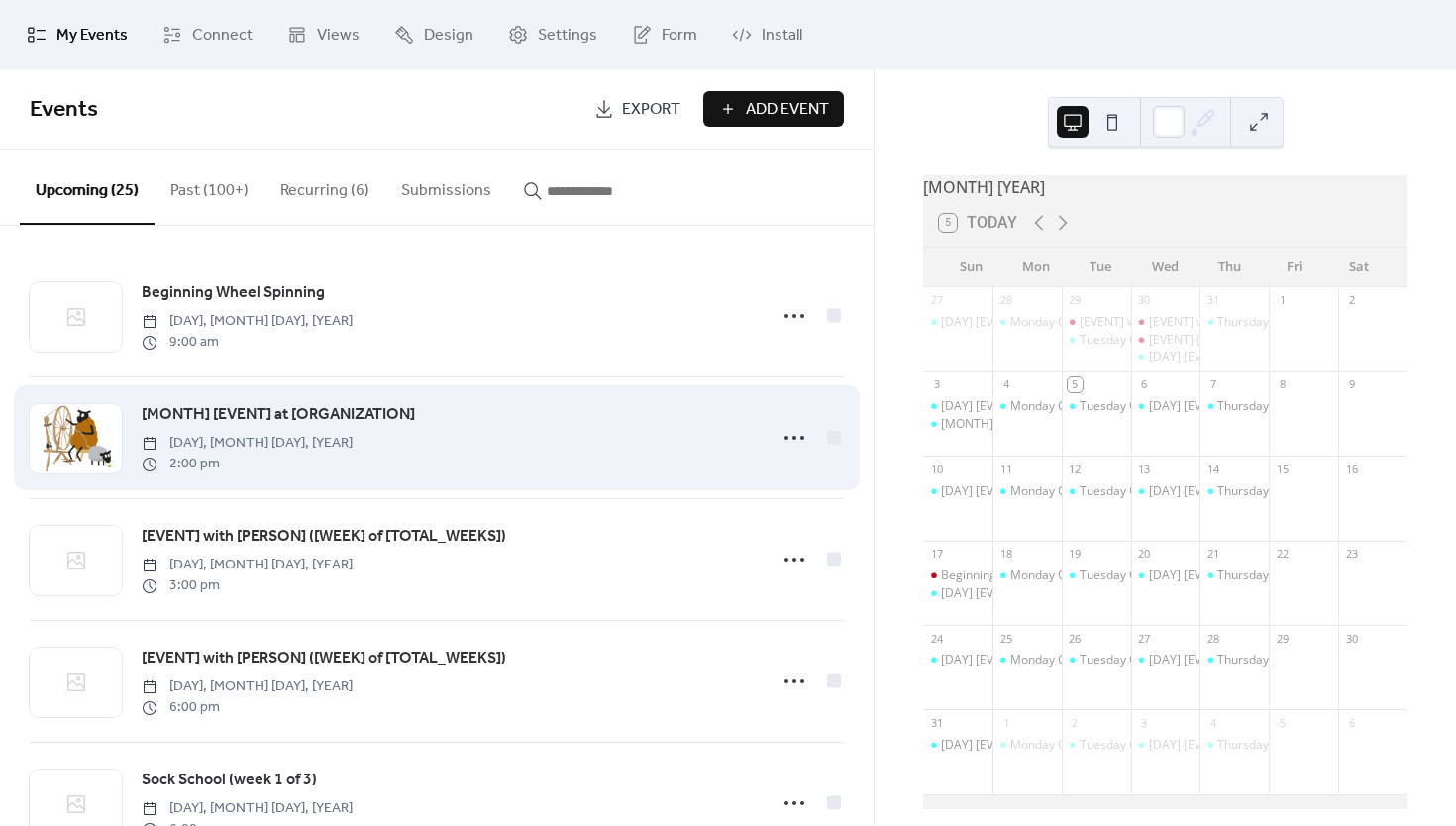 click on "[MONTH] [EVENT] at [ORGANIZATION]" at bounding box center [278, 415] 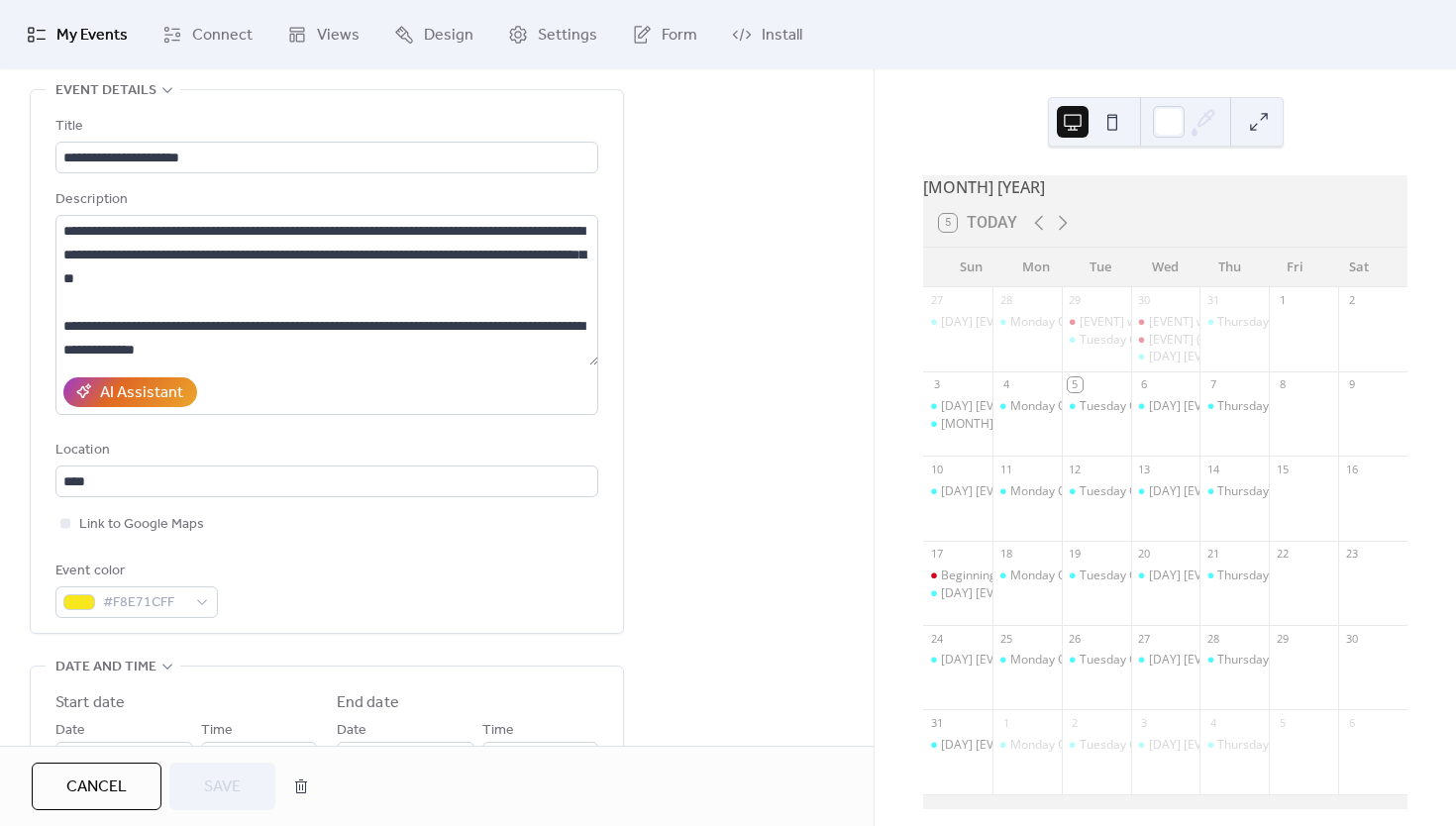 scroll, scrollTop: 0, scrollLeft: 0, axis: both 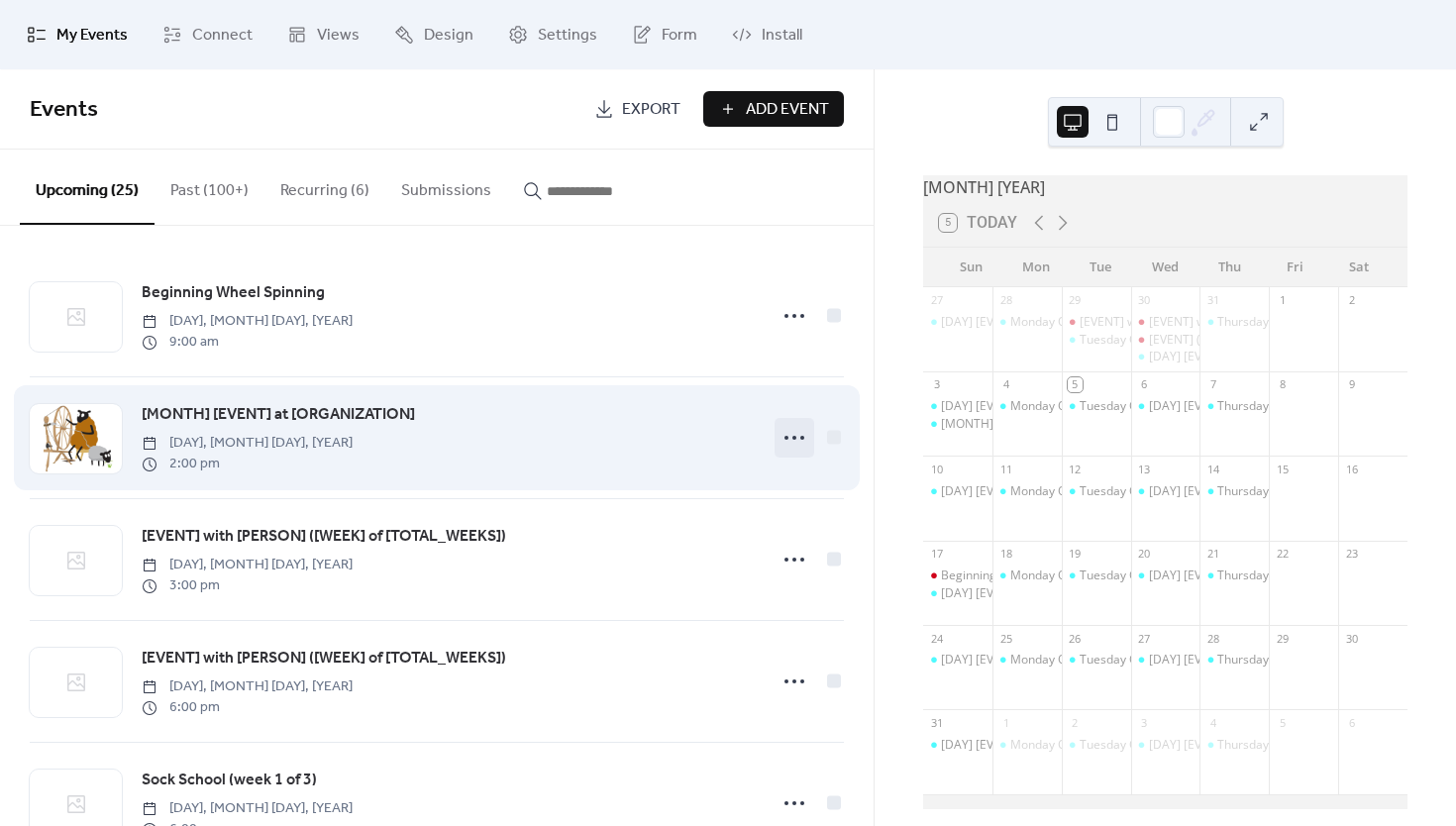click 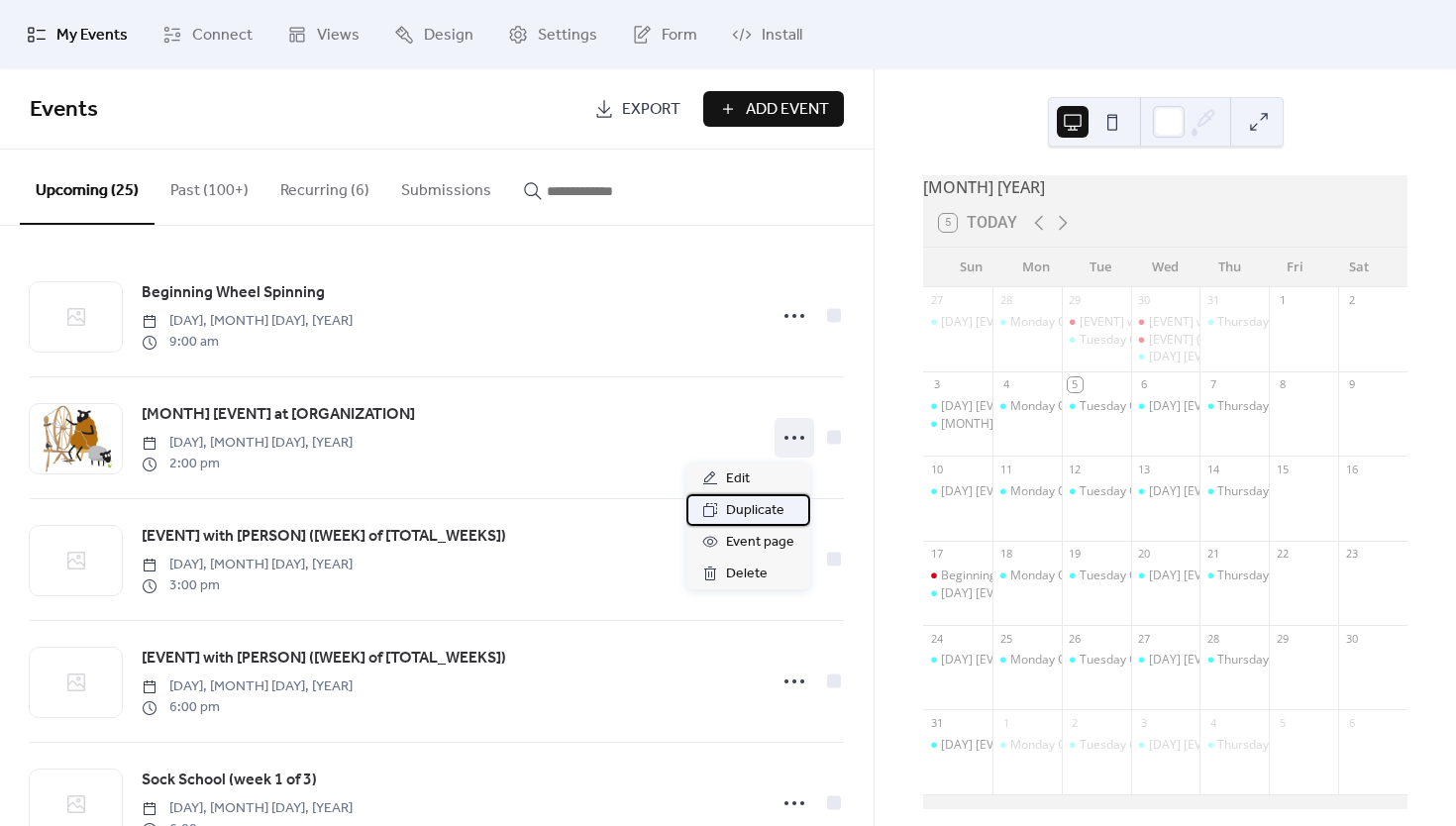 click on "Duplicate" at bounding box center [748, 510] 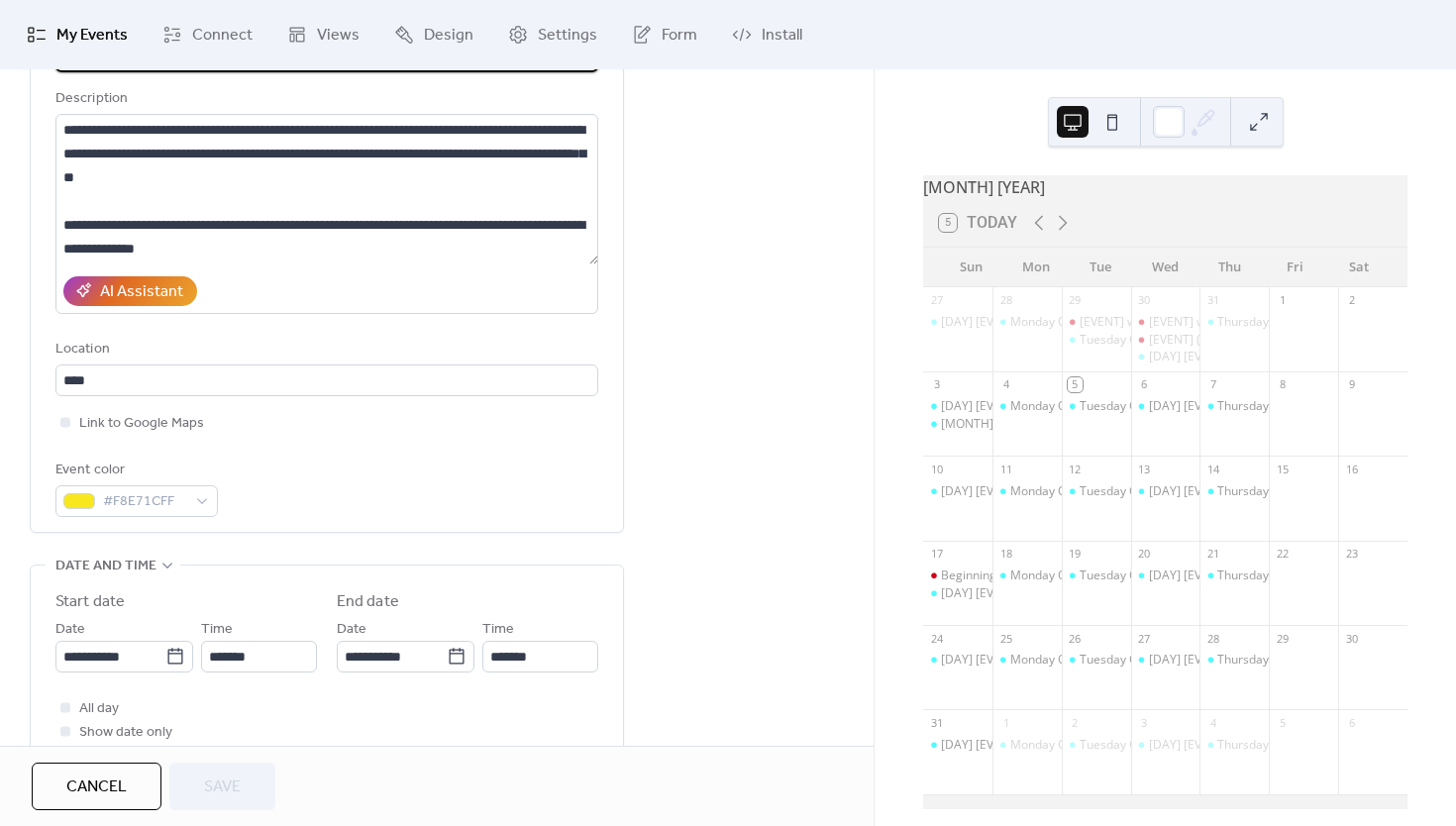 scroll, scrollTop: 202, scrollLeft: 0, axis: vertical 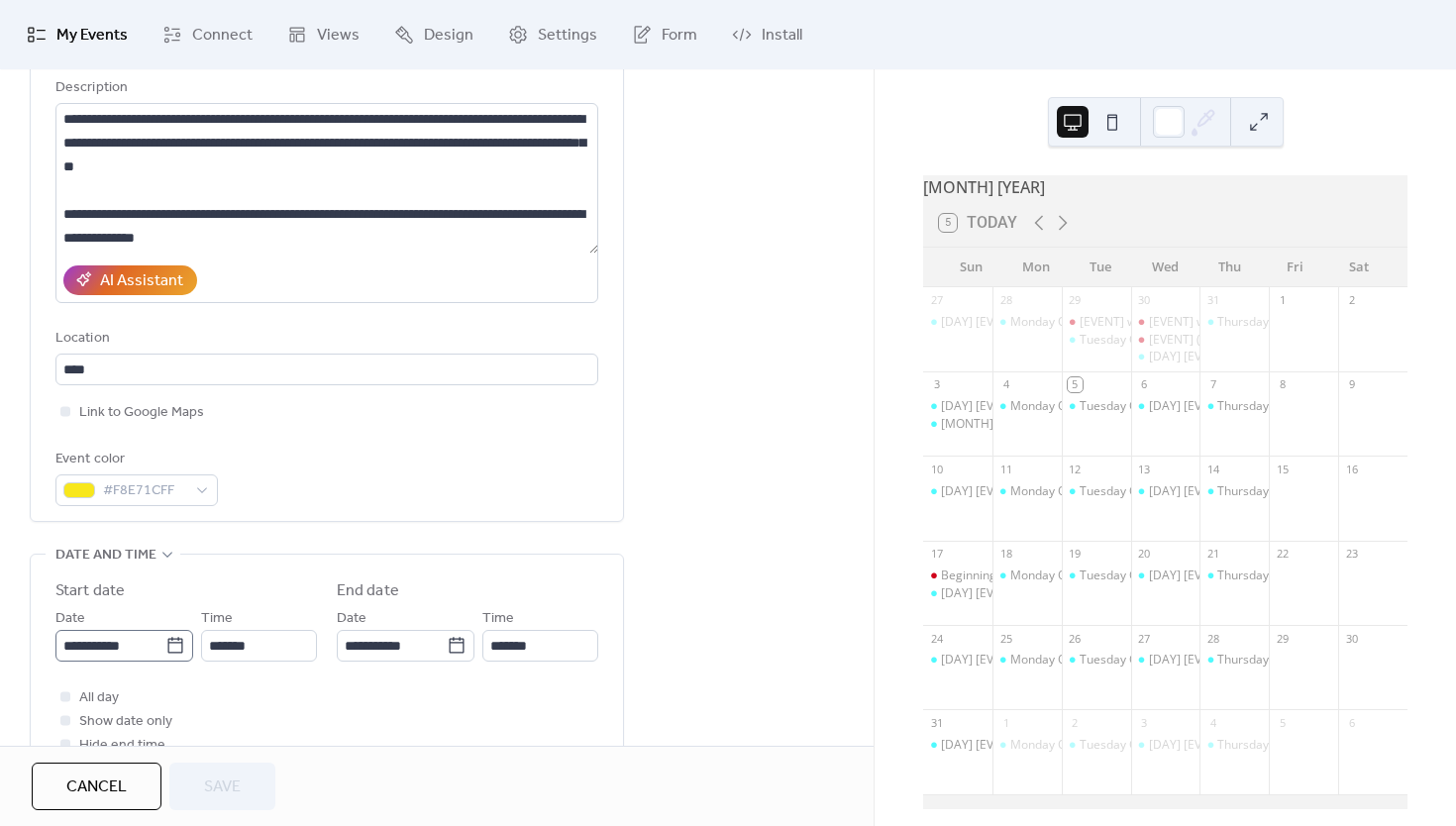 click 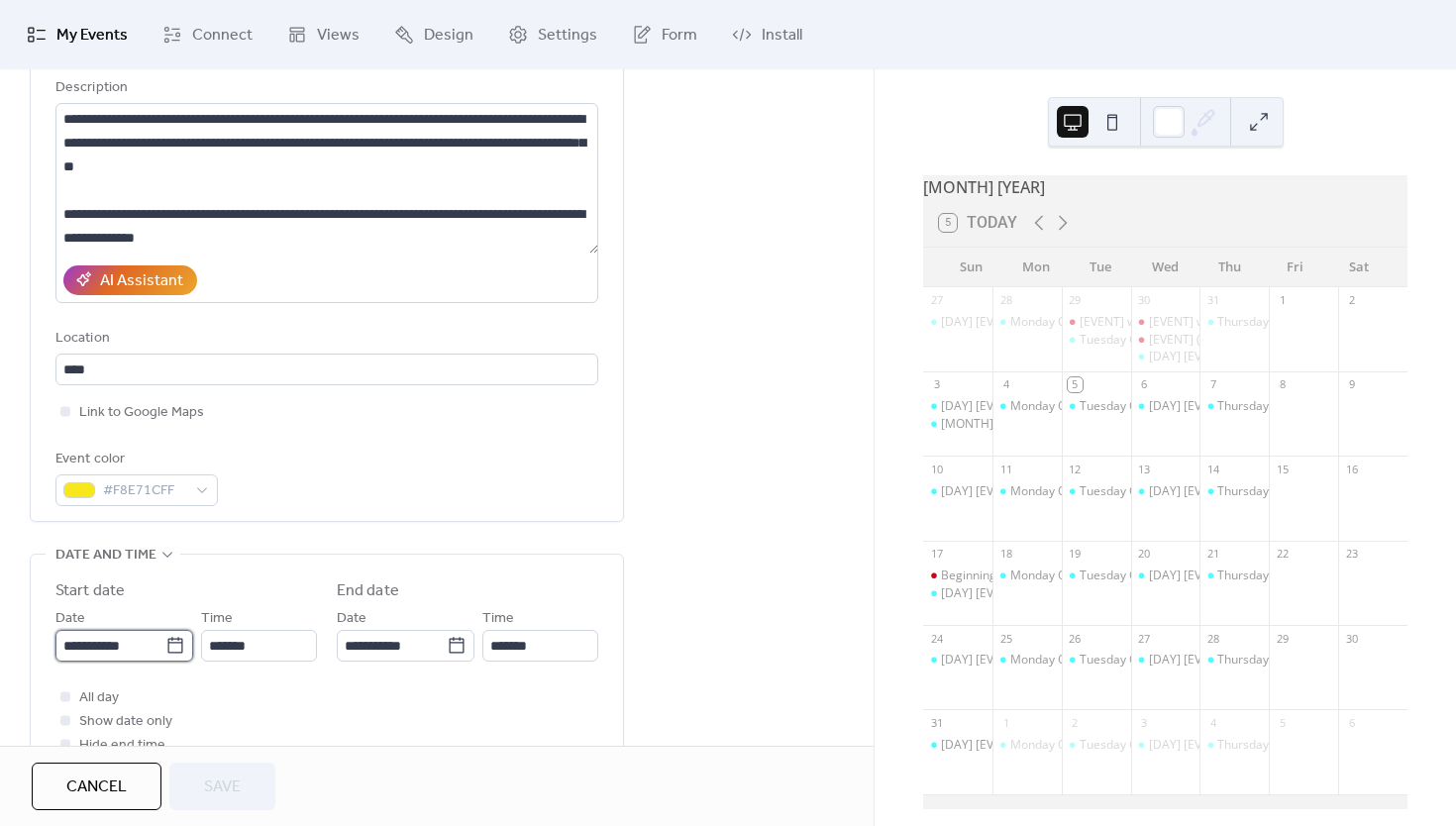 click on "**********" at bounding box center [110, 646] 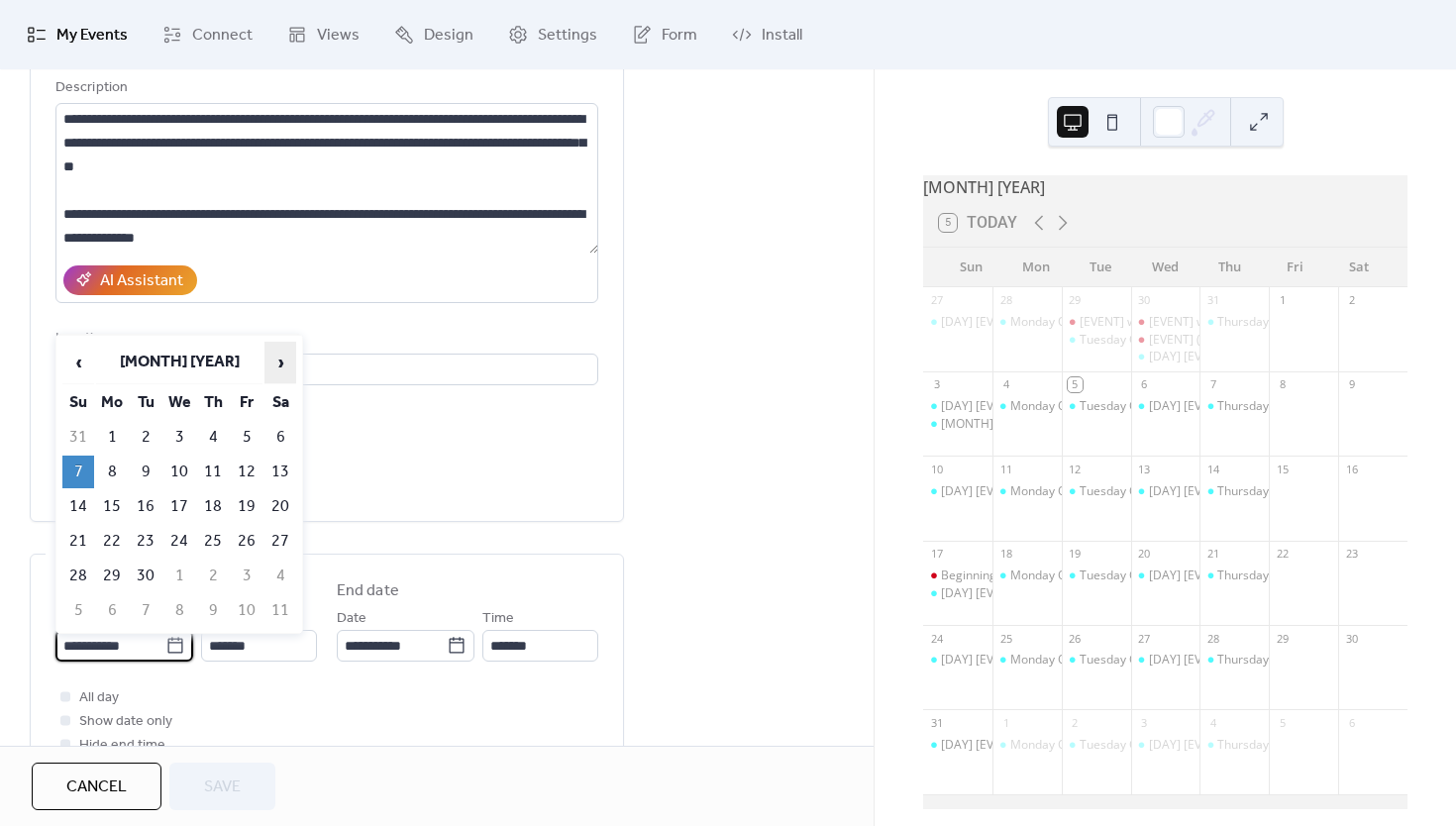 click on "›" at bounding box center (280, 362) 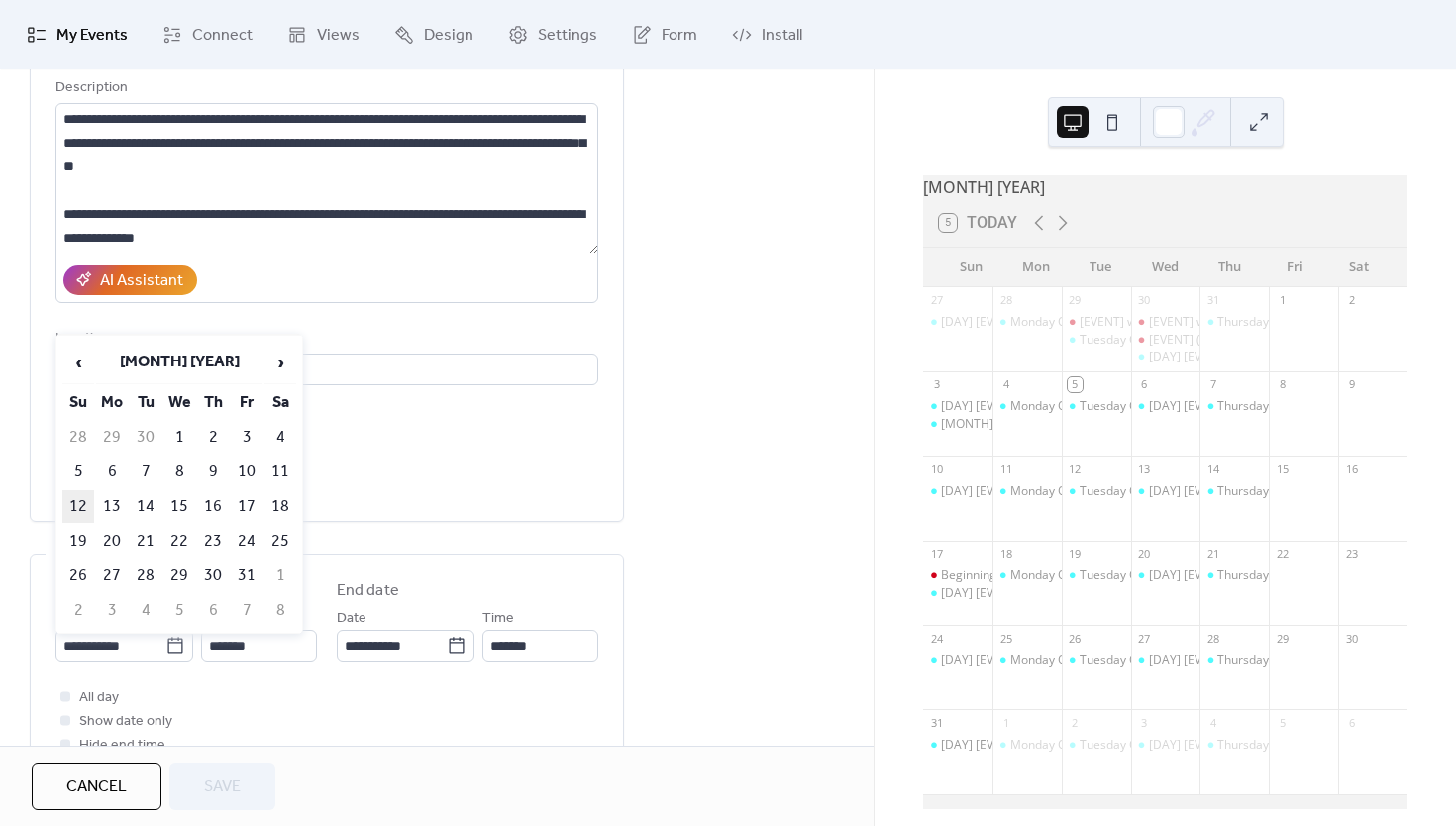 click on "12" at bounding box center (78, 506) 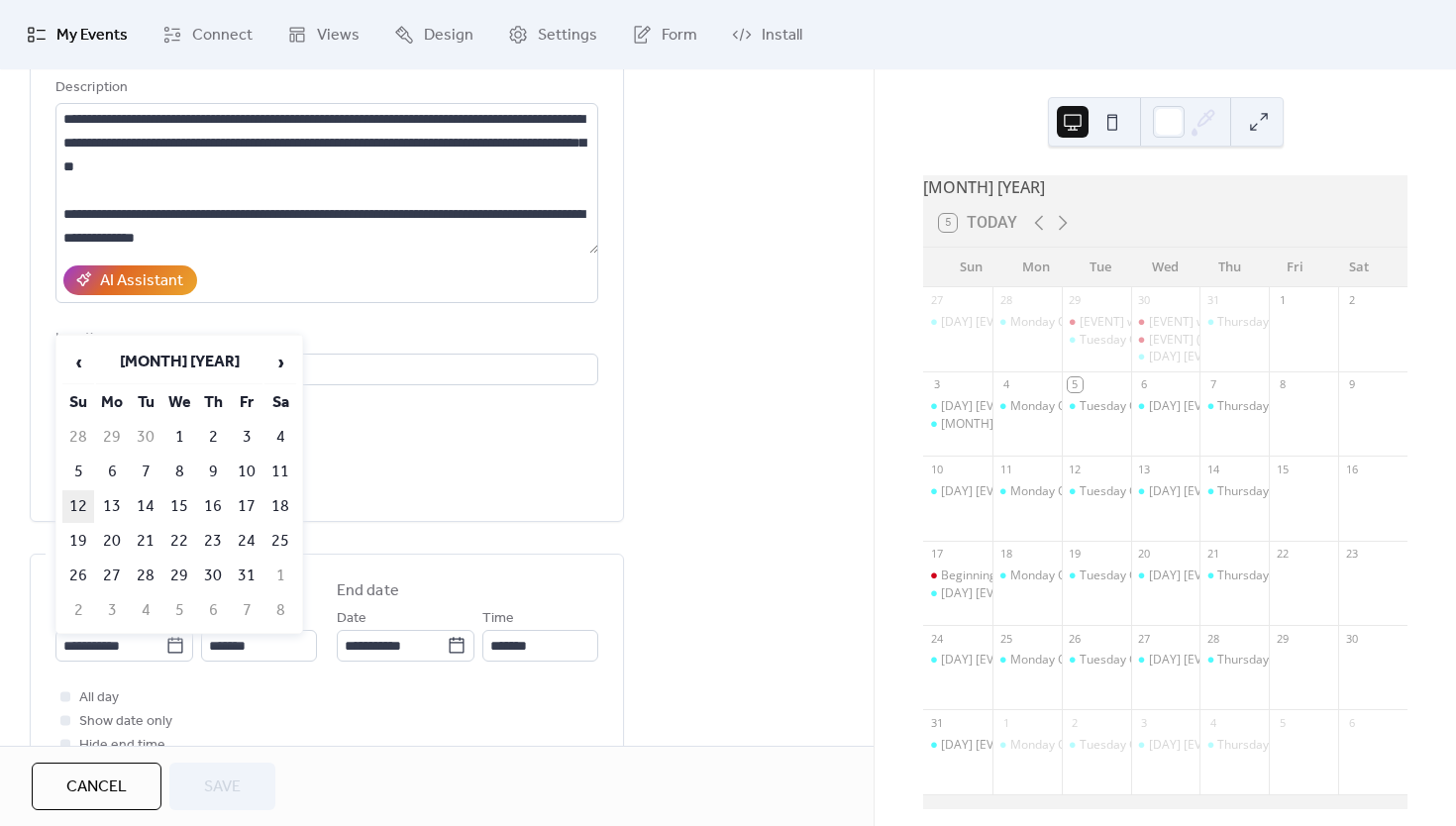 type on "**********" 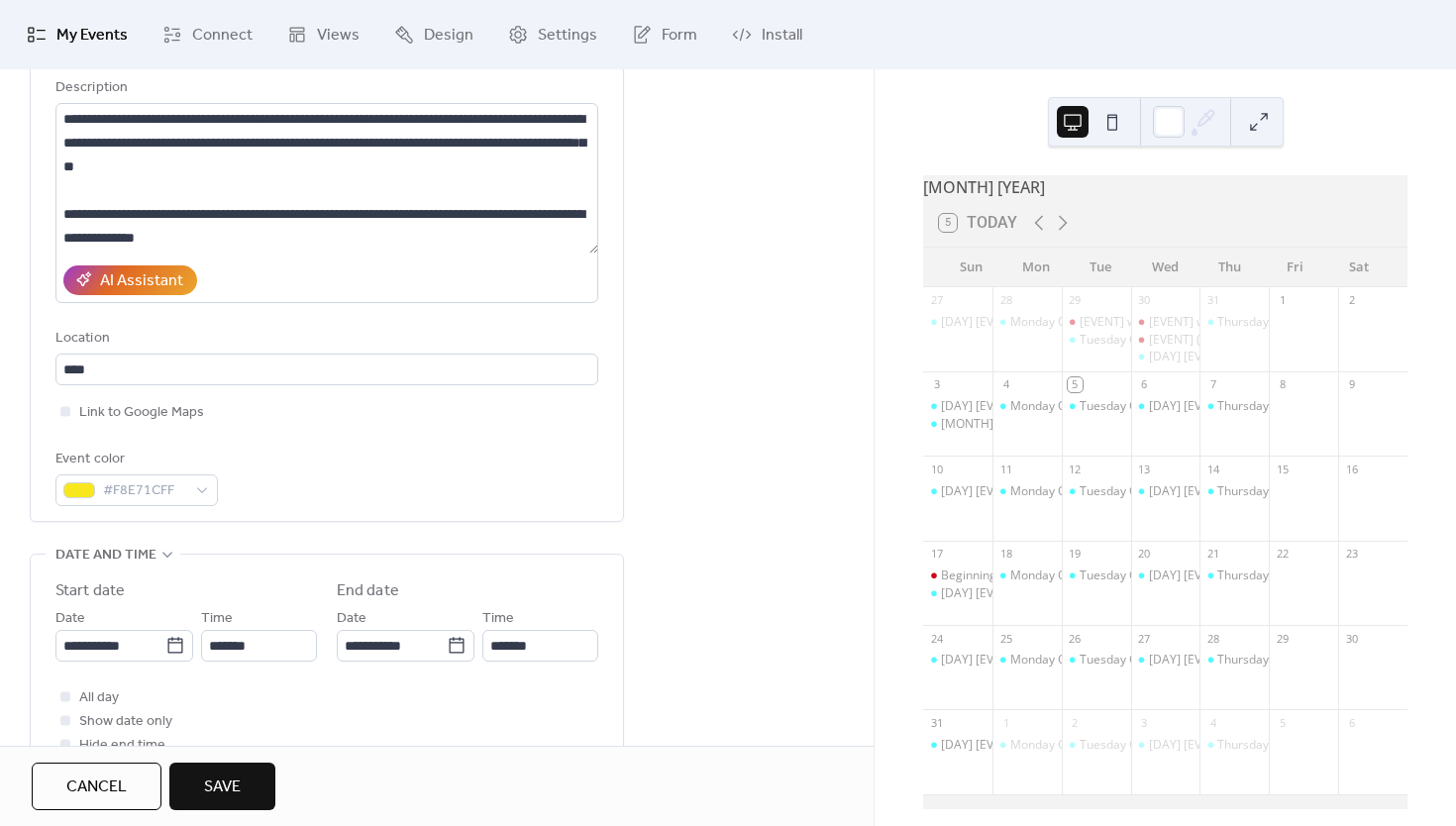 click on "Save" at bounding box center (222, 787) 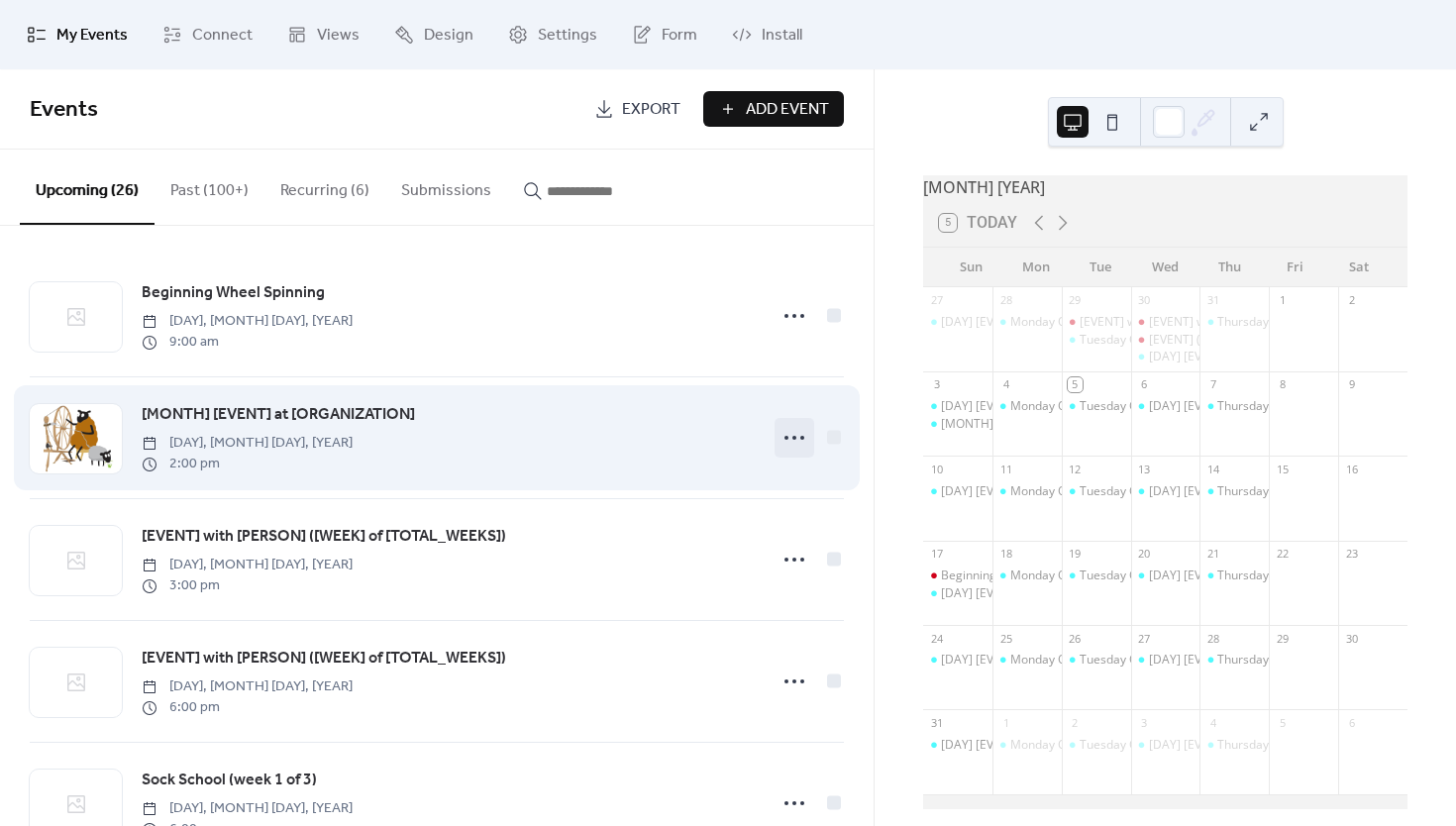 click 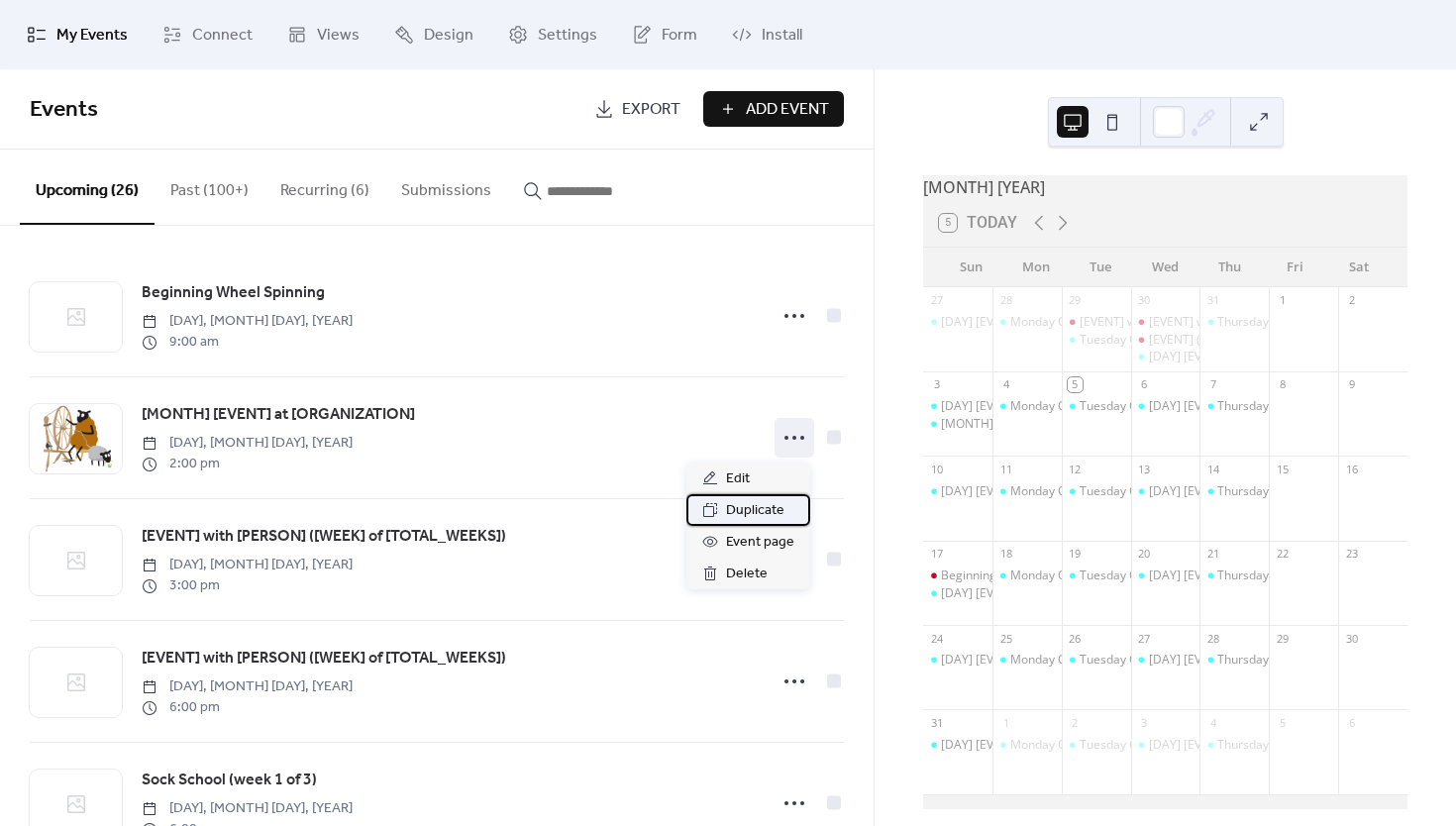 click on "Duplicate" at bounding box center (755, 511) 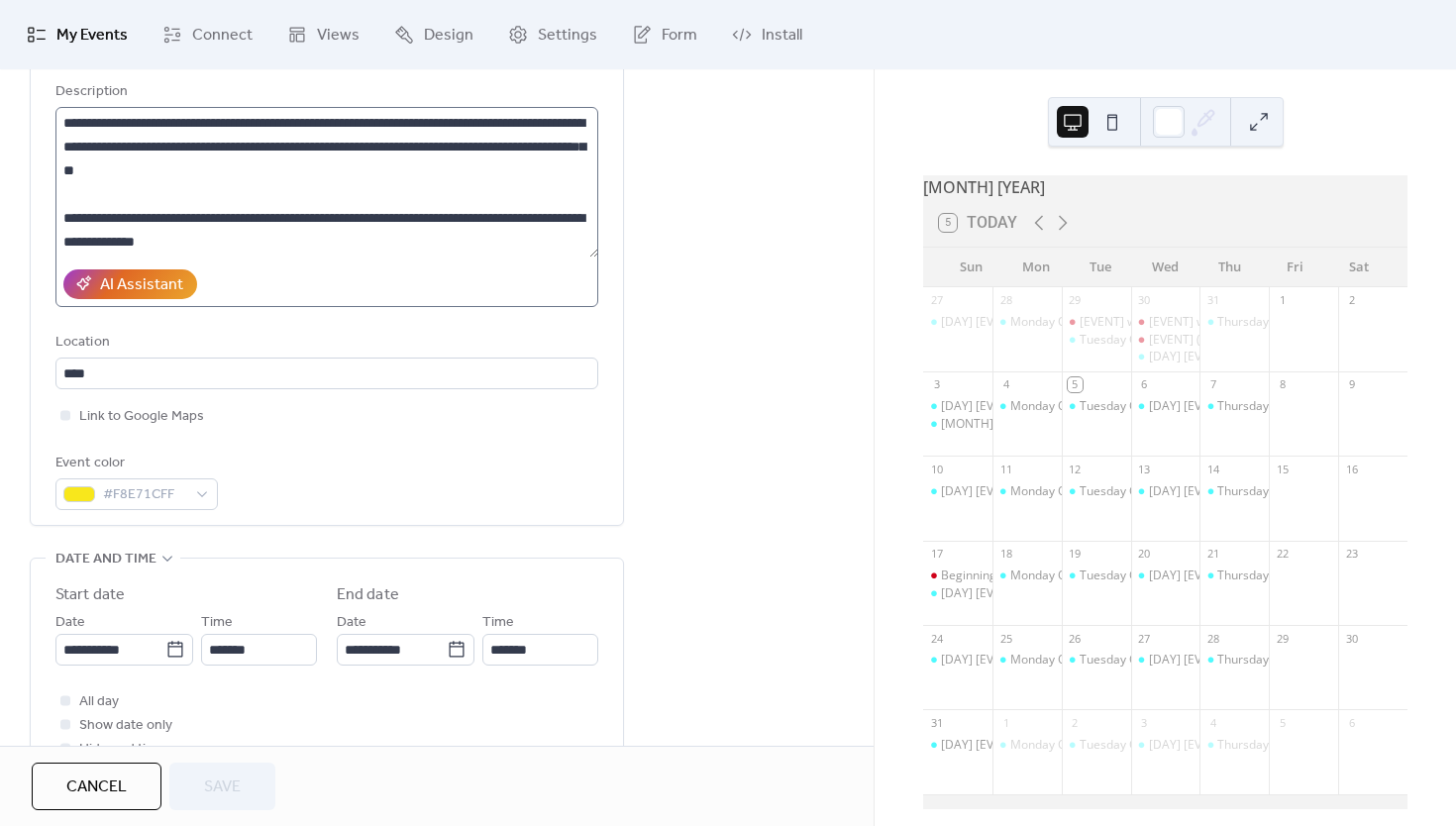 scroll, scrollTop: 212, scrollLeft: 0, axis: vertical 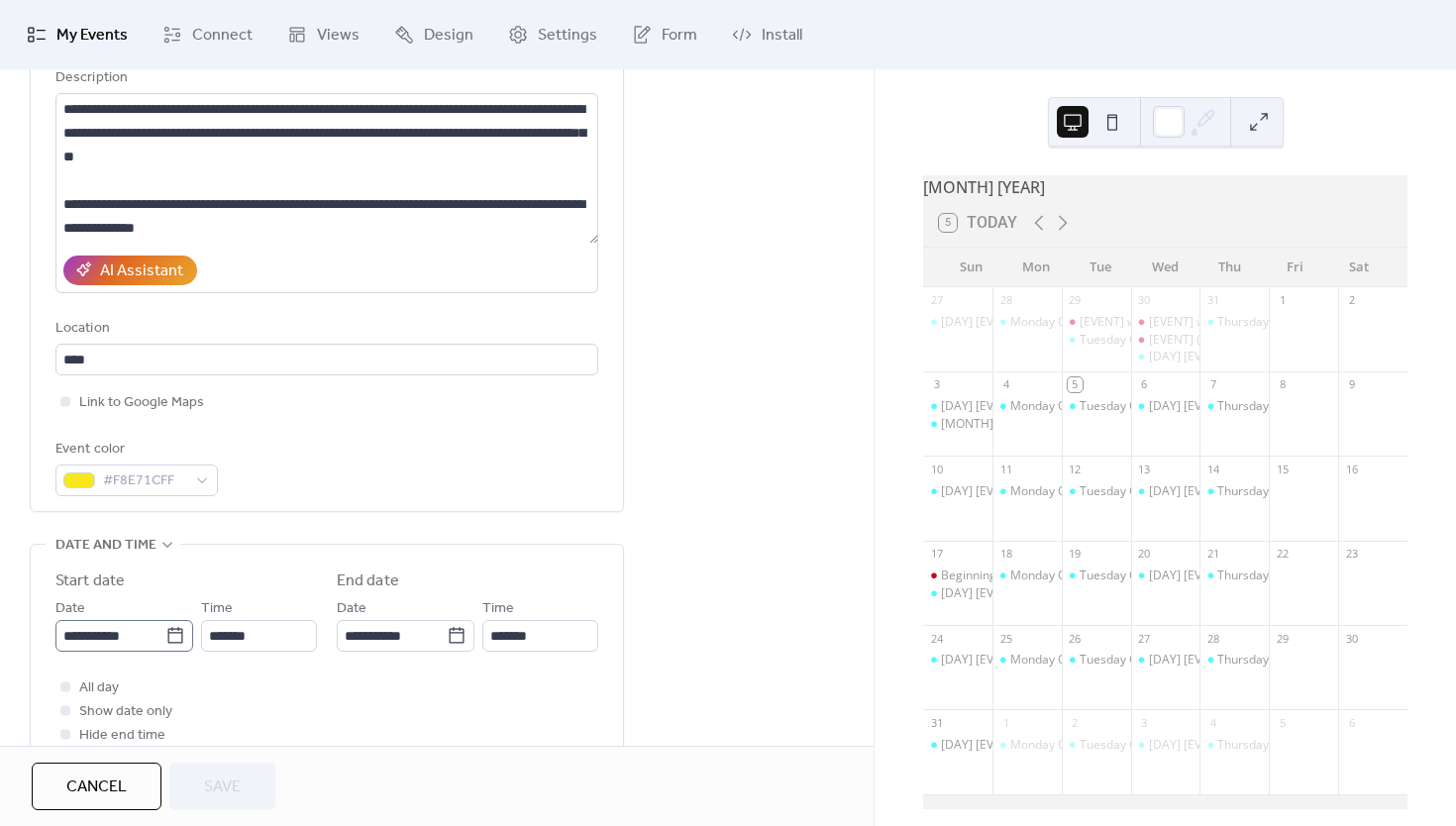 click 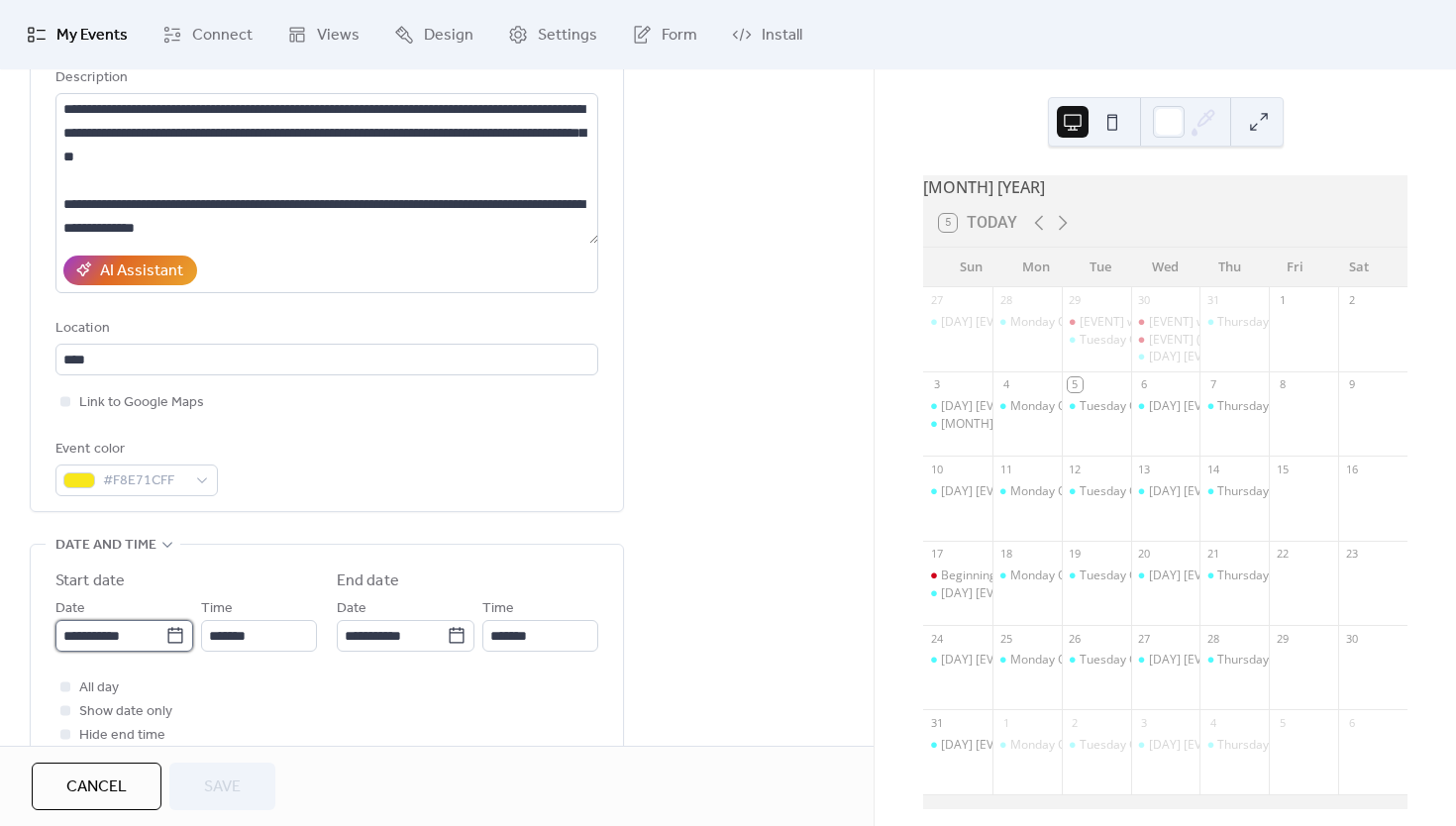 click on "**********" at bounding box center [110, 636] 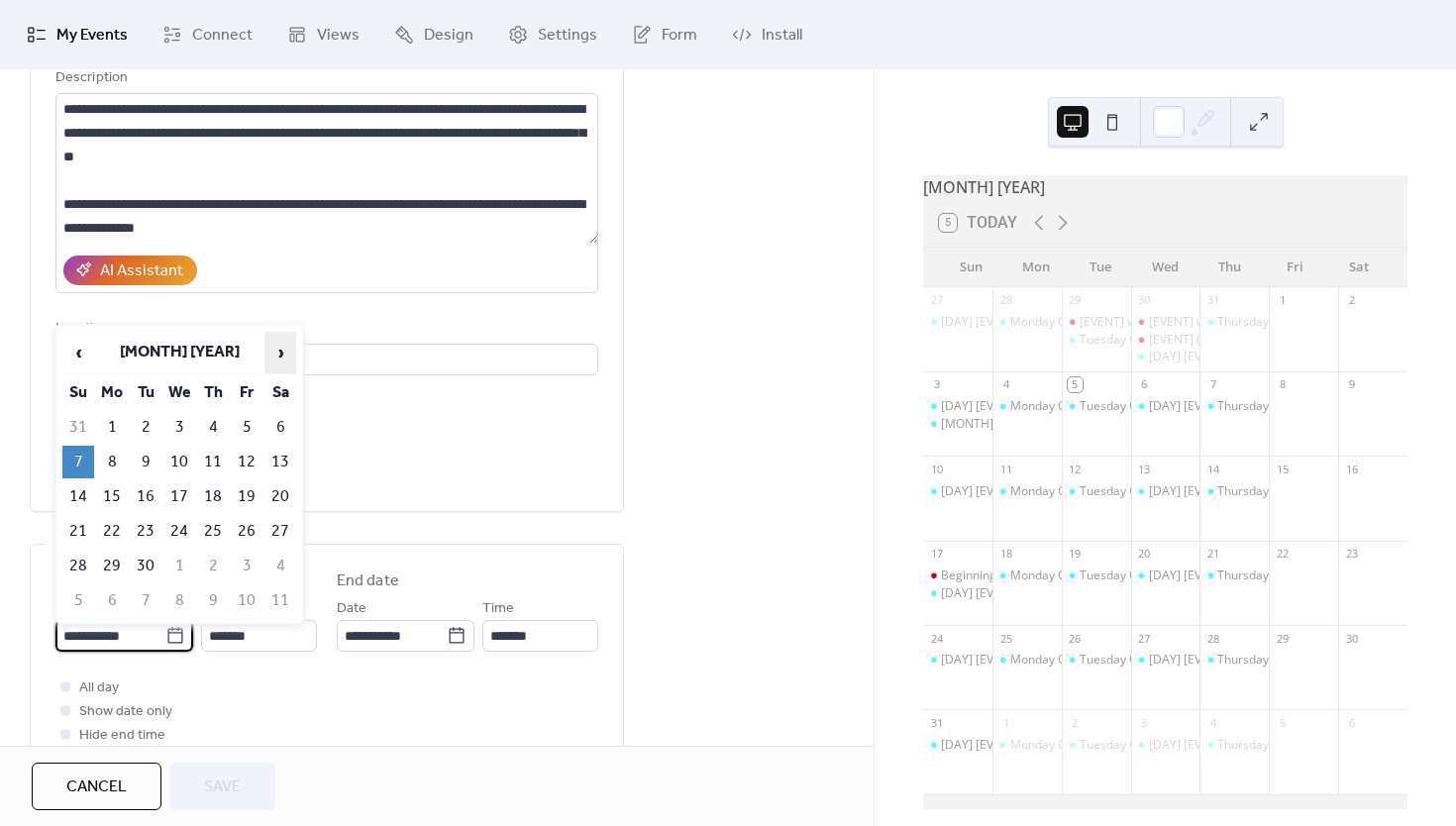 click on "›" at bounding box center [280, 353] 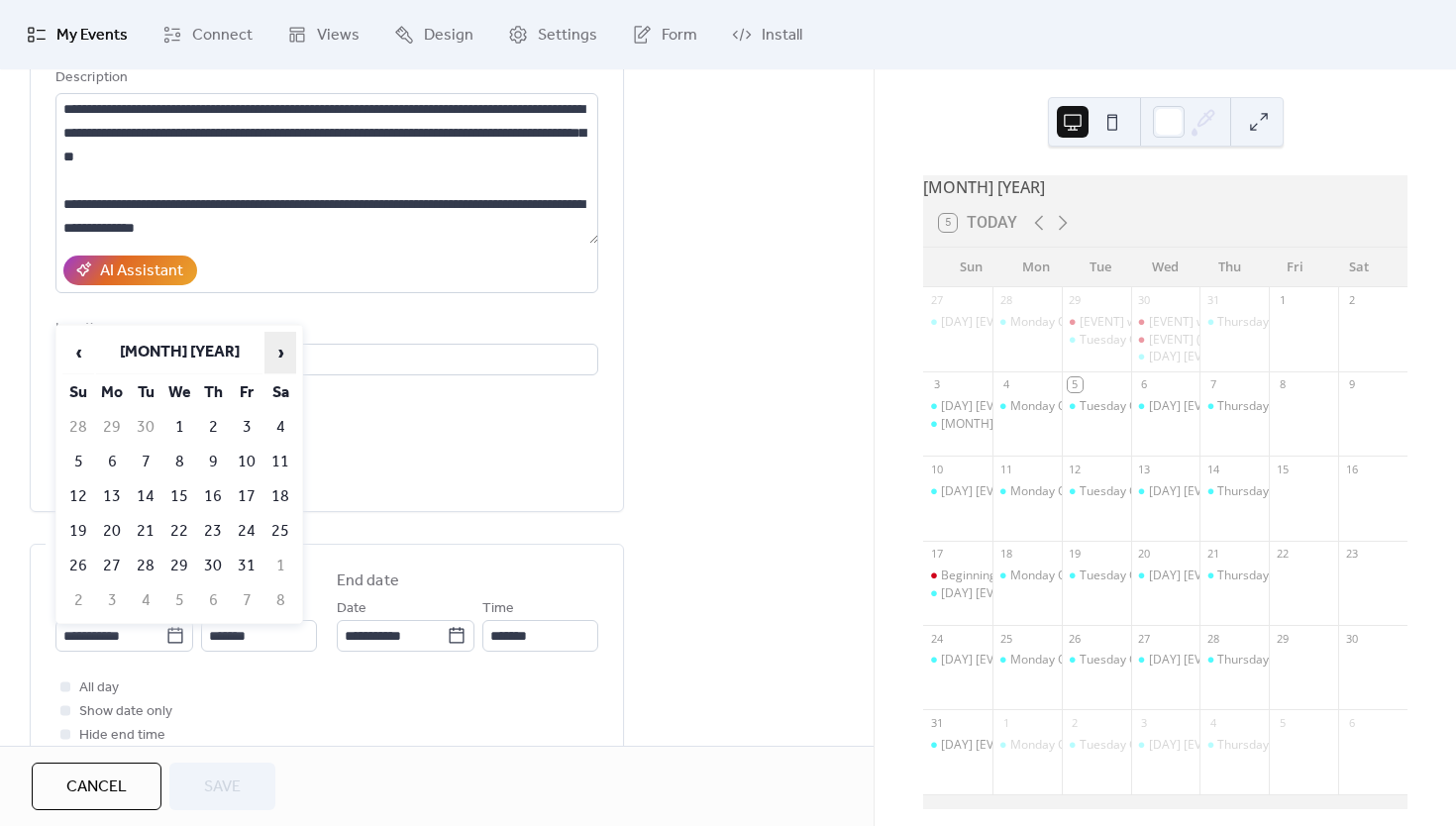 click on "›" at bounding box center (280, 353) 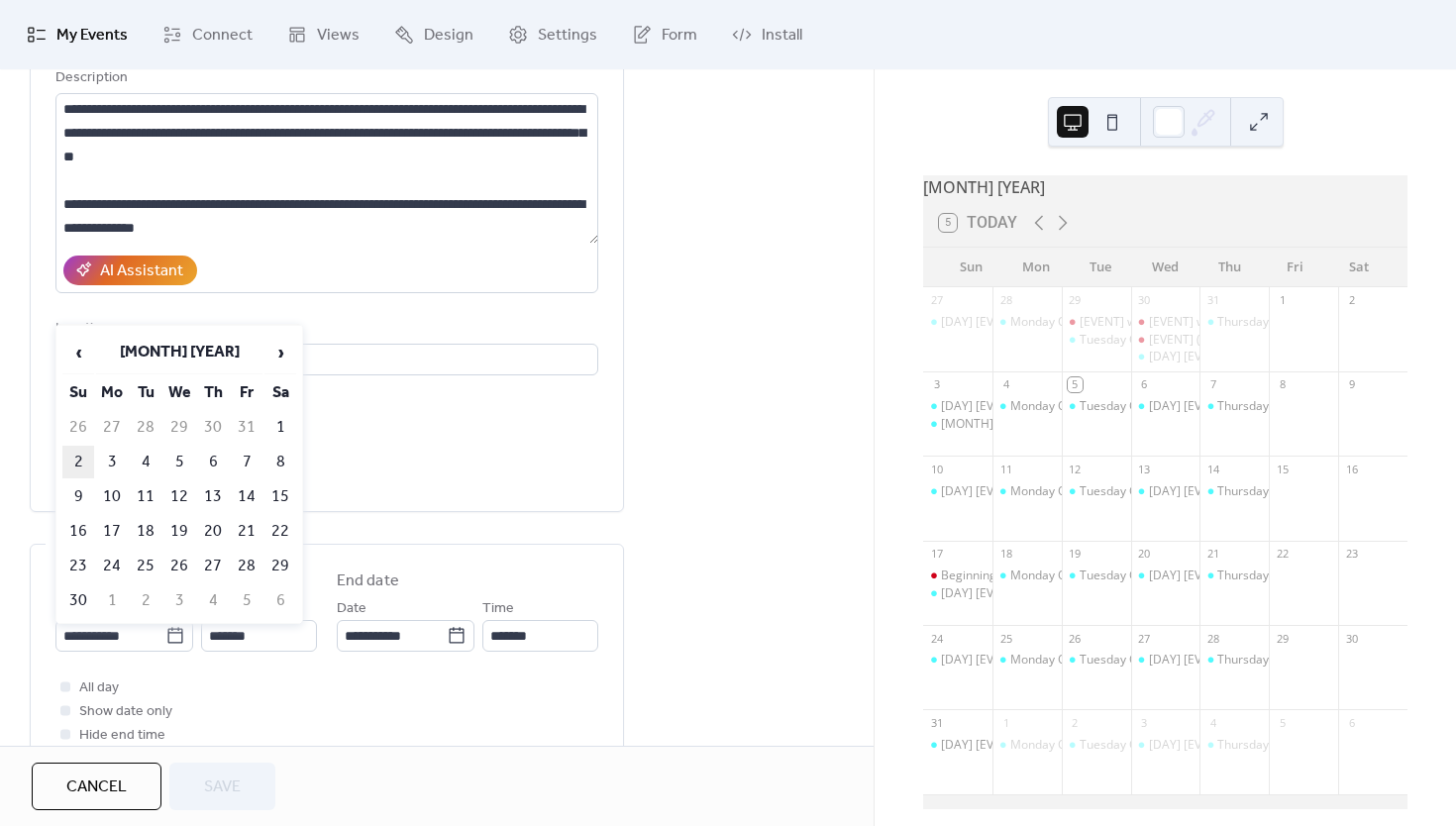 click on "2" at bounding box center (78, 462) 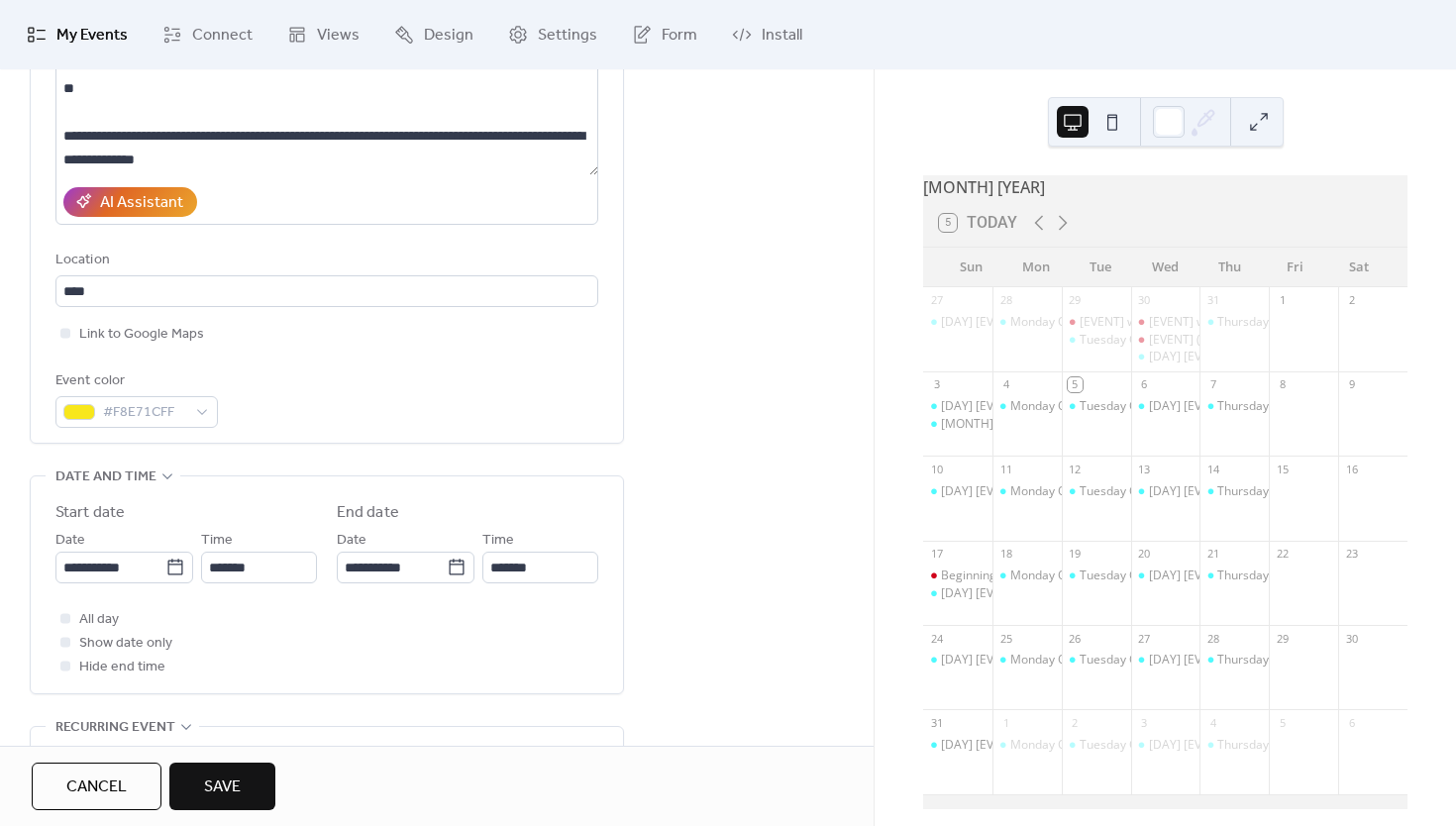 scroll, scrollTop: 290, scrollLeft: 0, axis: vertical 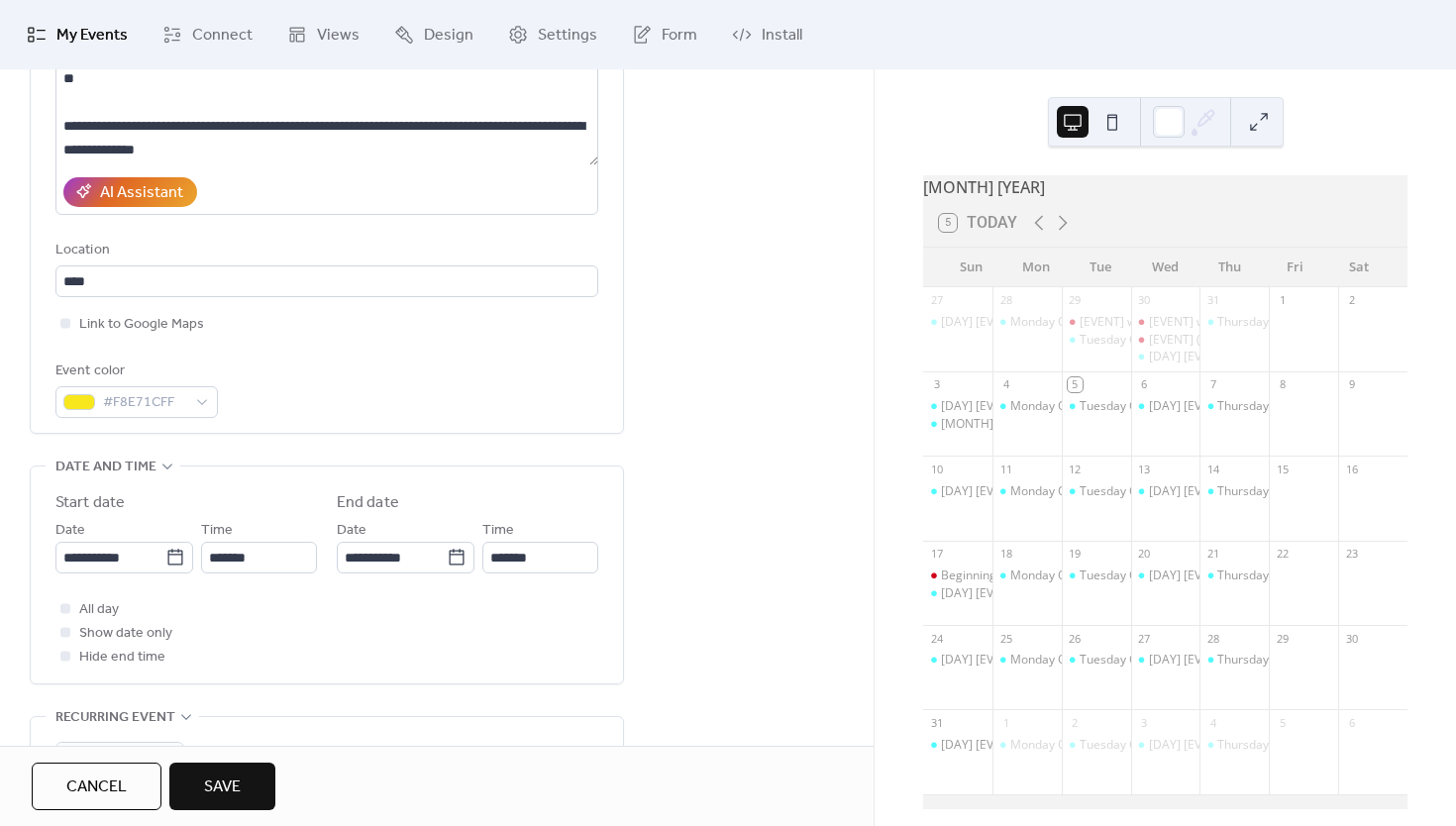click on "Save" at bounding box center (222, 787) 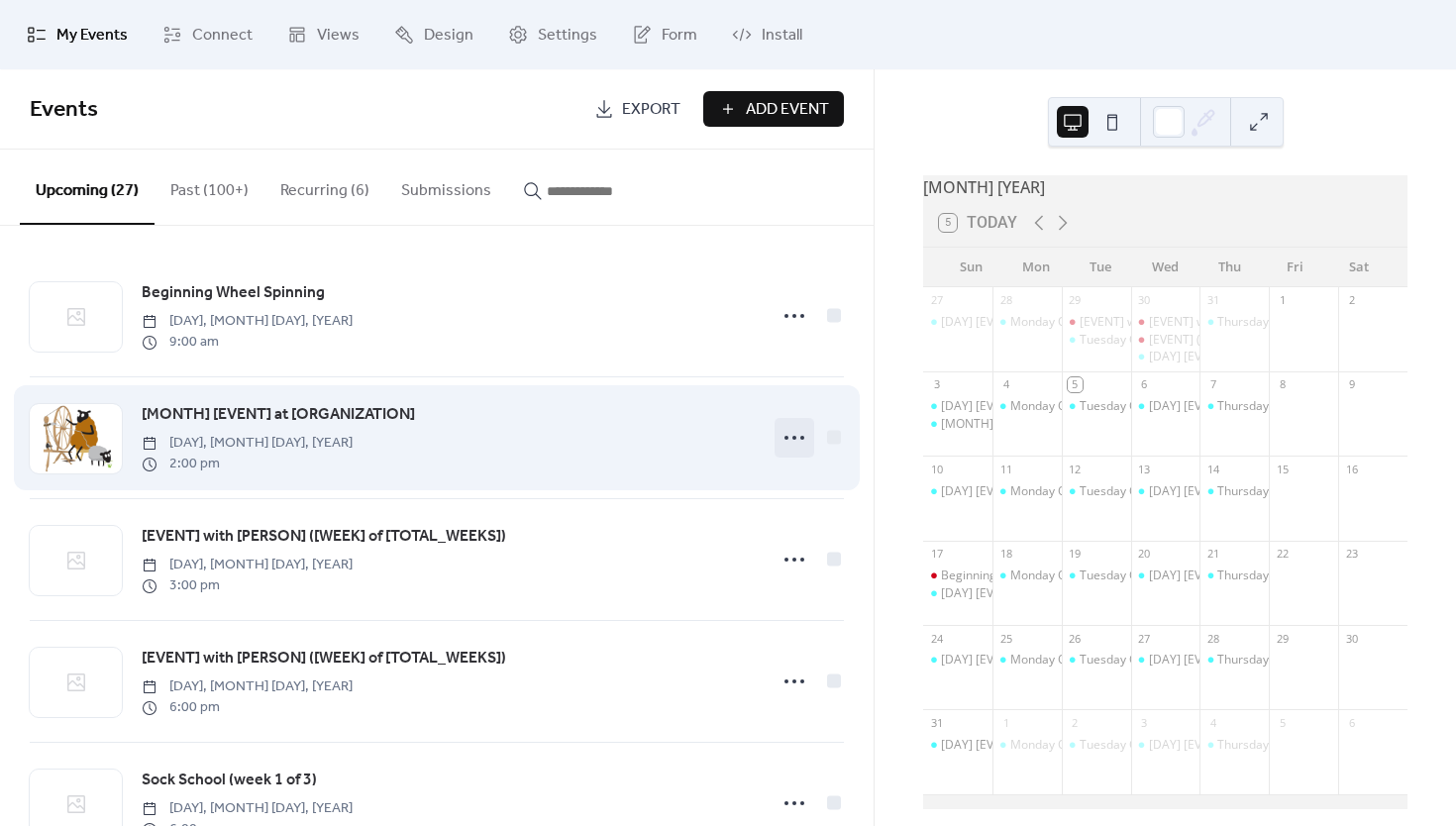 click 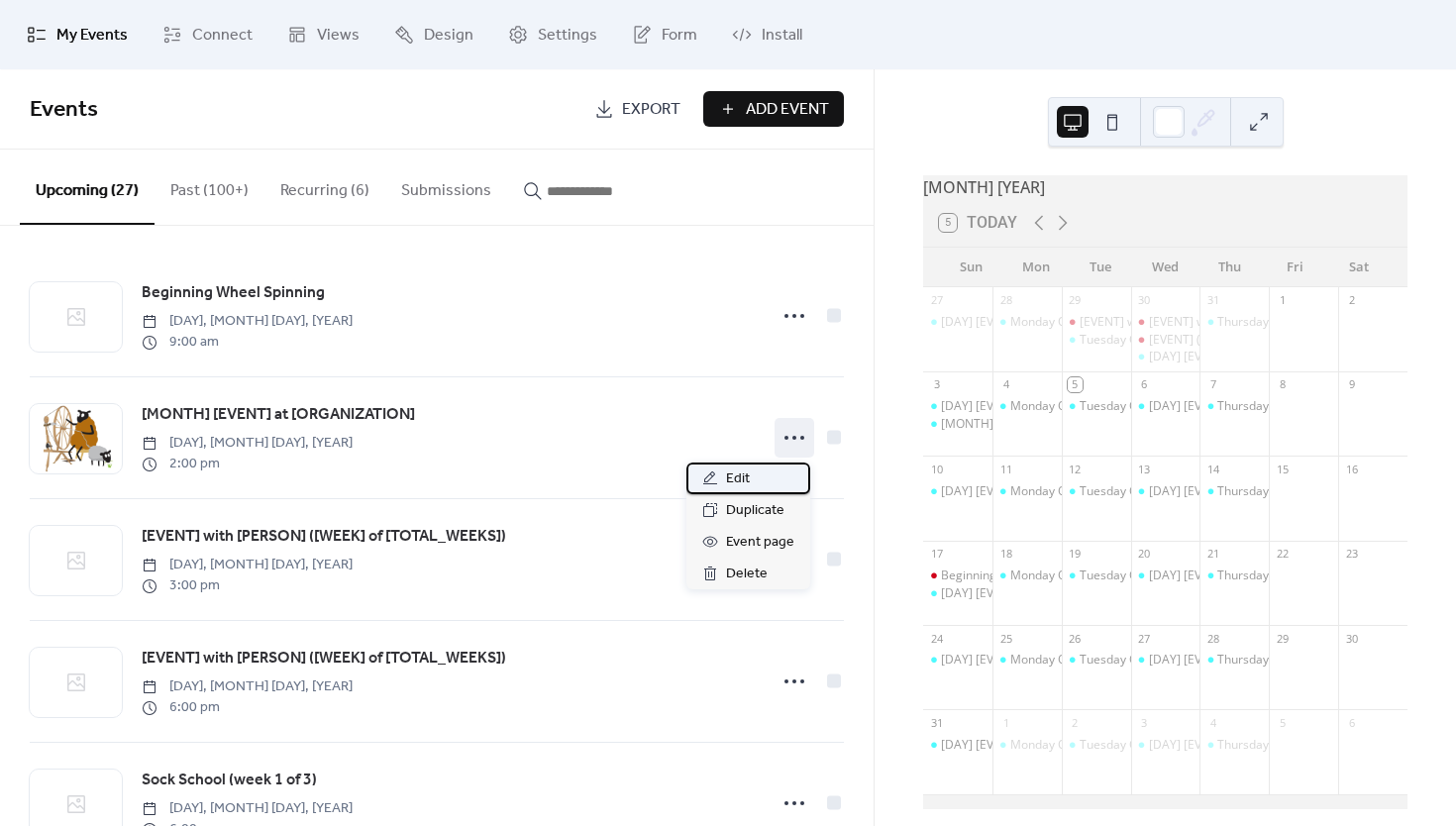 click on "Edit" at bounding box center (738, 479) 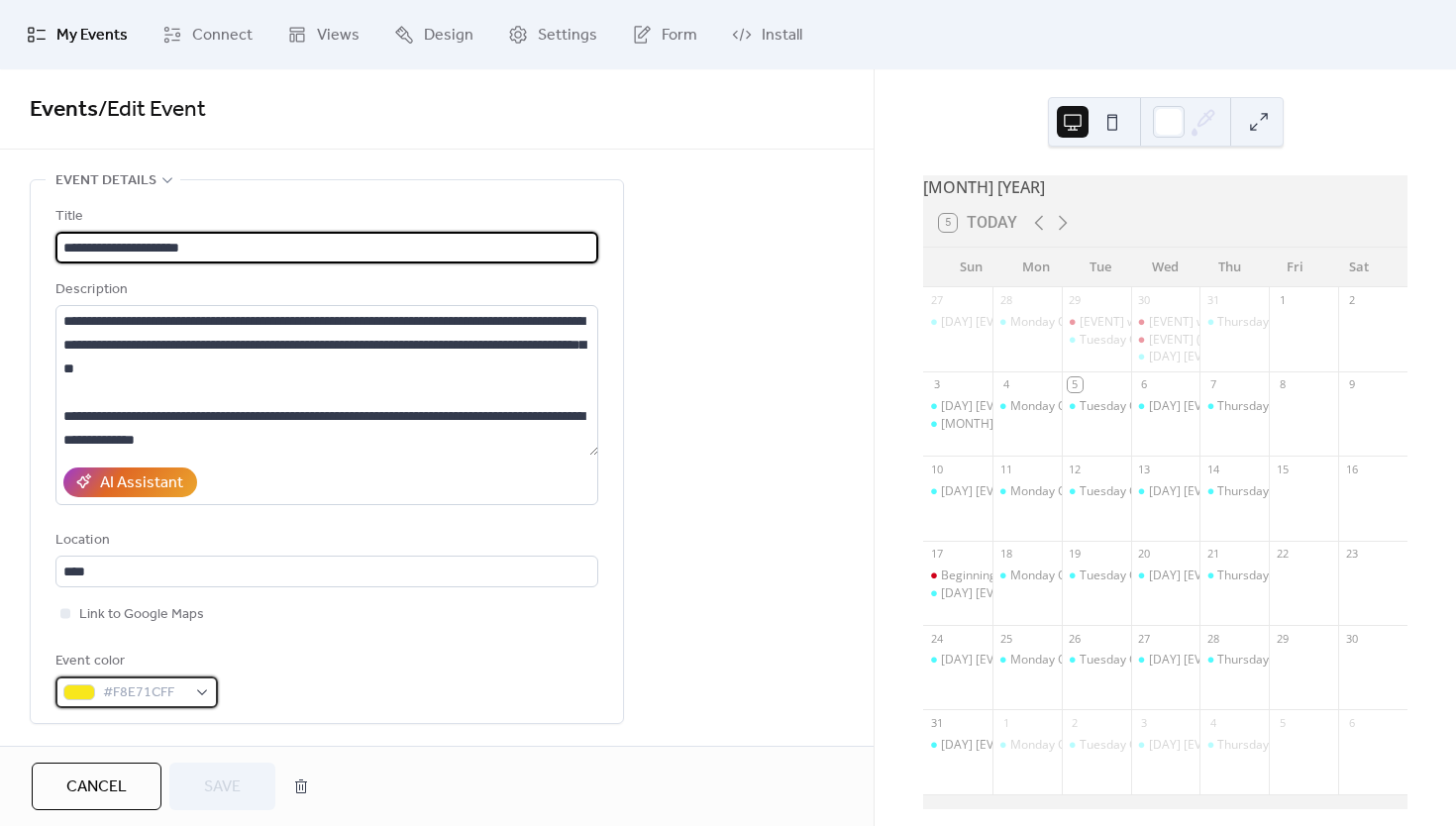 click on "#F8E71CFF" at bounding box center [145, 693] 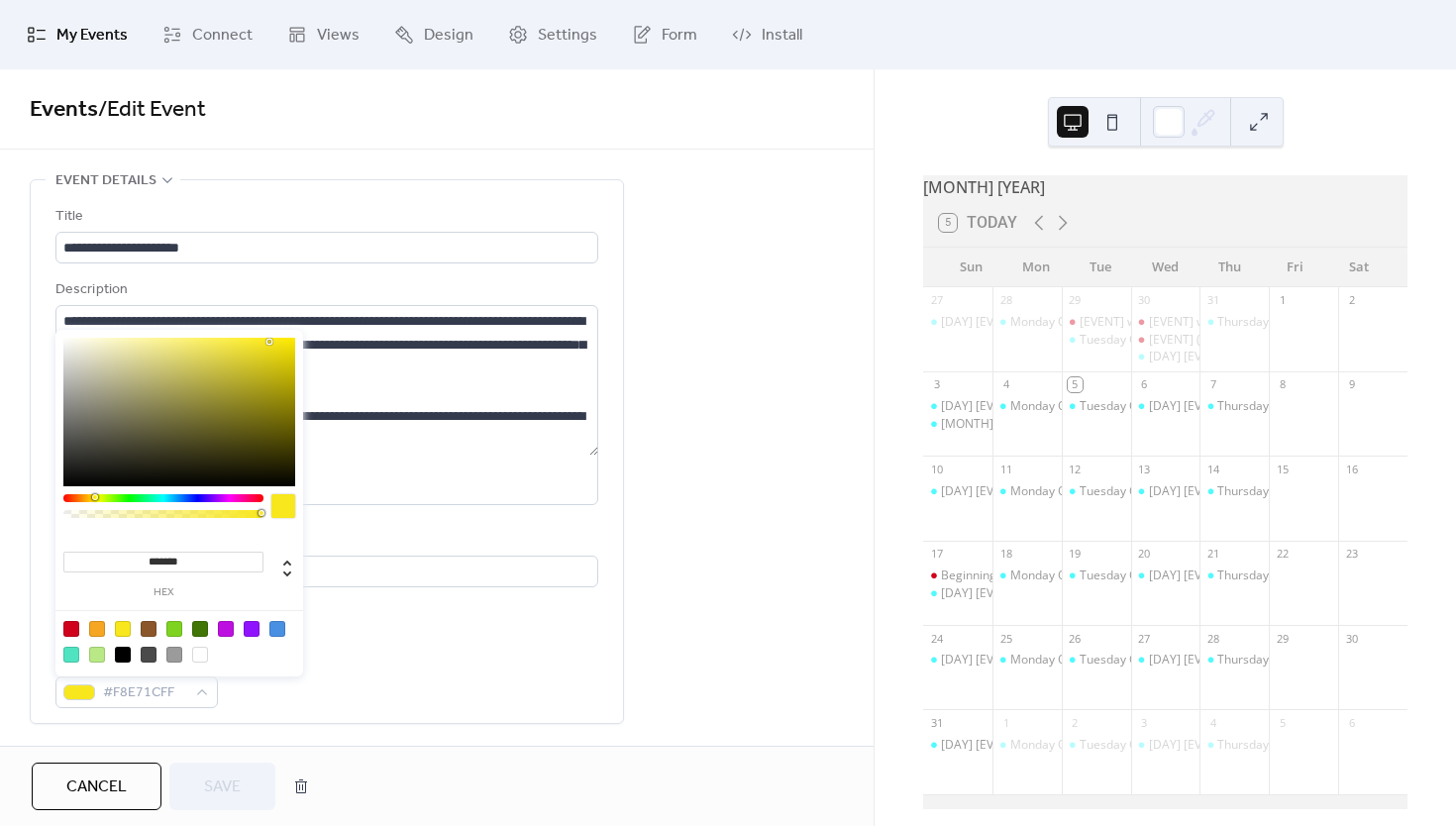 click at bounding box center [179, 641] 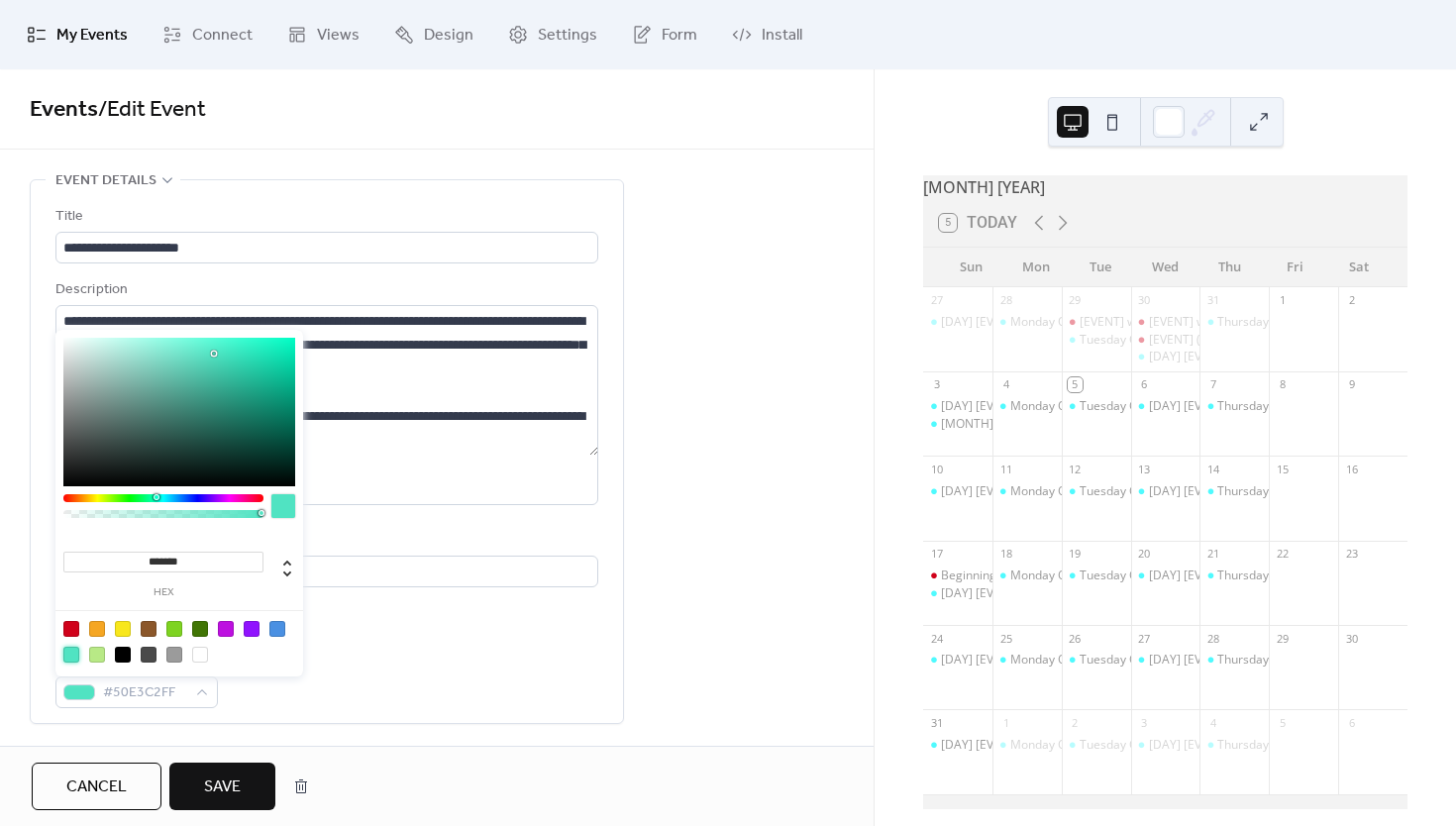 click on "Save" at bounding box center [222, 787] 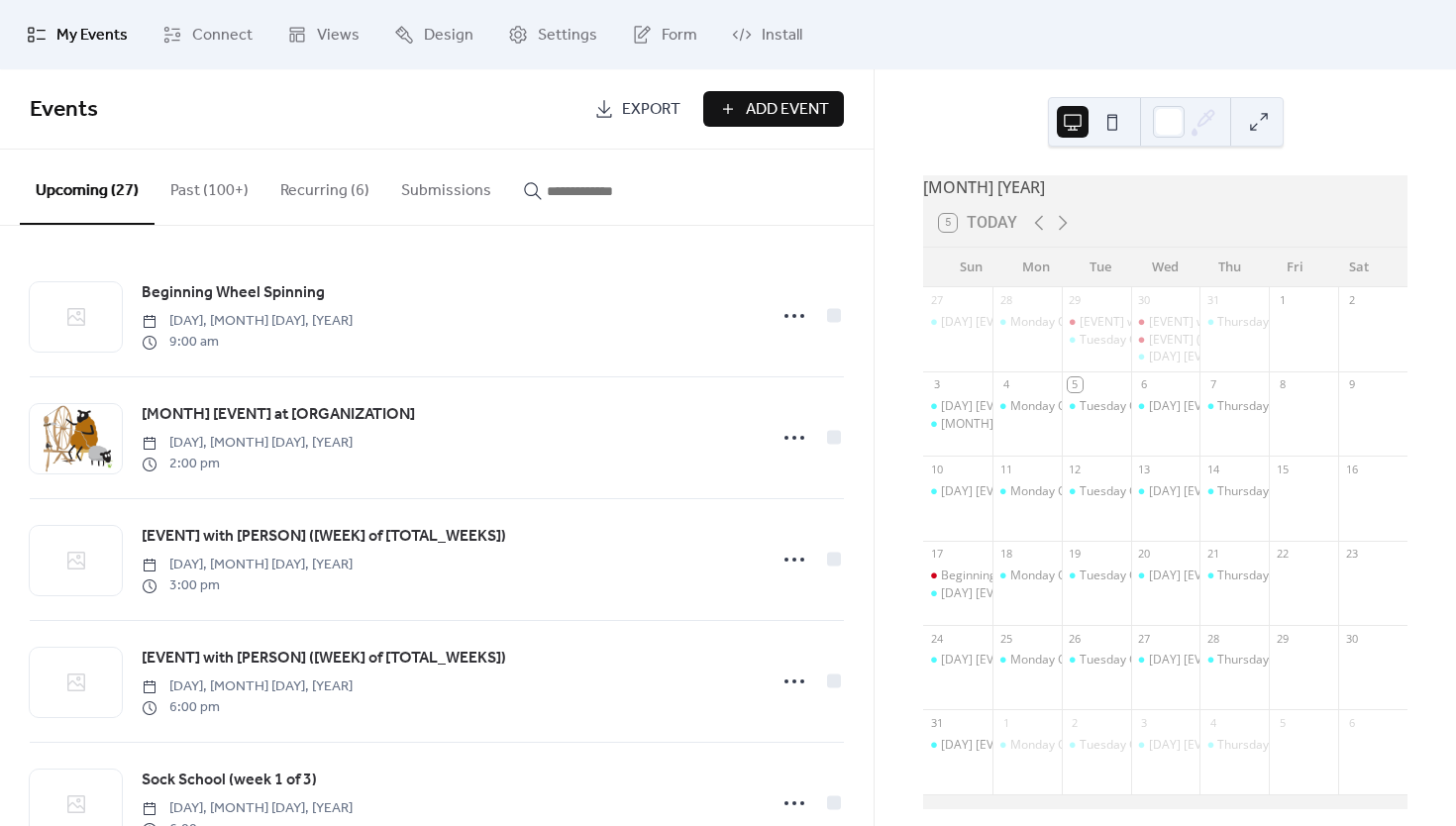click 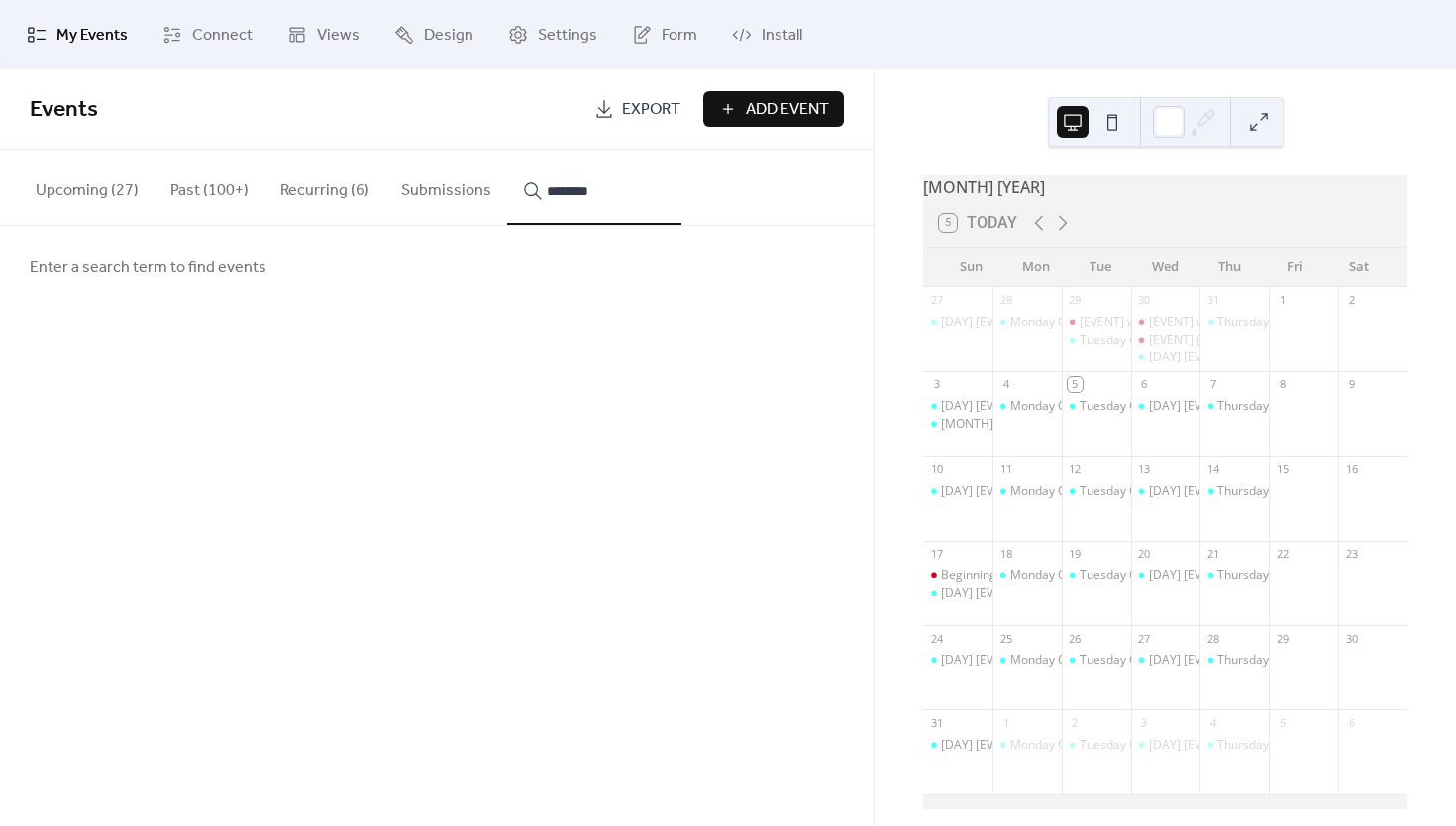 click on "*******" at bounding box center (594, 187) 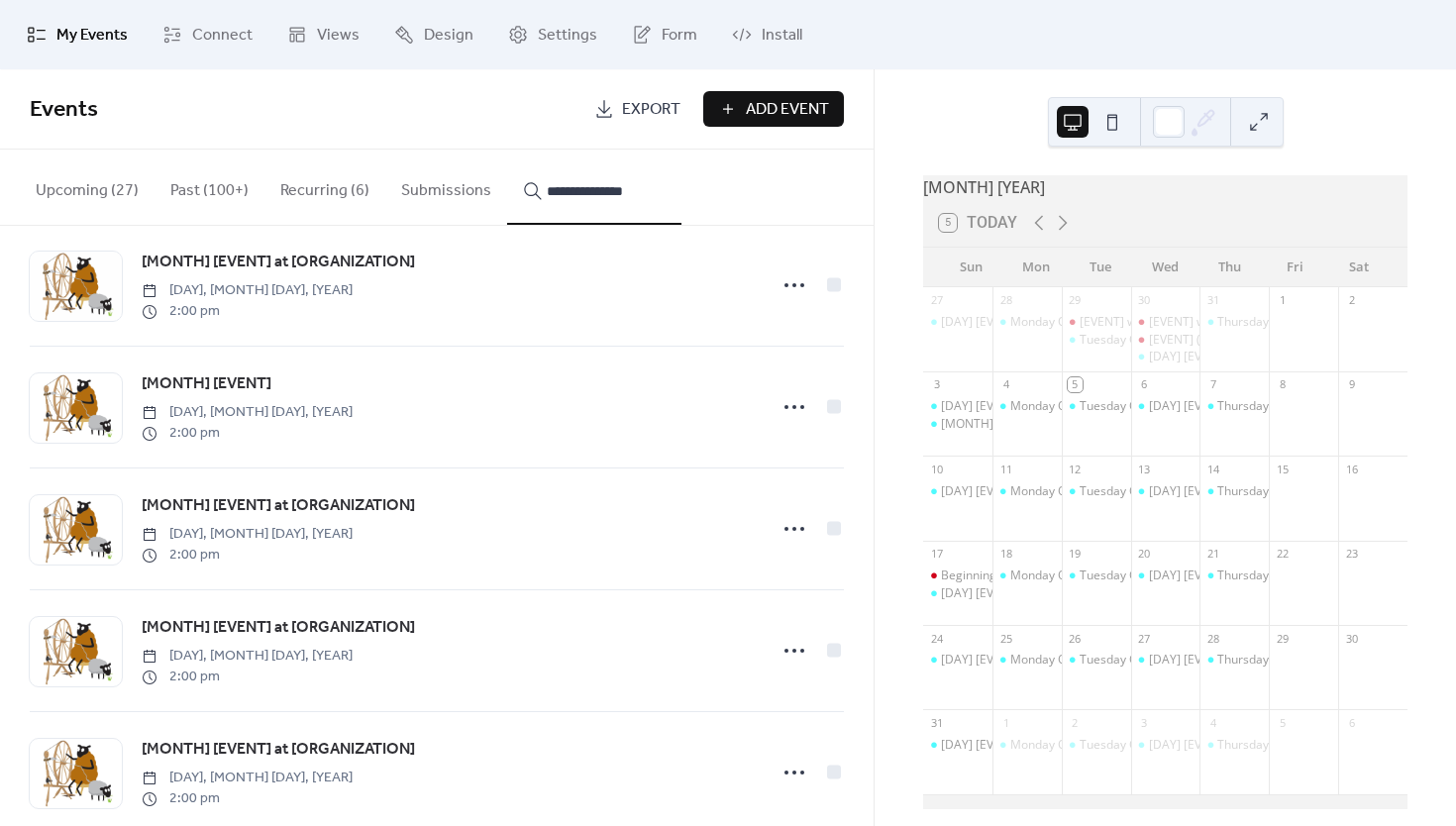 scroll, scrollTop: 2027, scrollLeft: 0, axis: vertical 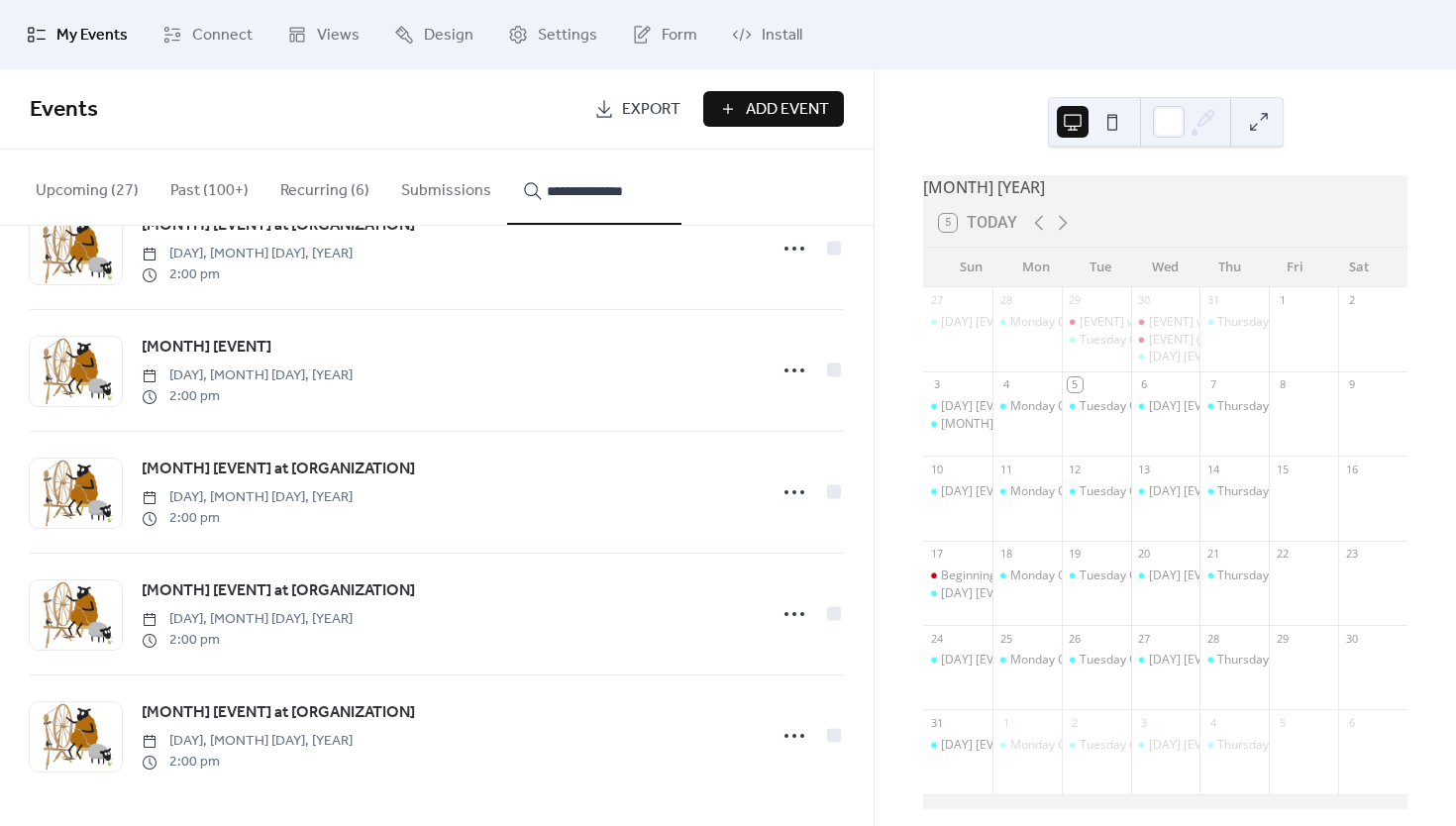 type on "**********" 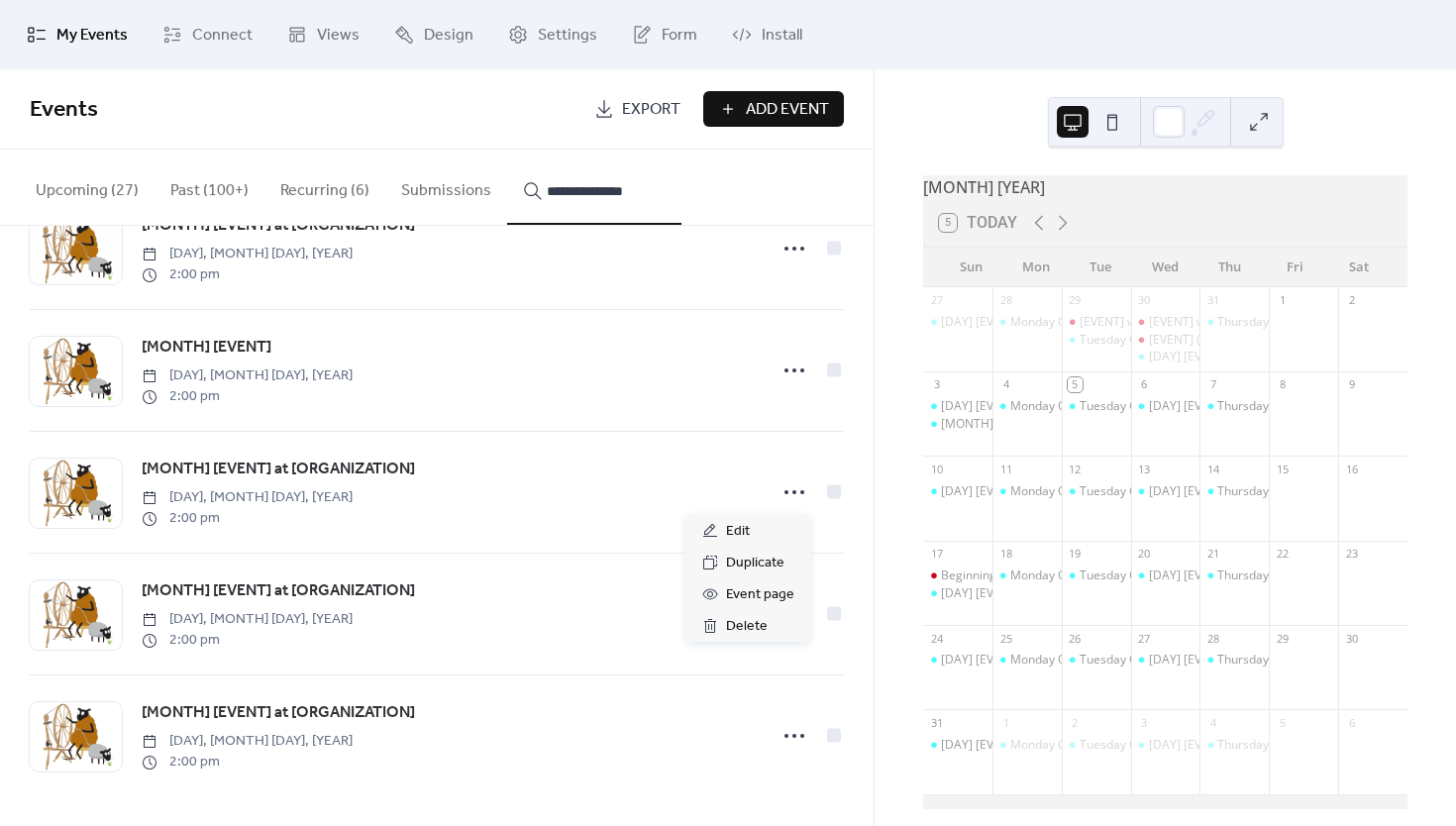 click 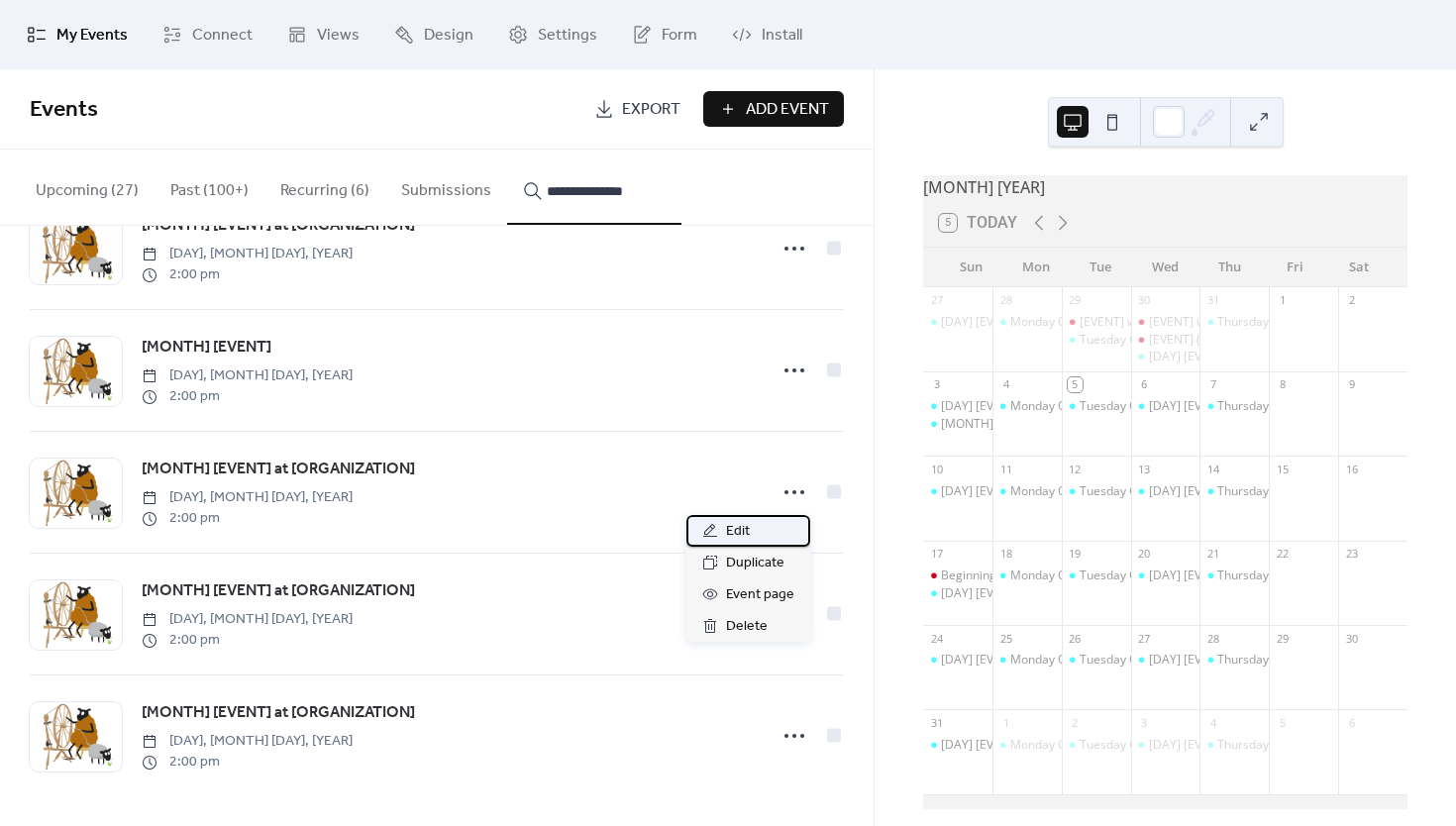 click on "Edit" at bounding box center (748, 531) 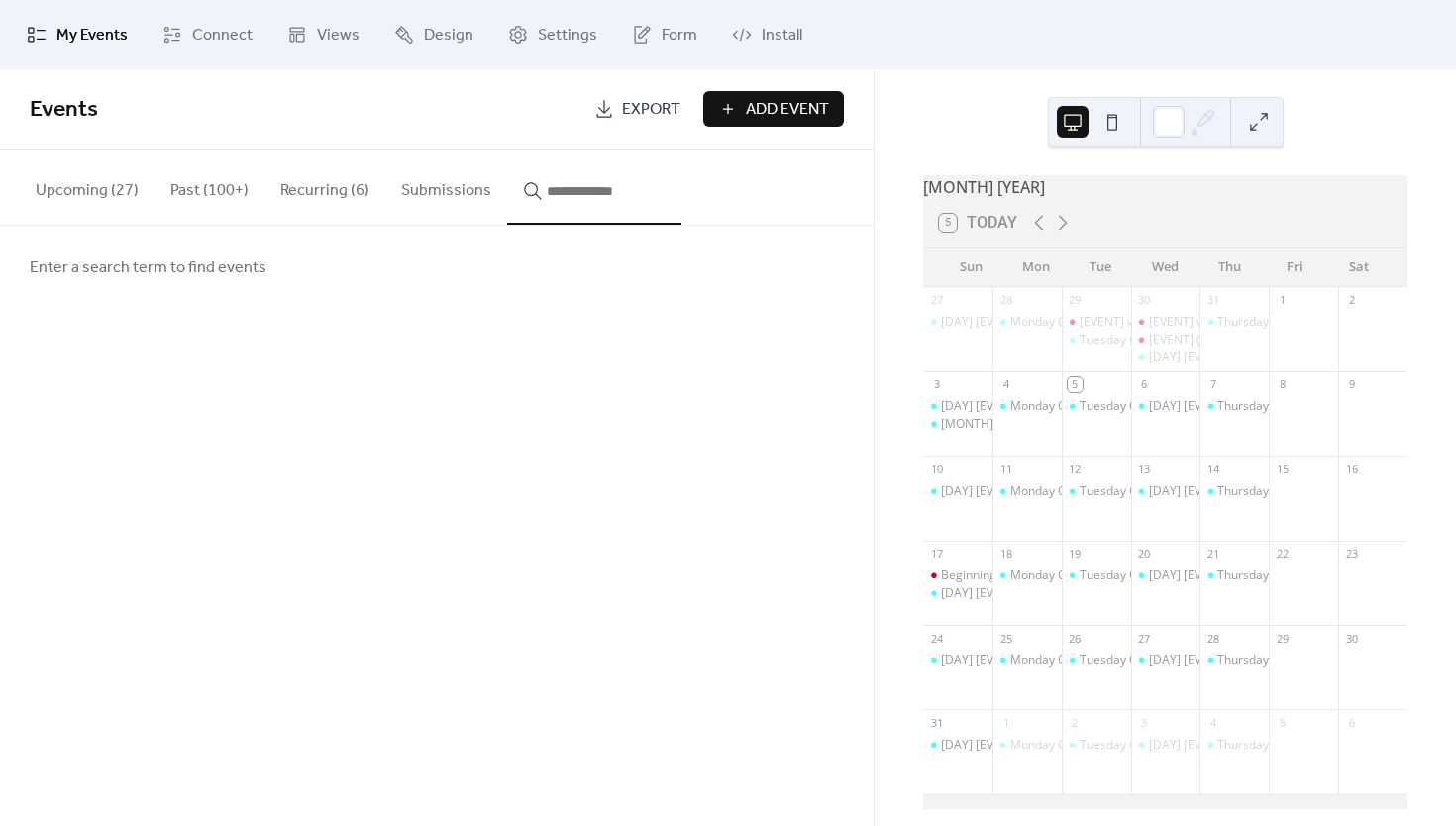 click at bounding box center (606, 191) 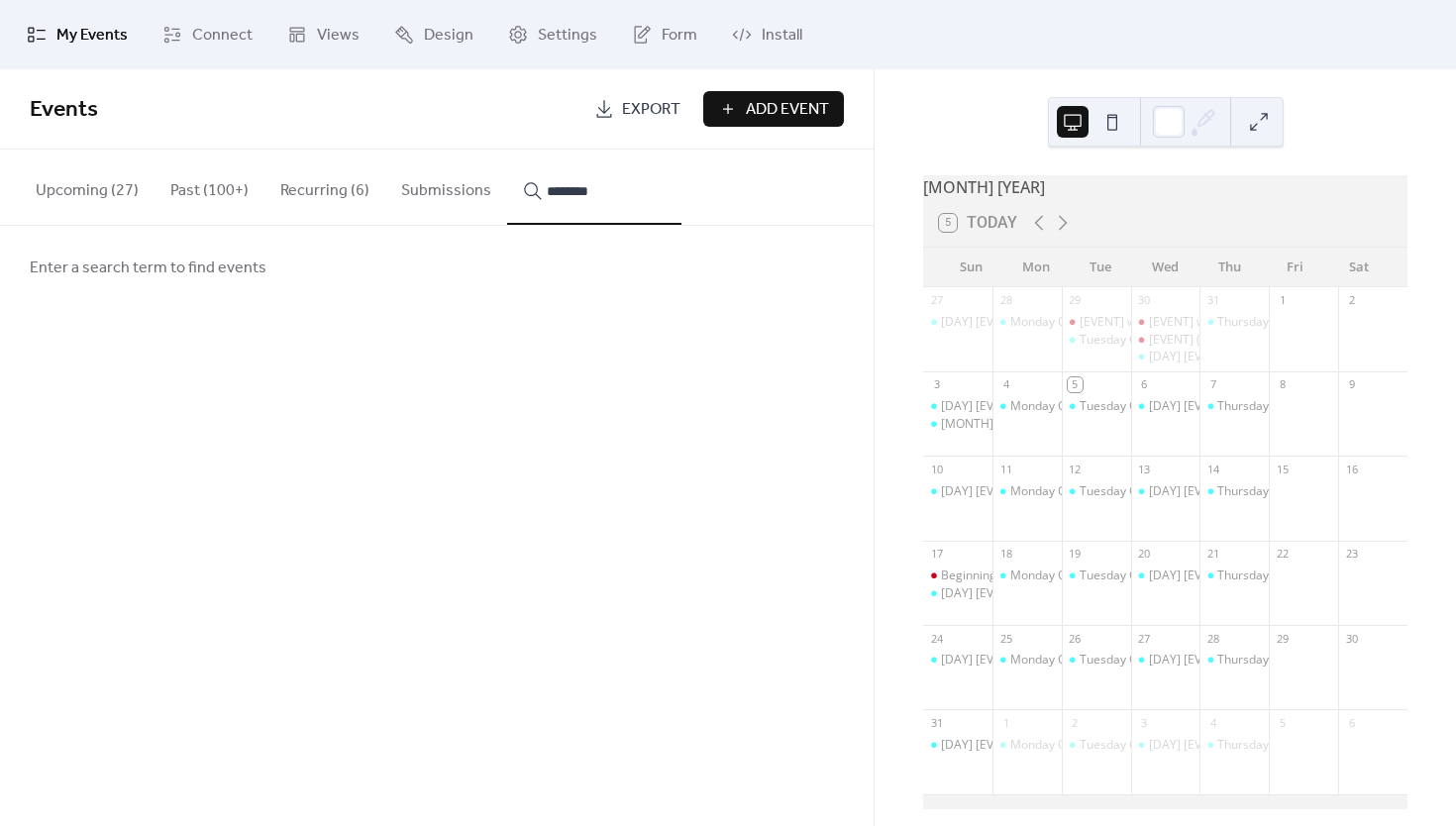 click on "*******" at bounding box center [594, 187] 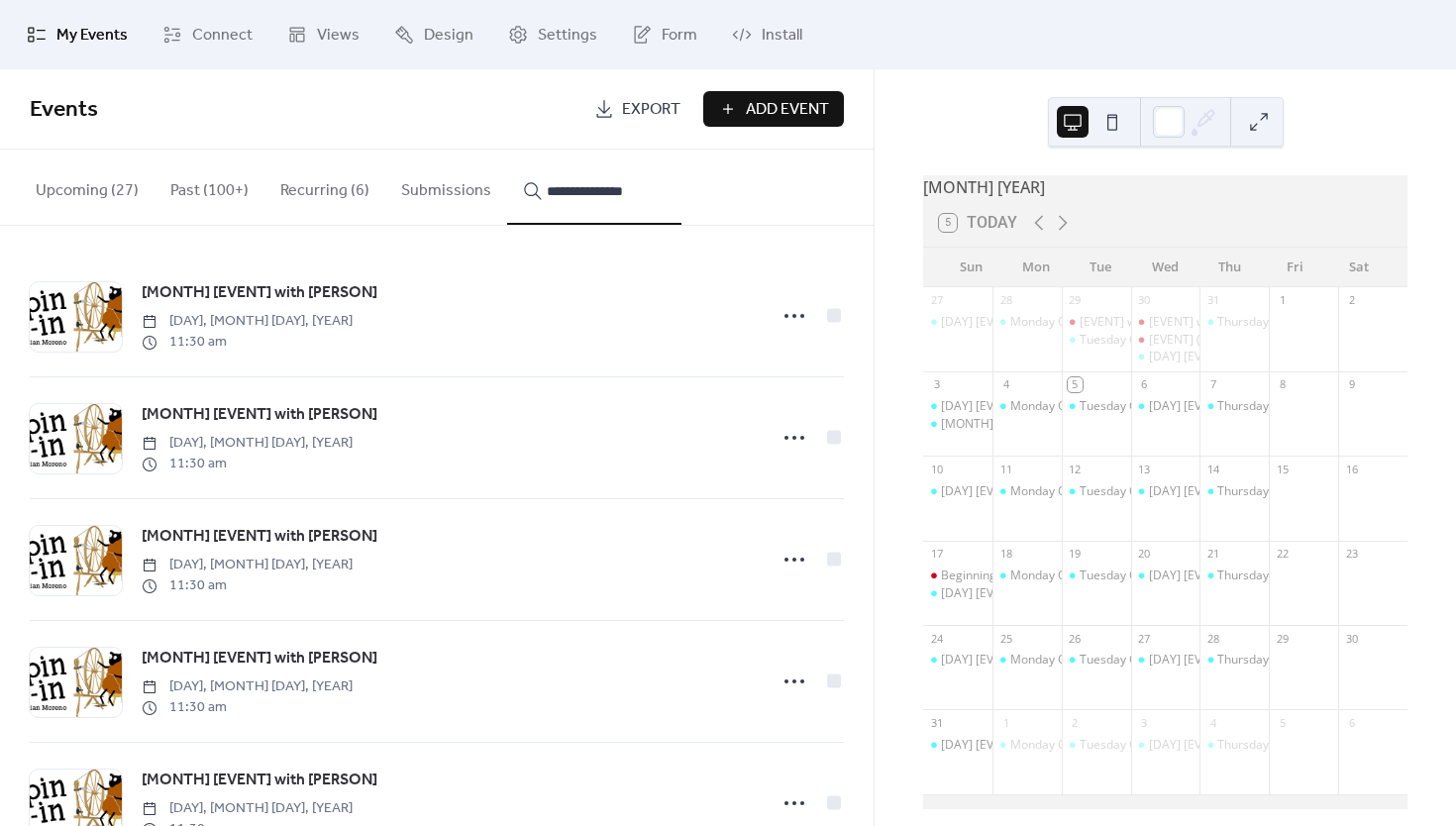 type on "**********" 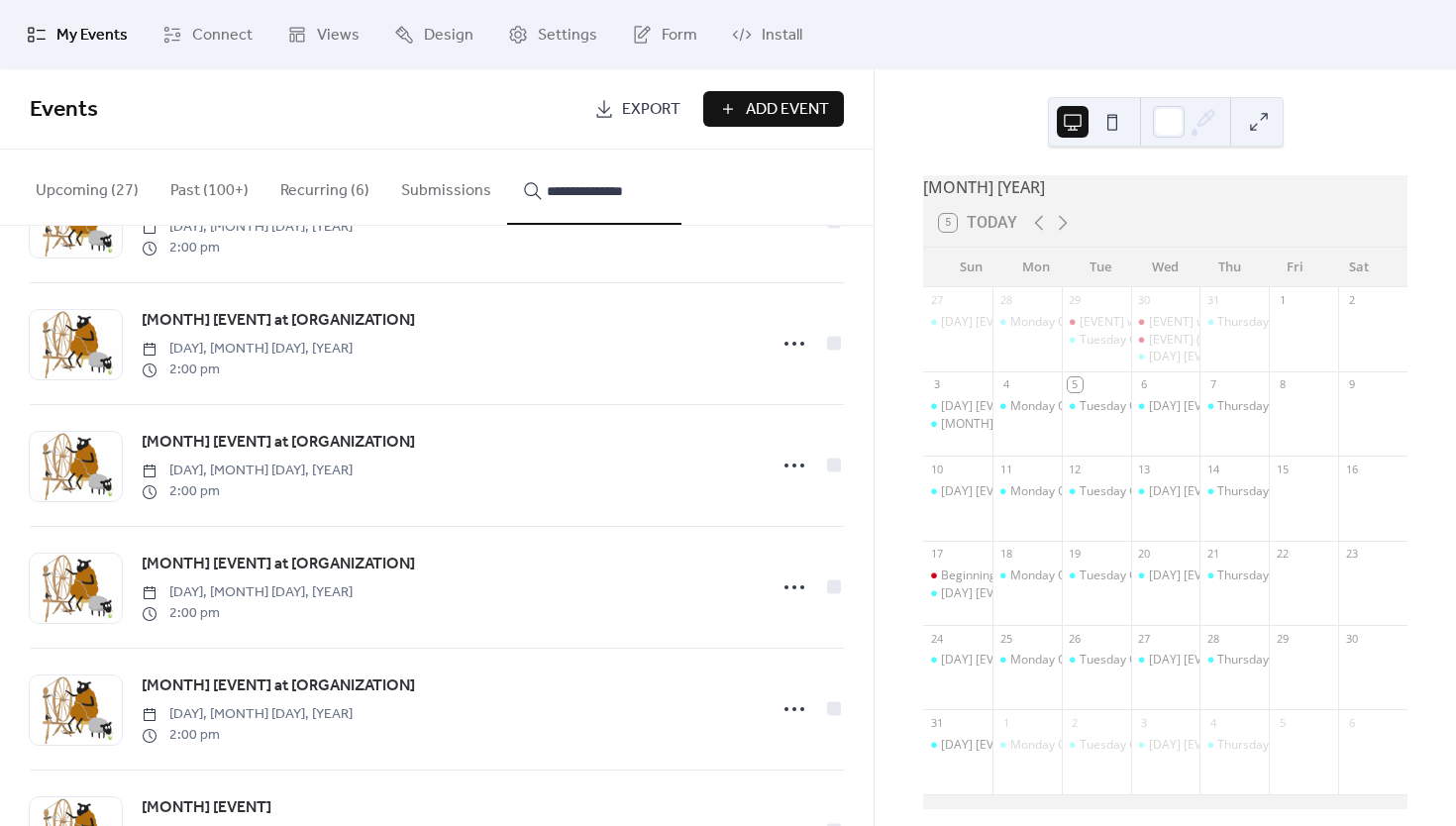 scroll, scrollTop: 2027, scrollLeft: 0, axis: vertical 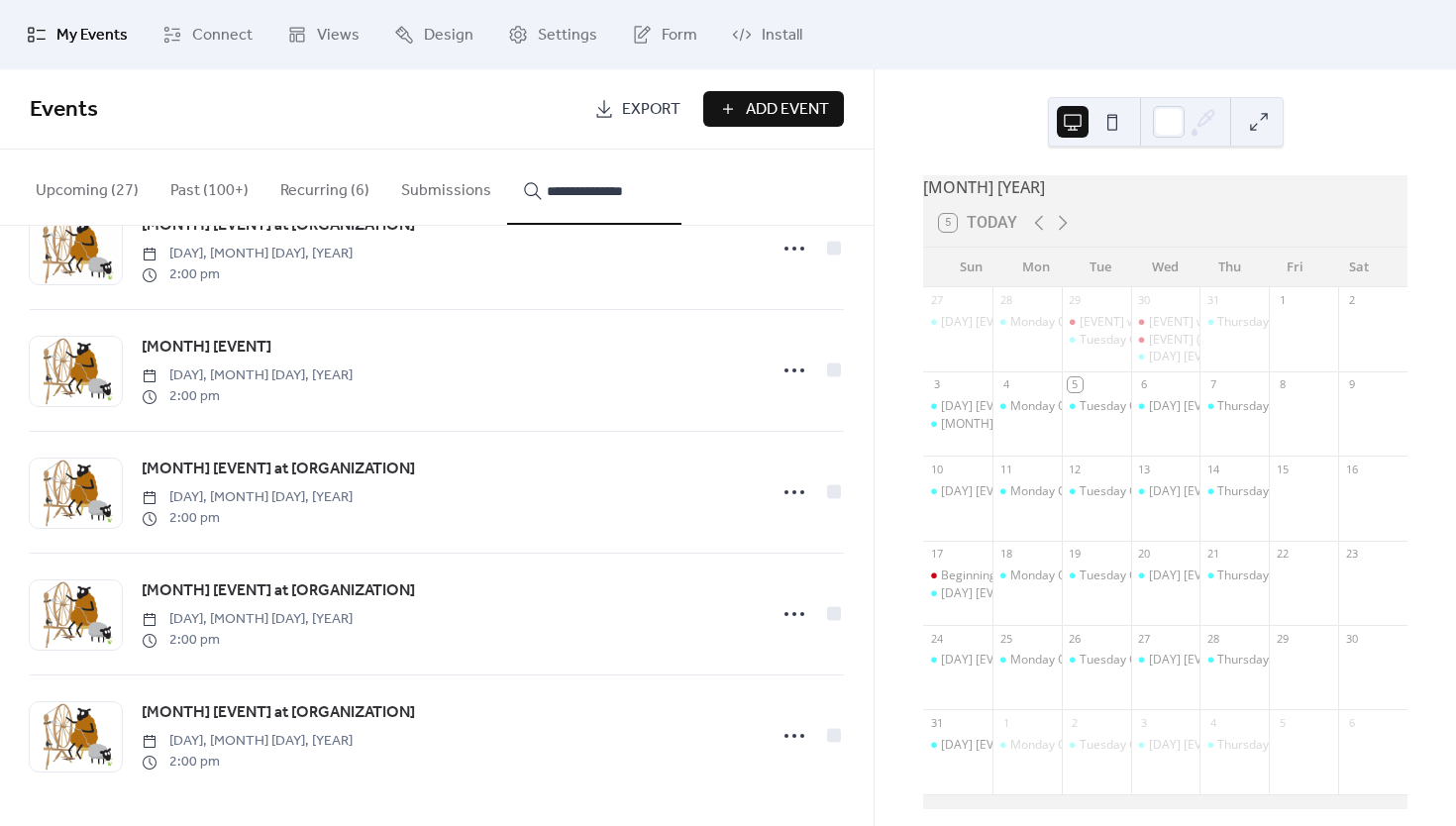 click 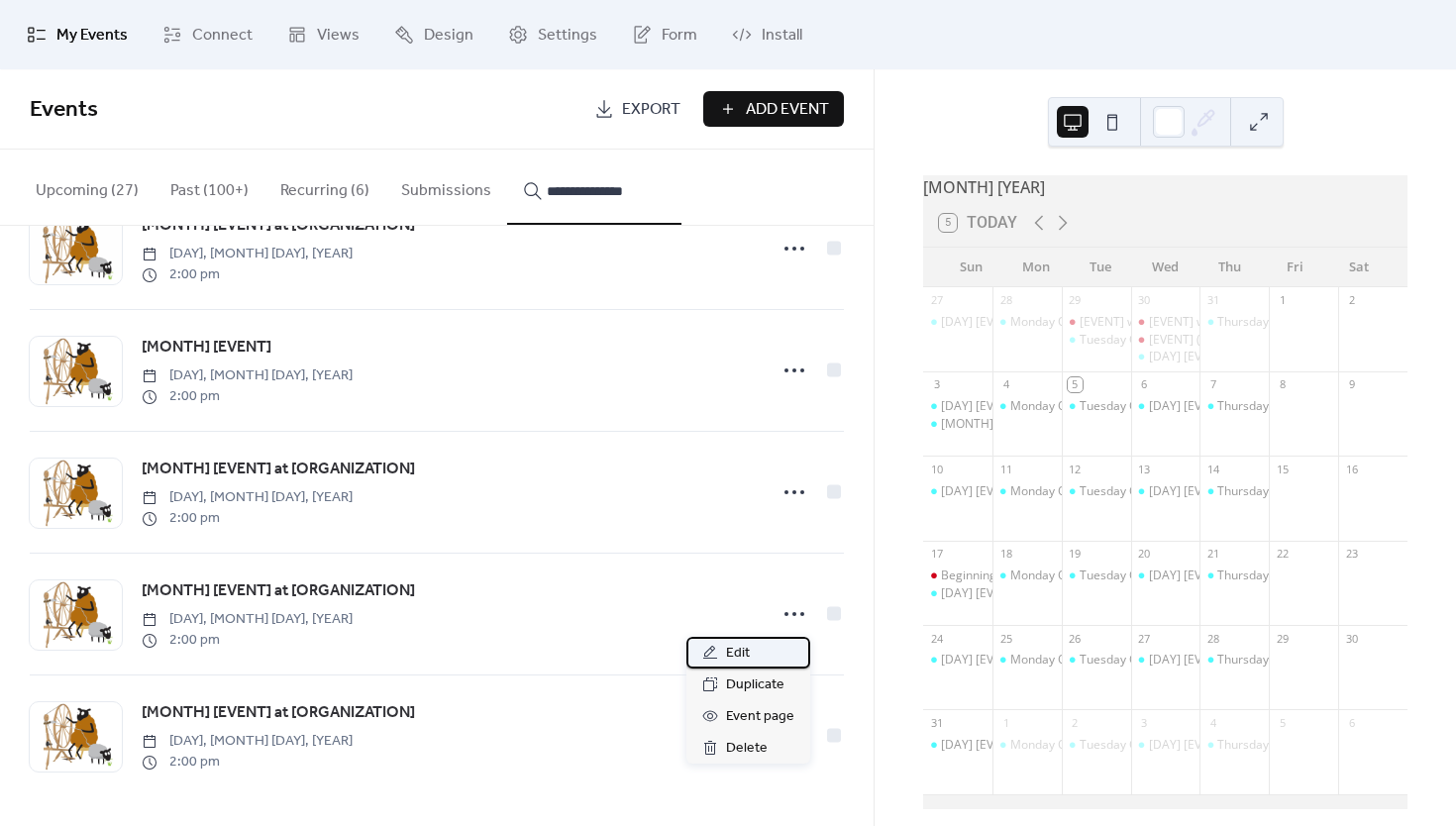 click on "Edit" at bounding box center (738, 654) 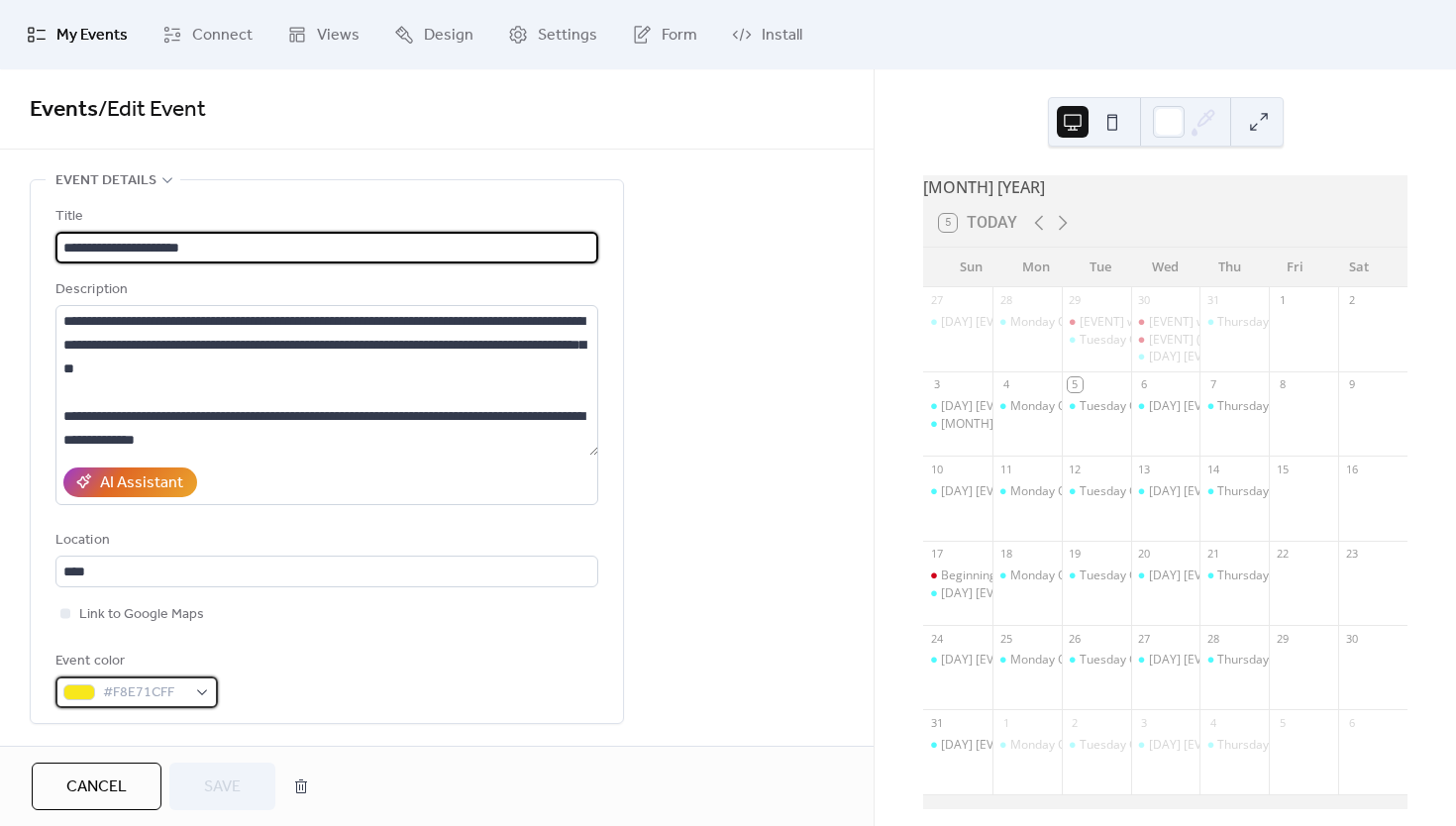 click on "#F8E71CFF" at bounding box center [145, 693] 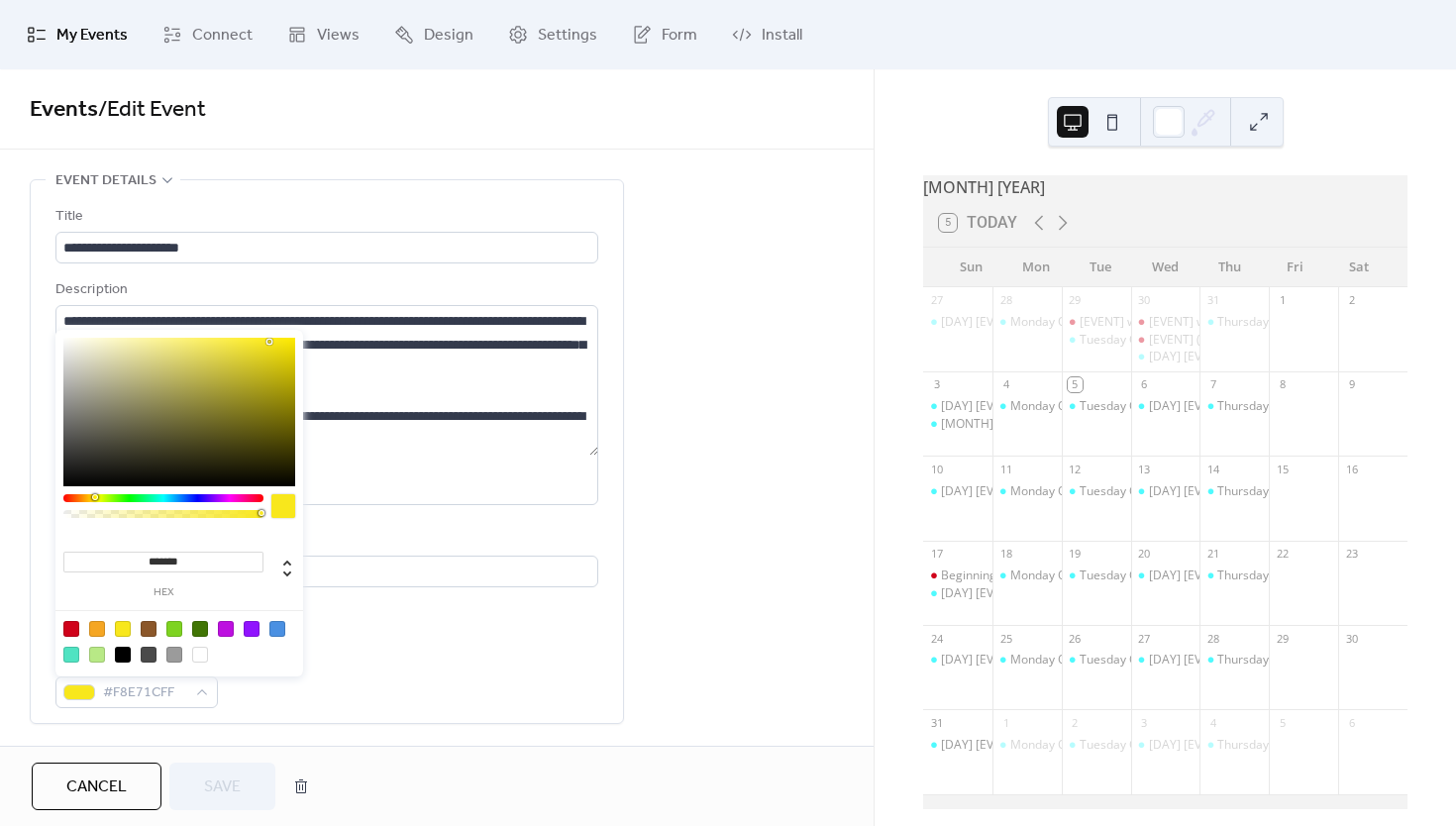 click at bounding box center [71, 655] 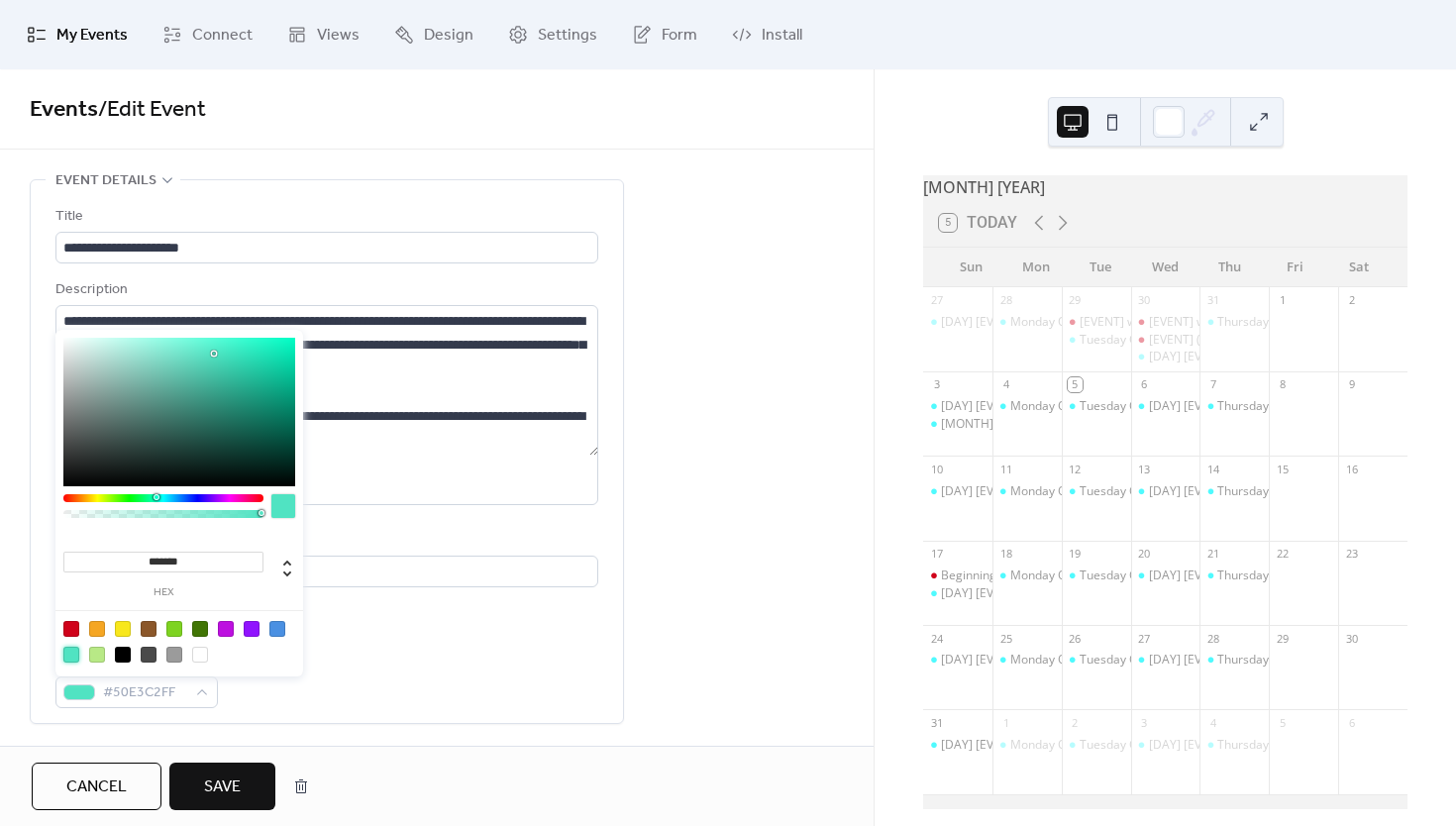 click on "Save" at bounding box center [222, 787] 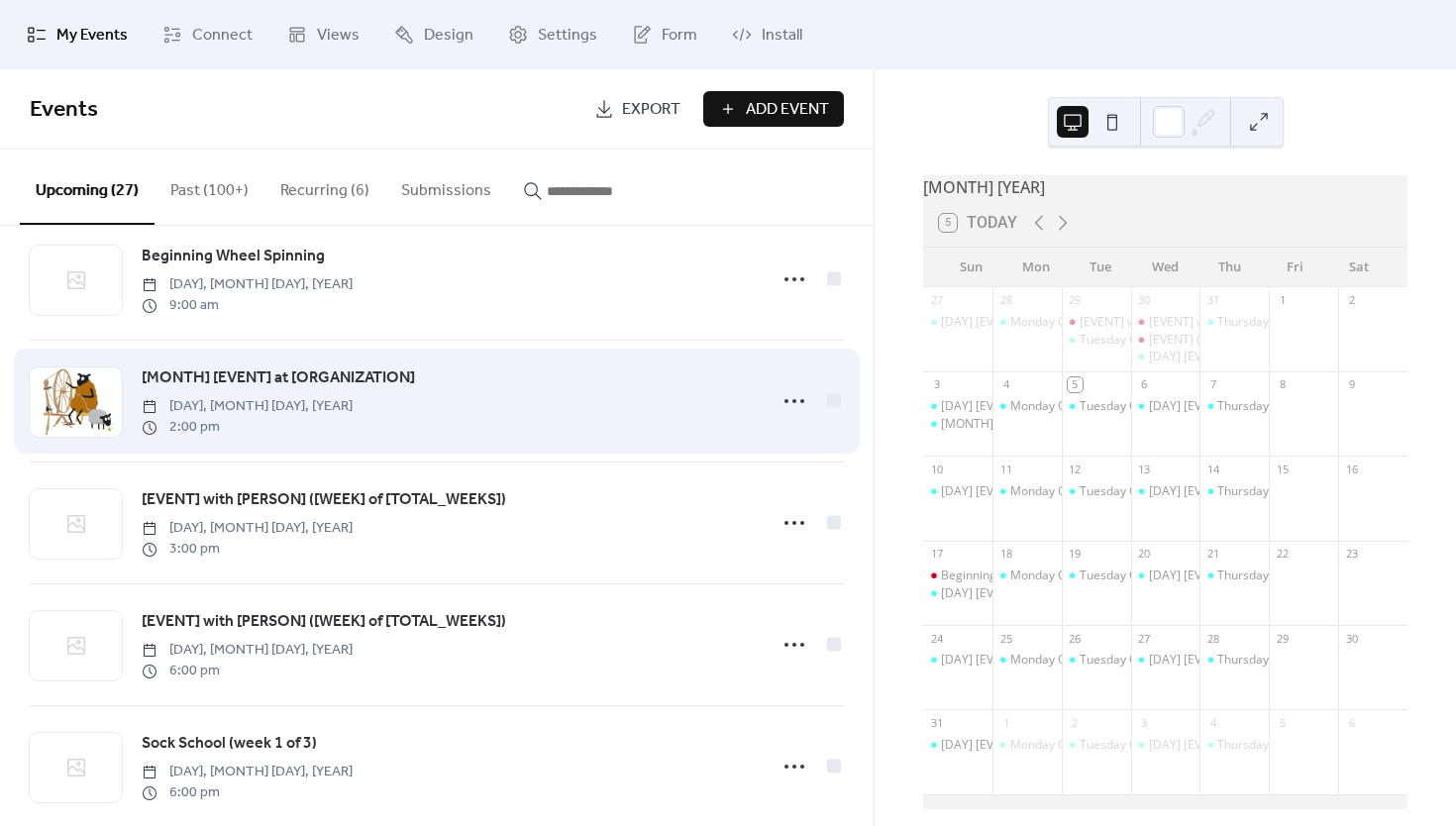 scroll, scrollTop: 0, scrollLeft: 0, axis: both 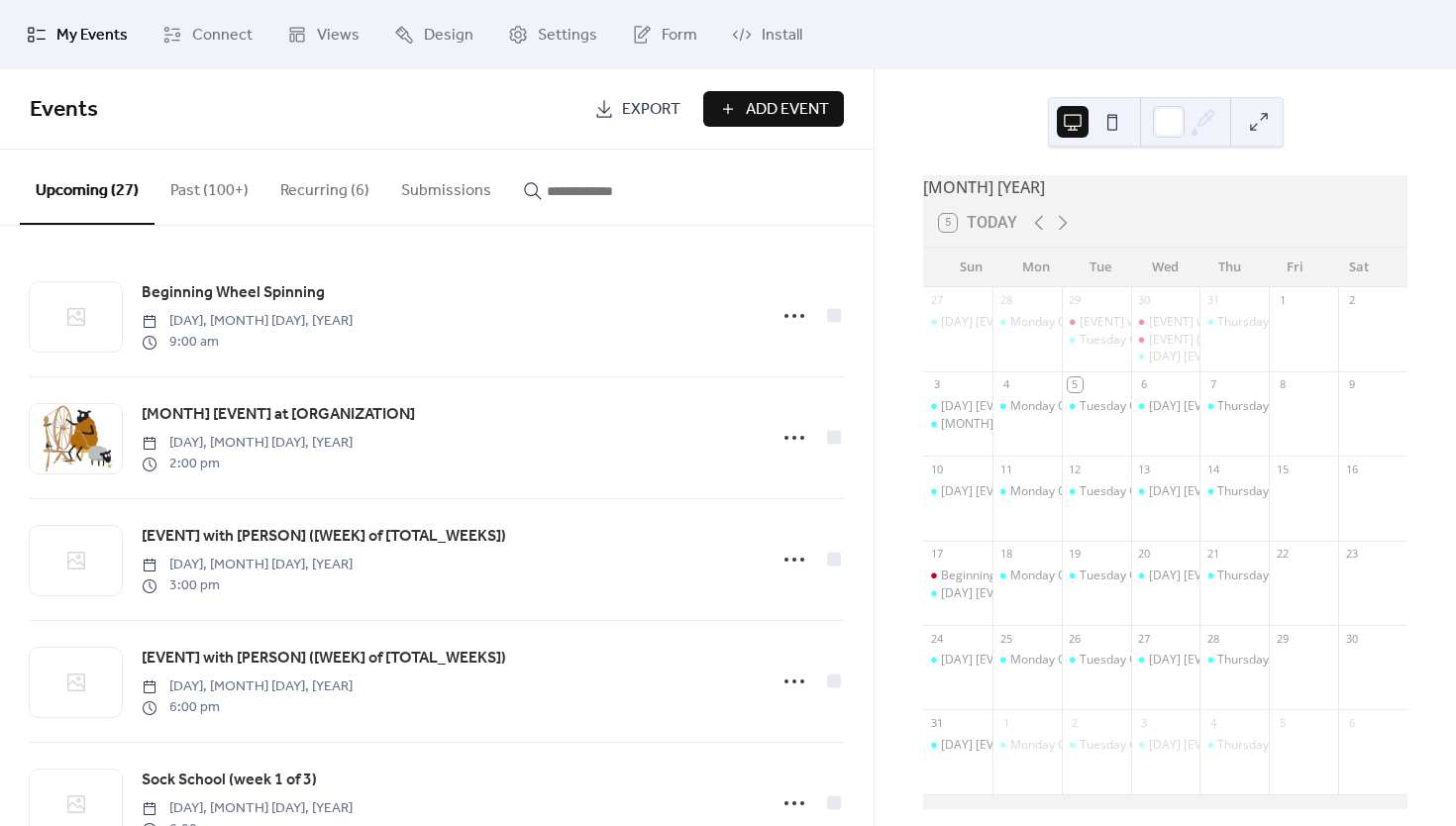 click at bounding box center [606, 191] 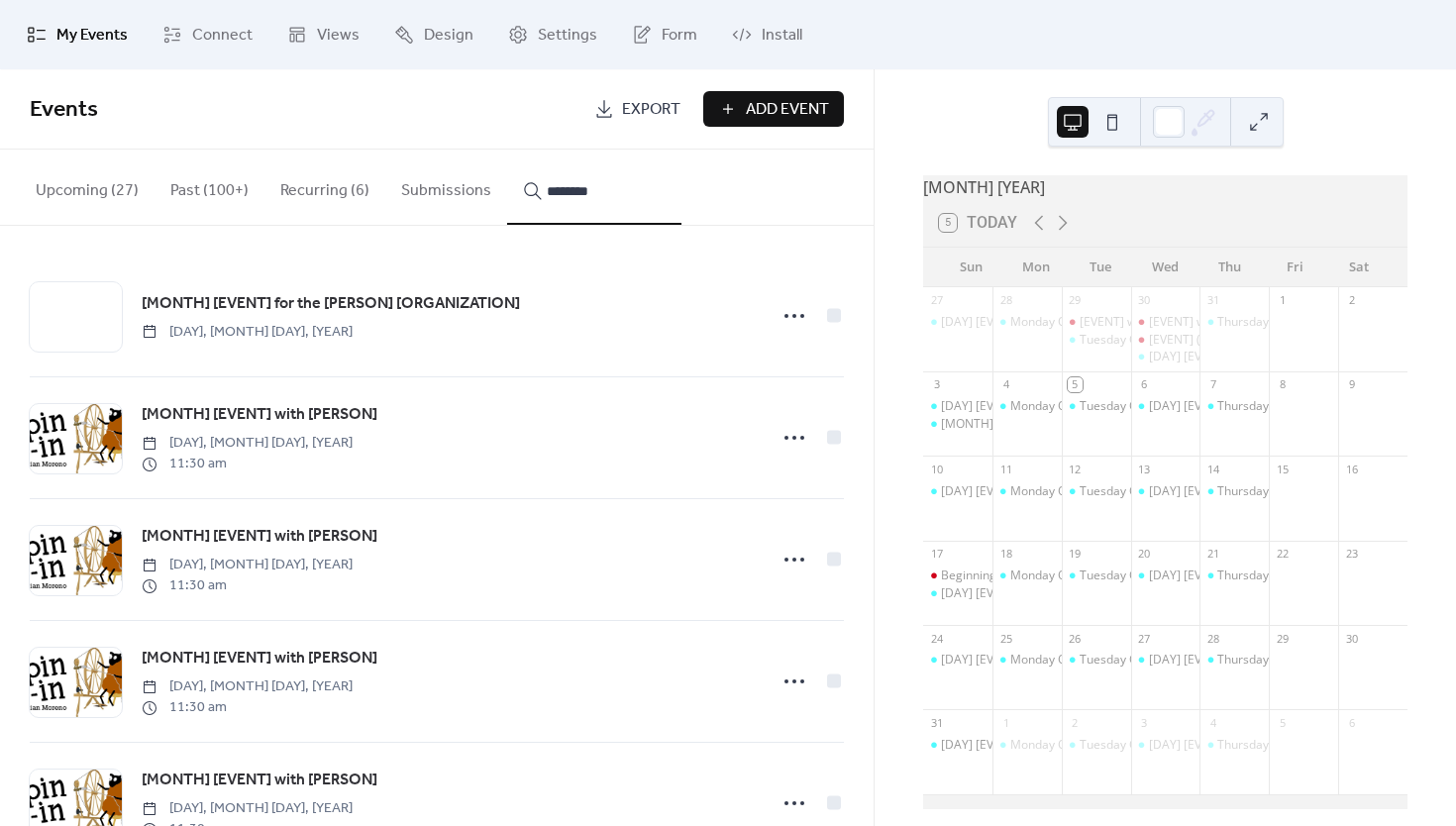 click on "*******" at bounding box center (594, 187) 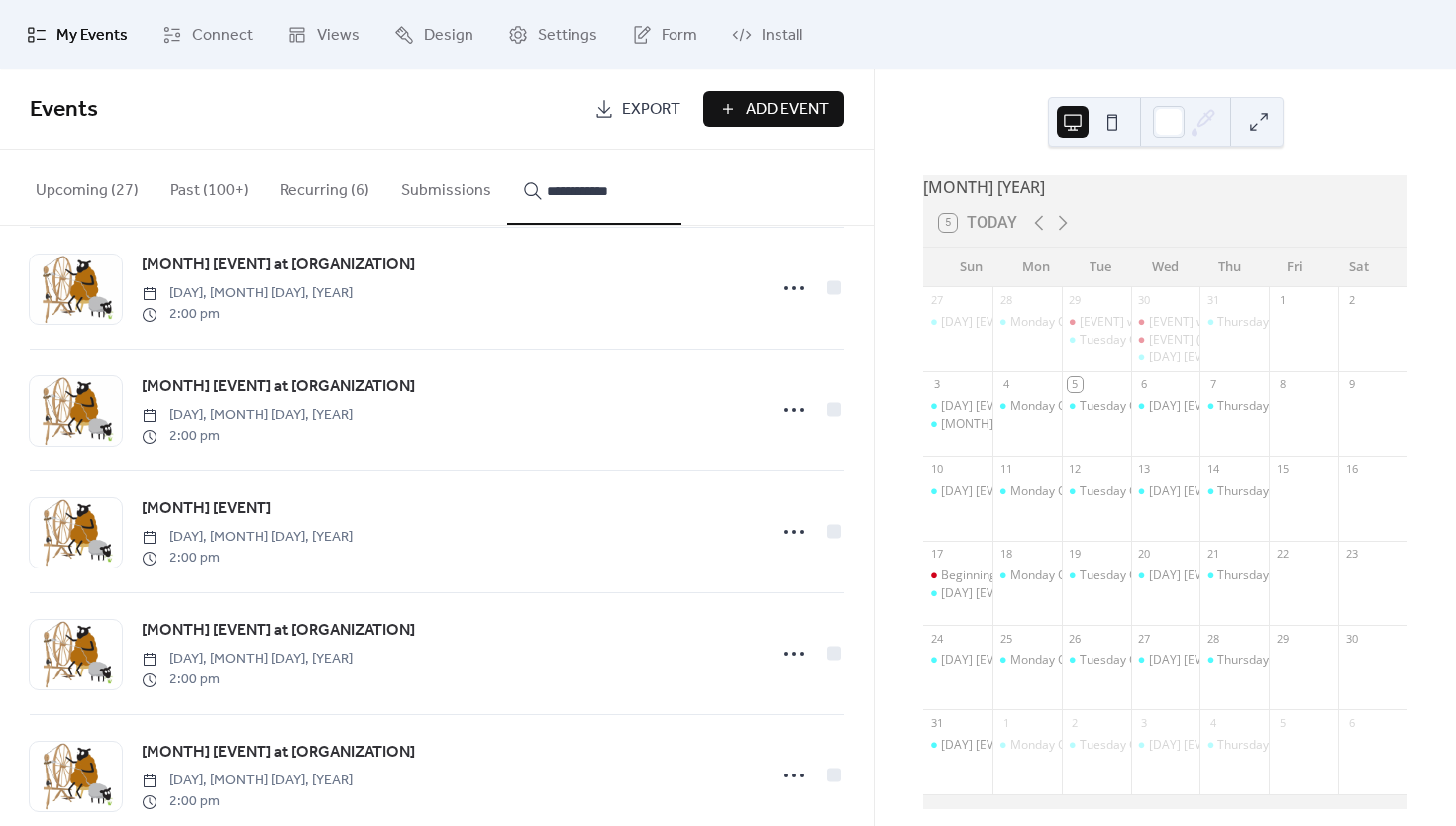 scroll, scrollTop: 4840, scrollLeft: 0, axis: vertical 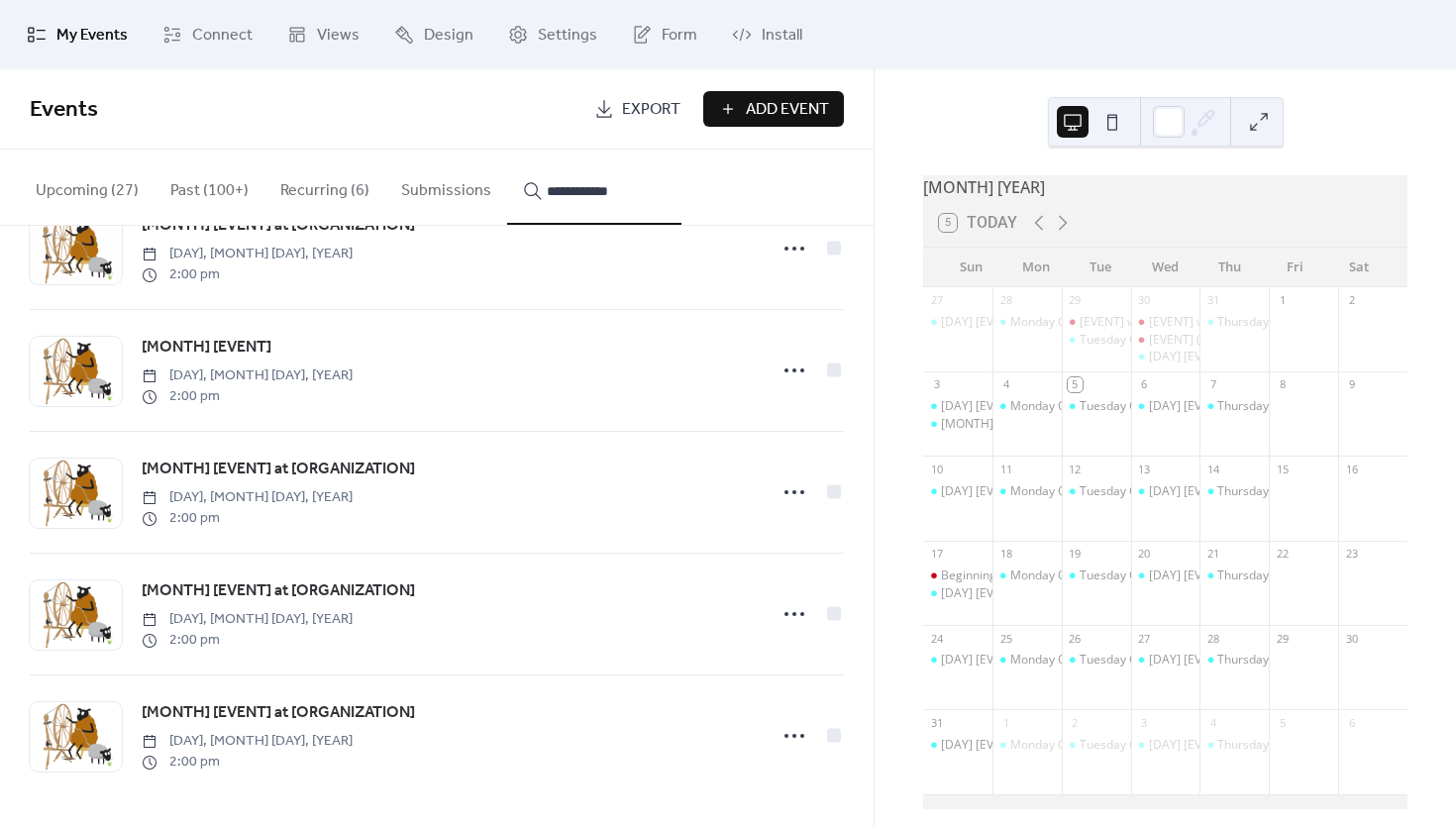 type on "**********" 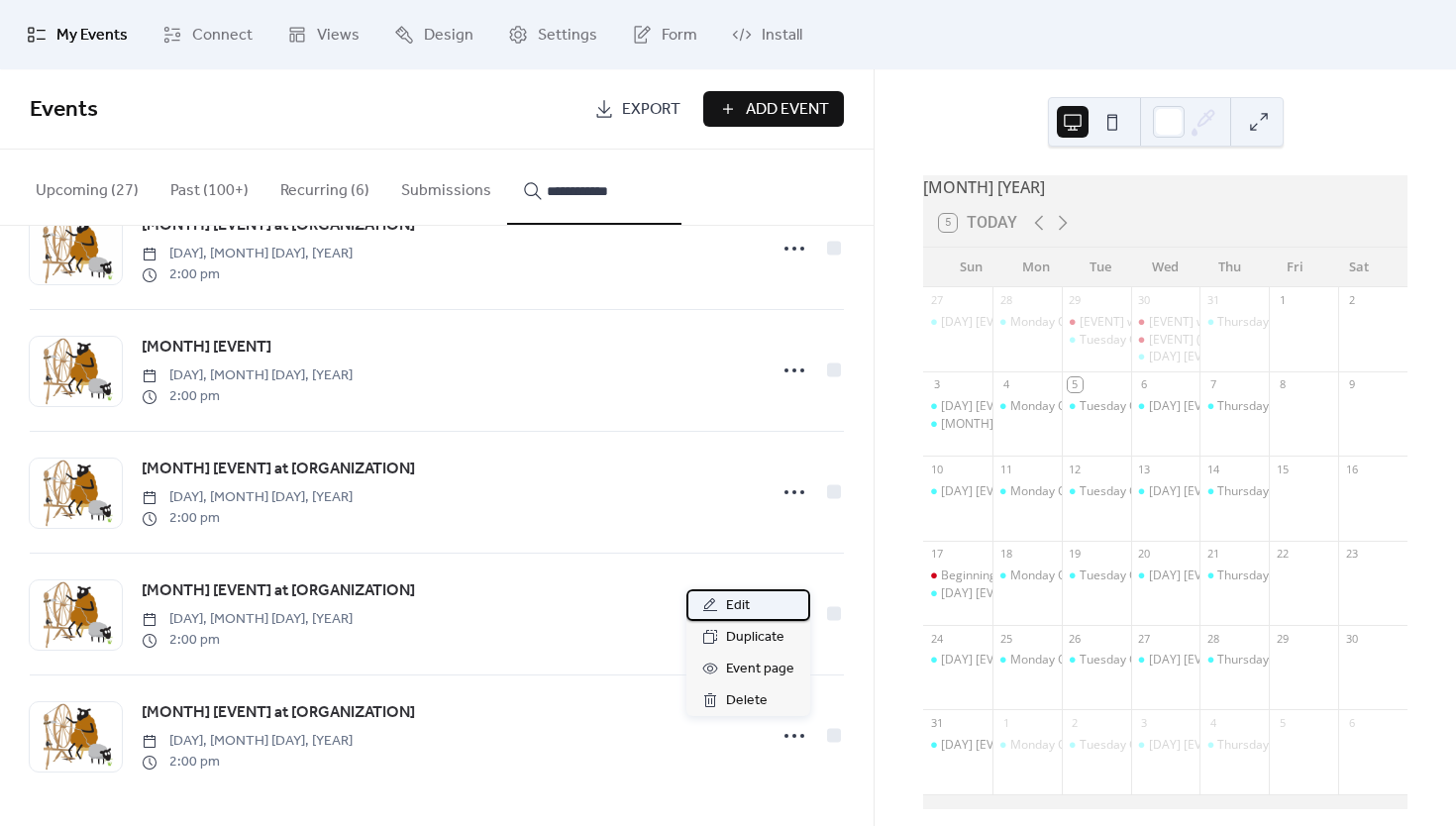 click on "Edit" at bounding box center [748, 605] 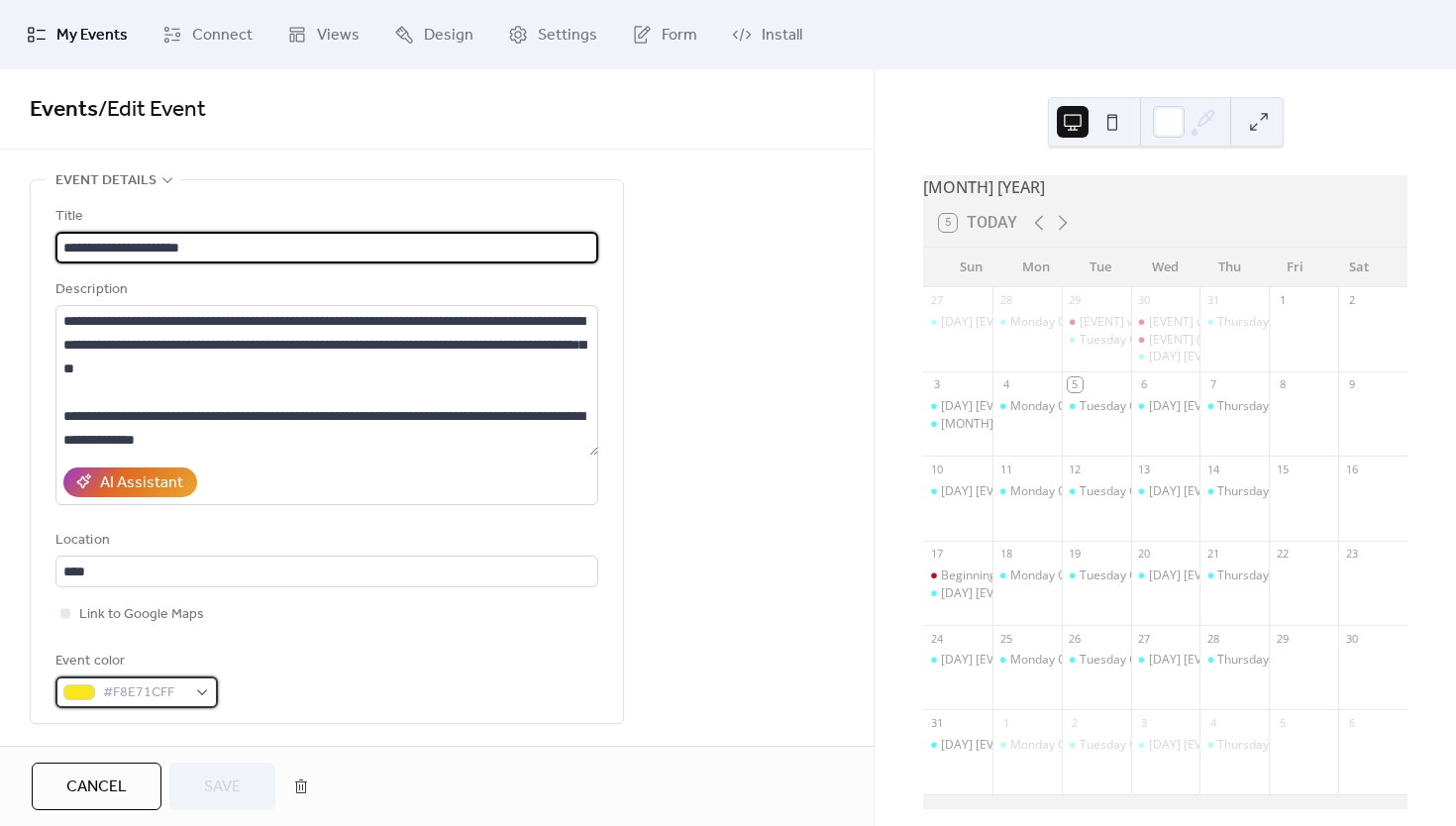click on "#F8E71CFF" at bounding box center (145, 693) 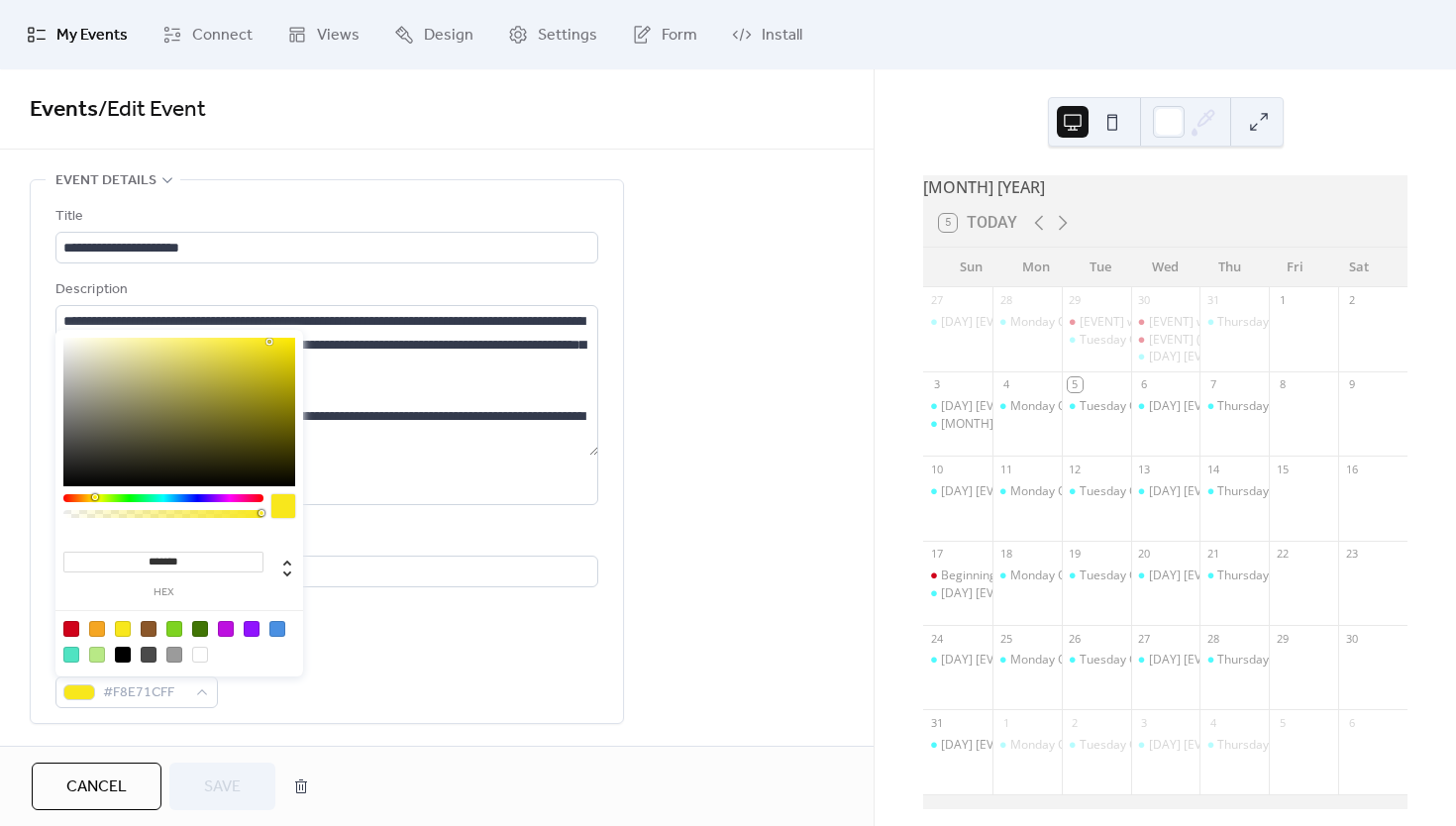 click at bounding box center [71, 655] 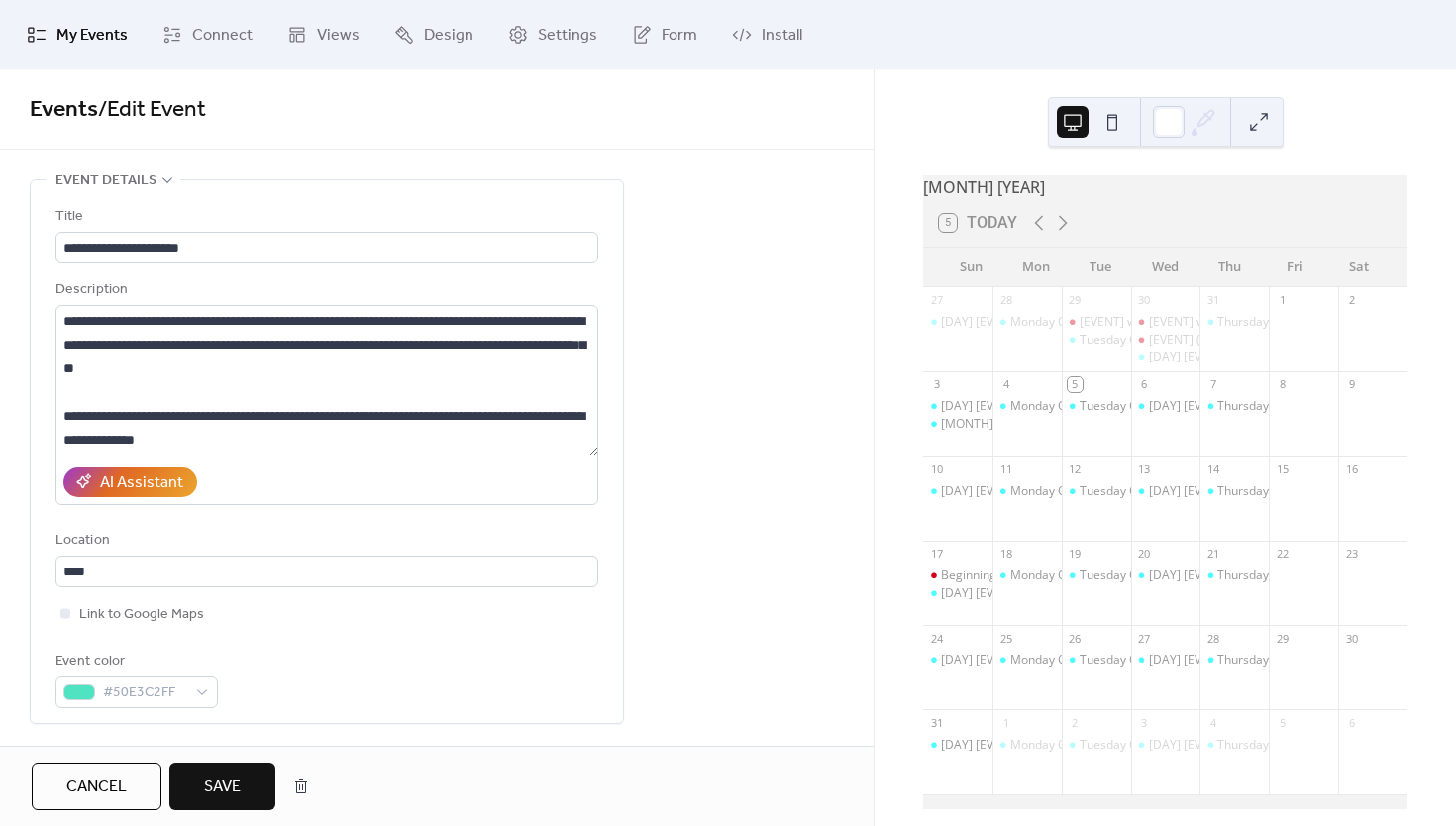 click on "Save" at bounding box center [222, 787] 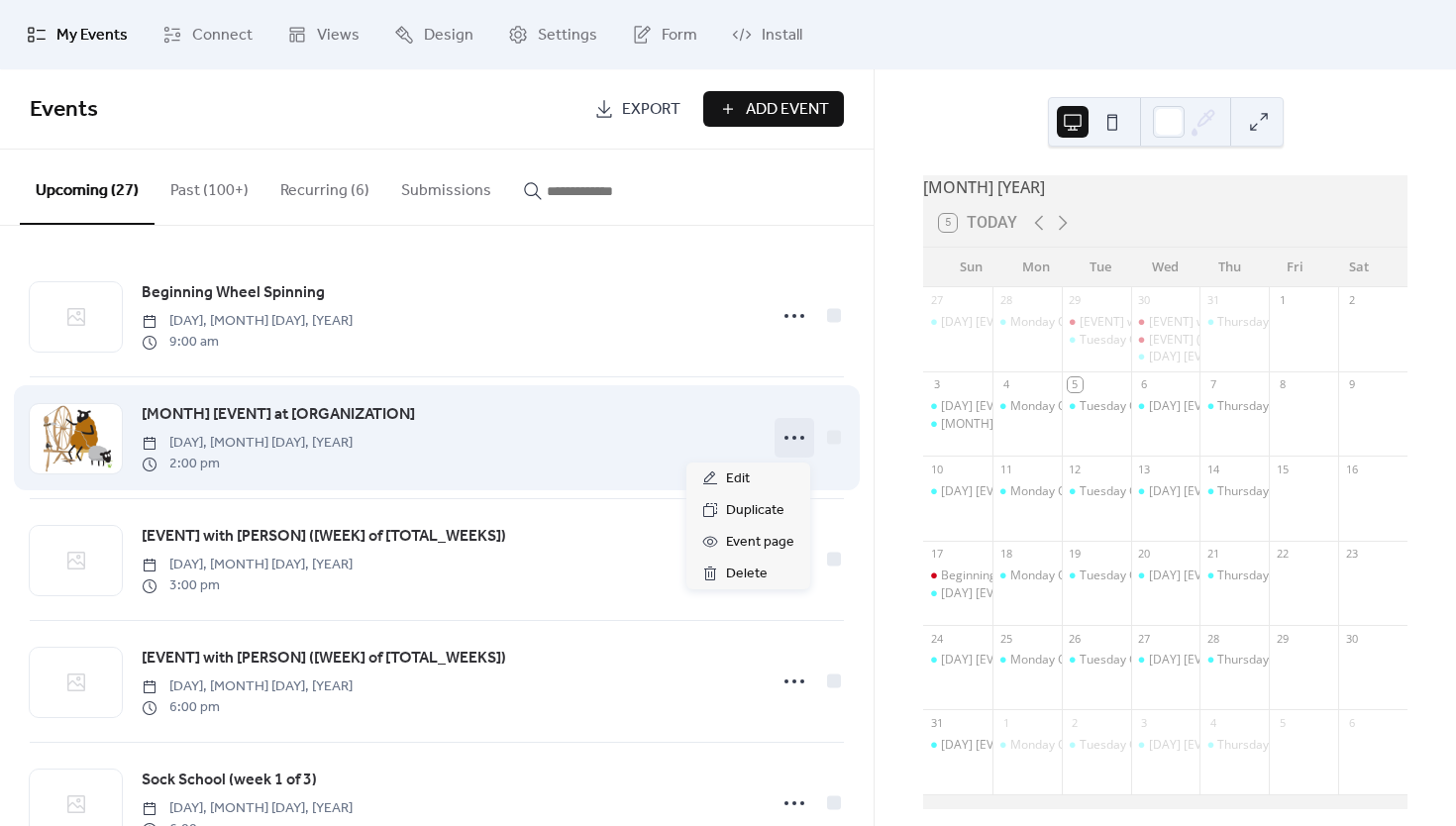 click 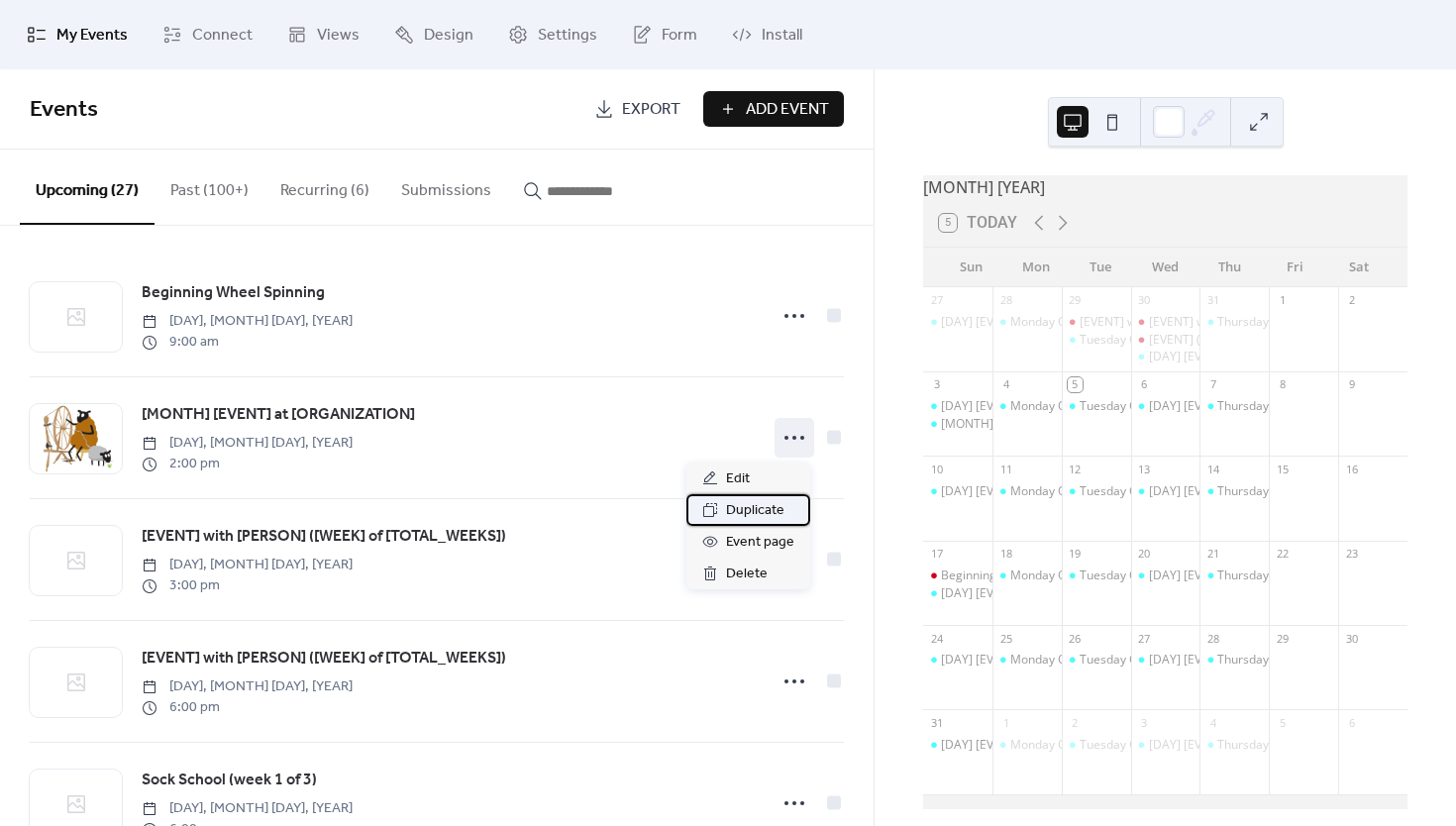 click on "Duplicate" at bounding box center [755, 511] 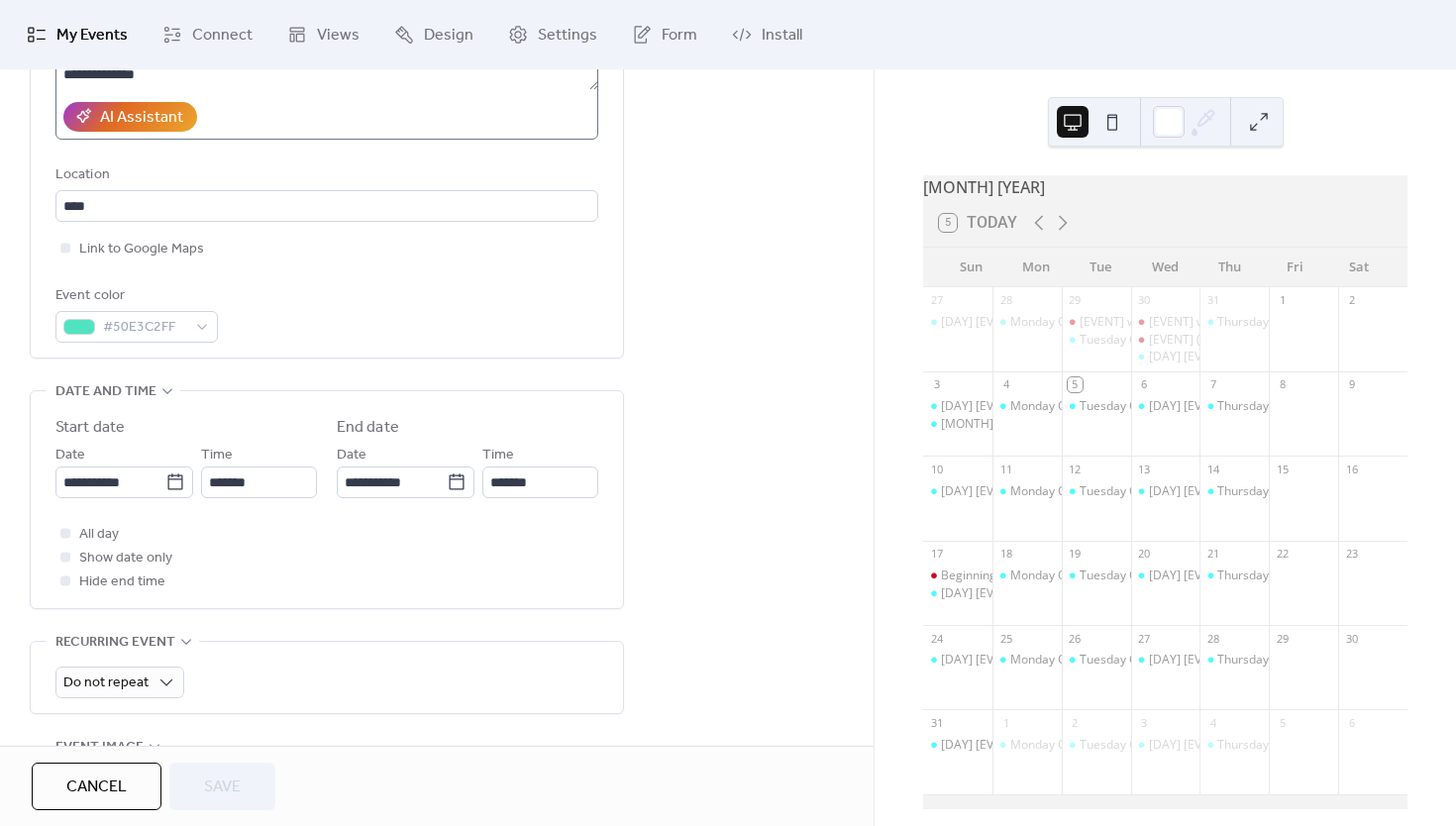 scroll, scrollTop: 482, scrollLeft: 0, axis: vertical 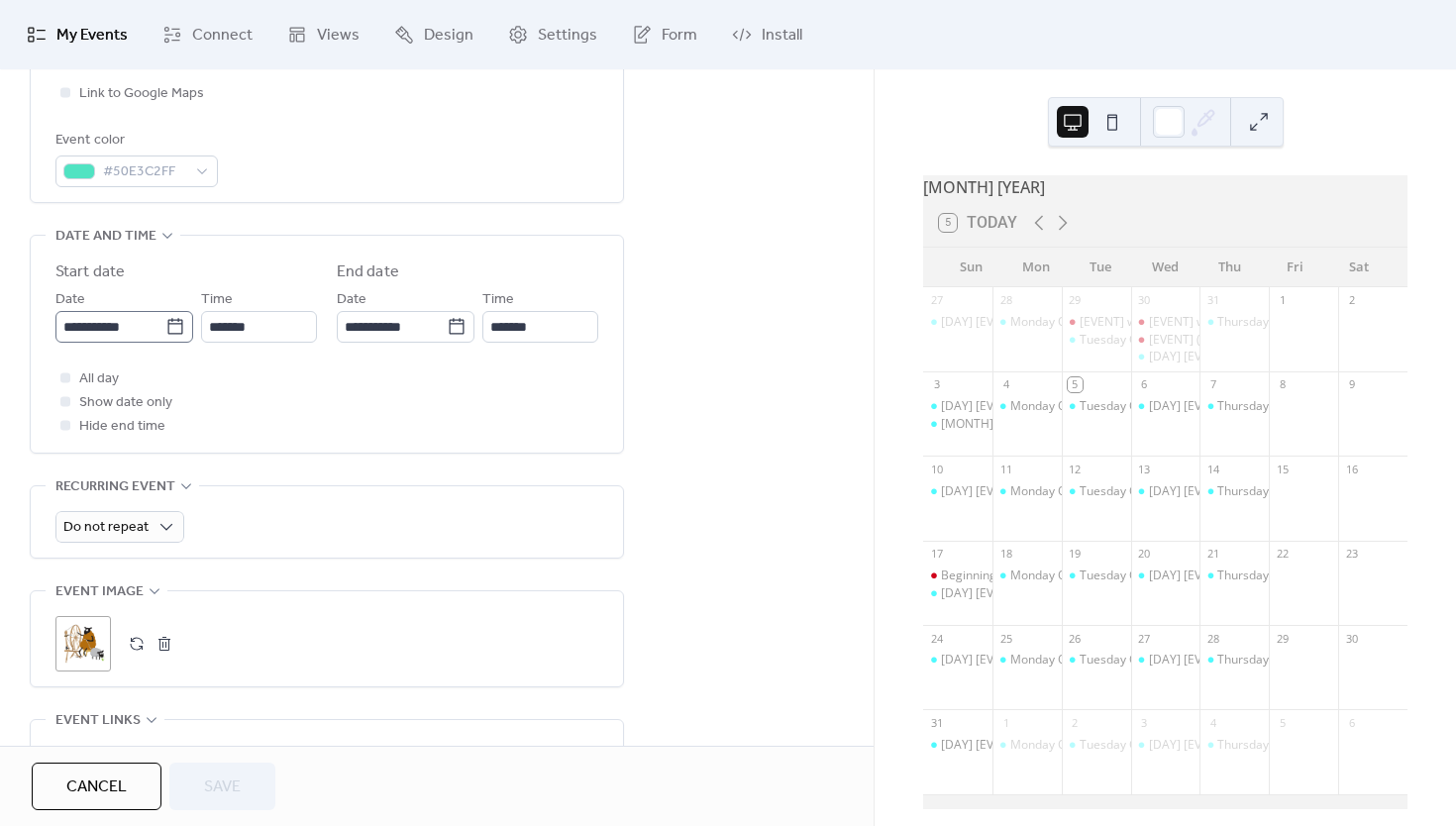 click 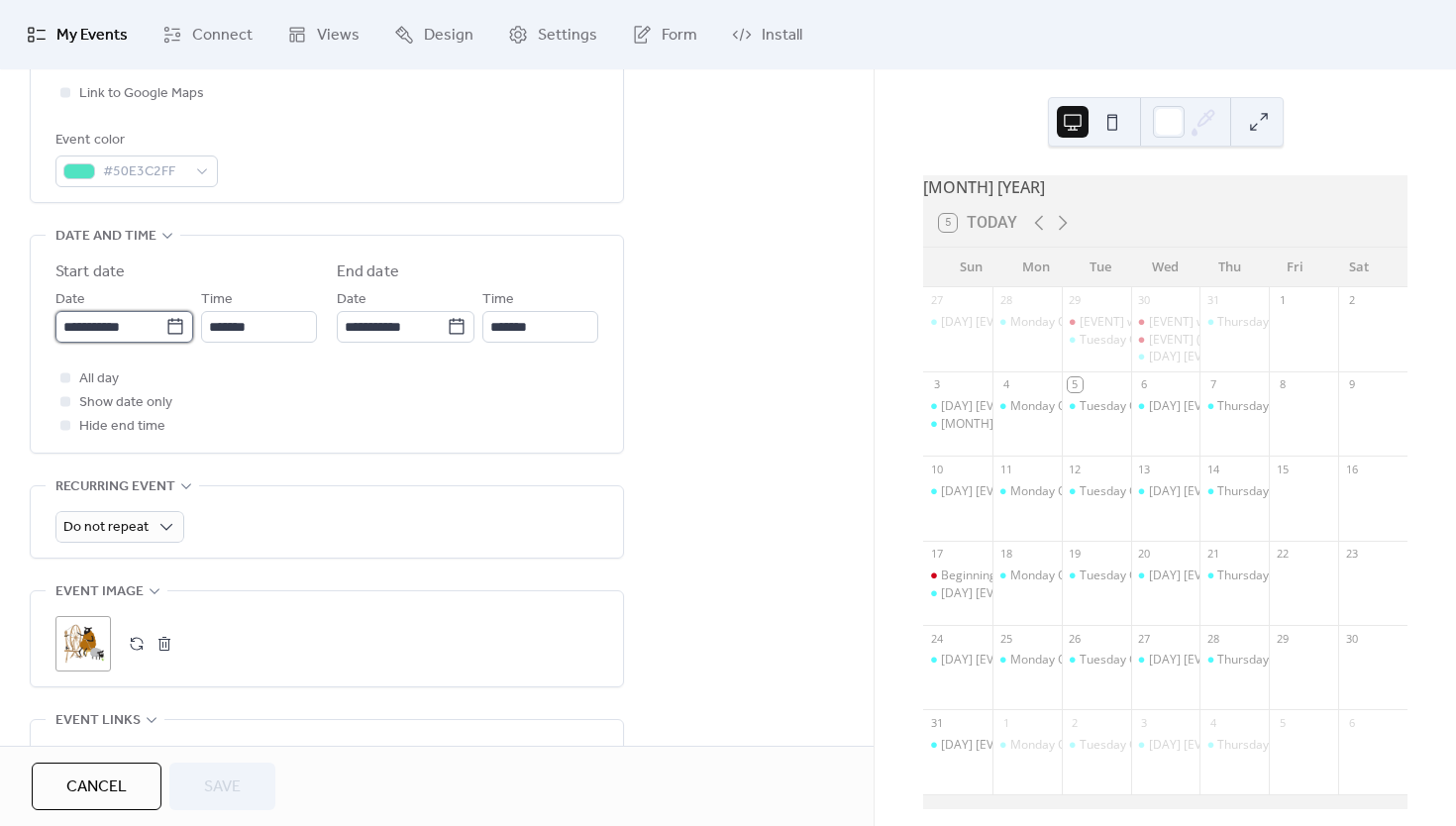 click on "**********" at bounding box center [110, 327] 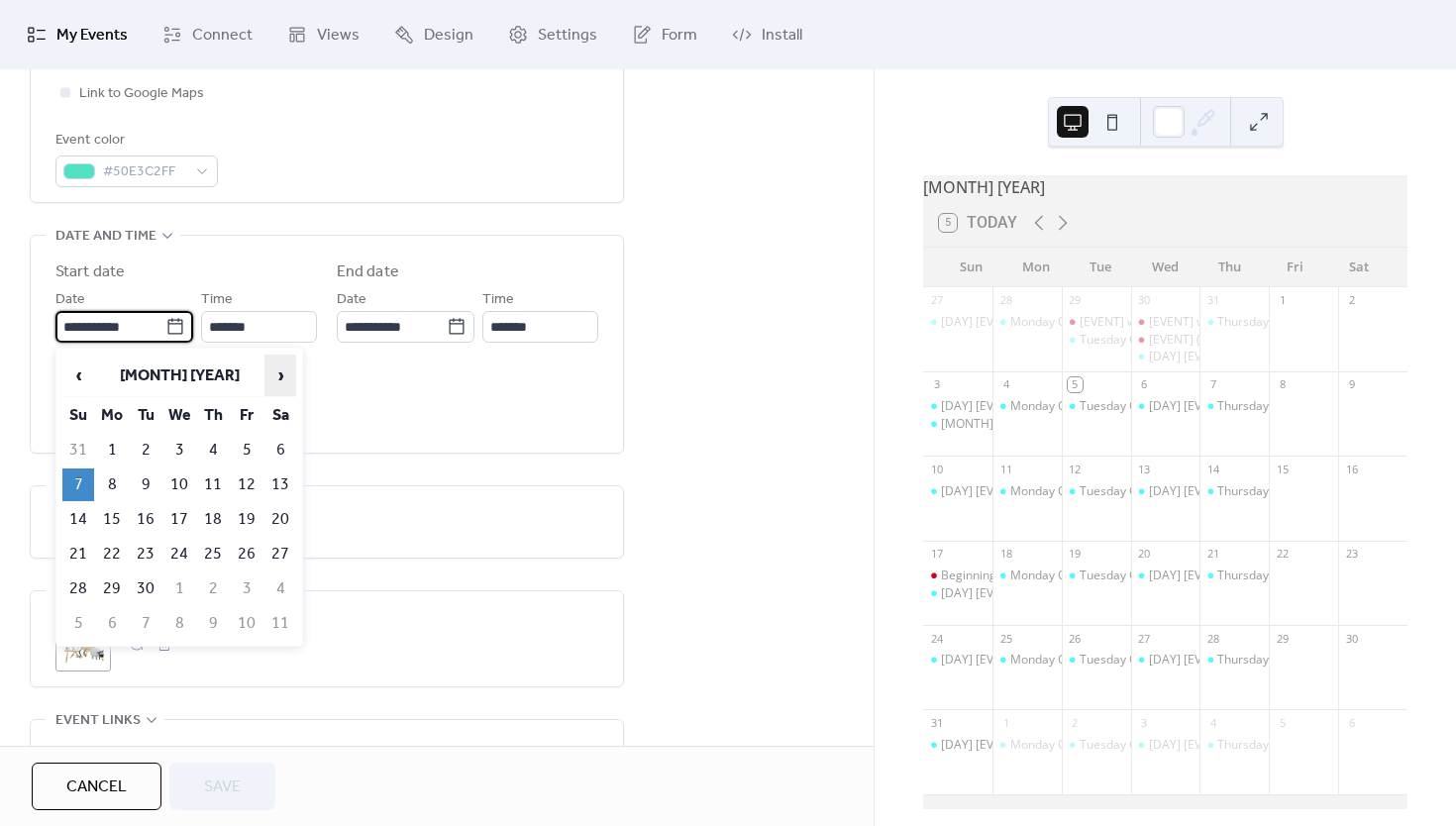 click on "›" at bounding box center (280, 375) 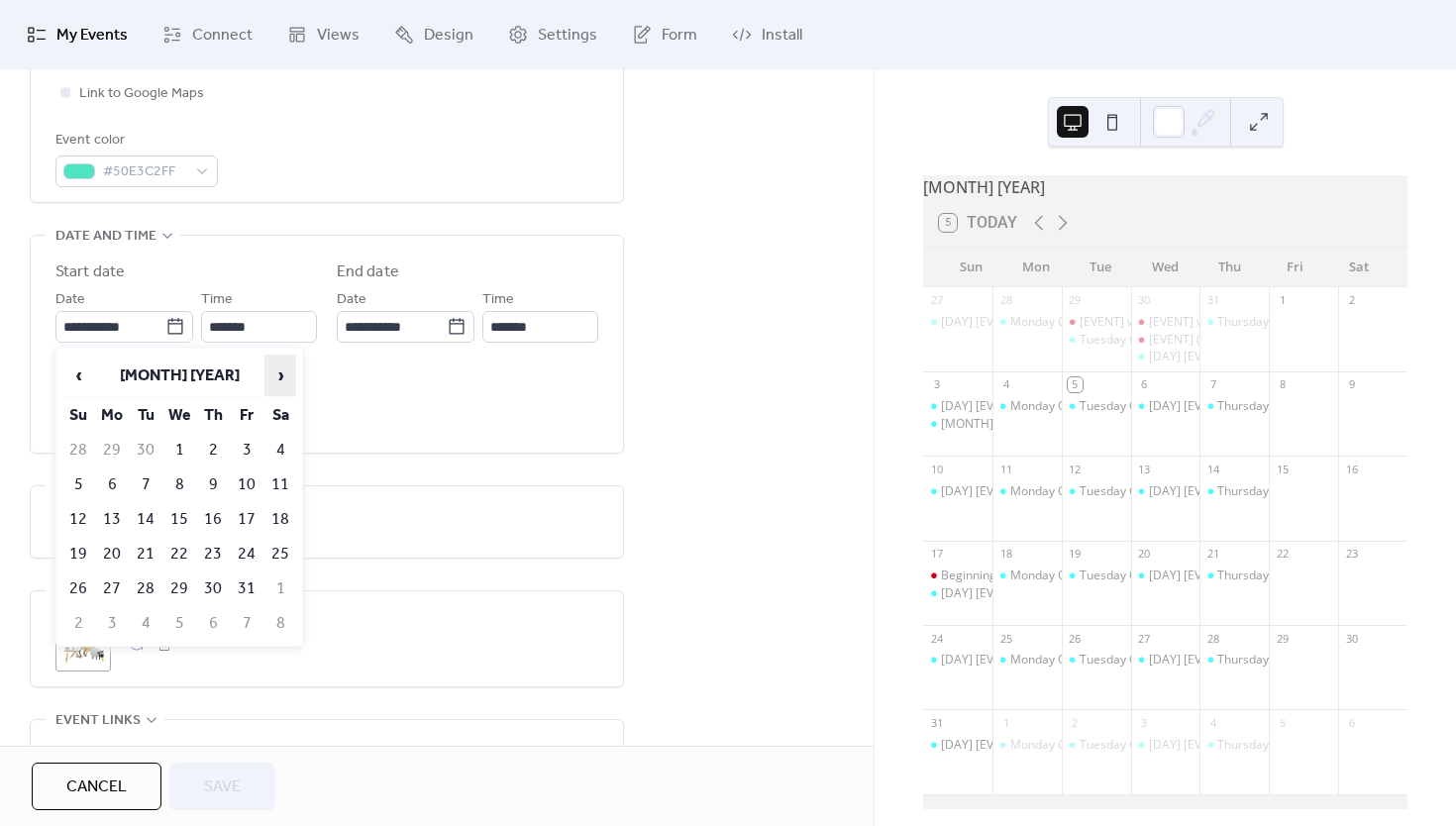click on "›" at bounding box center [280, 375] 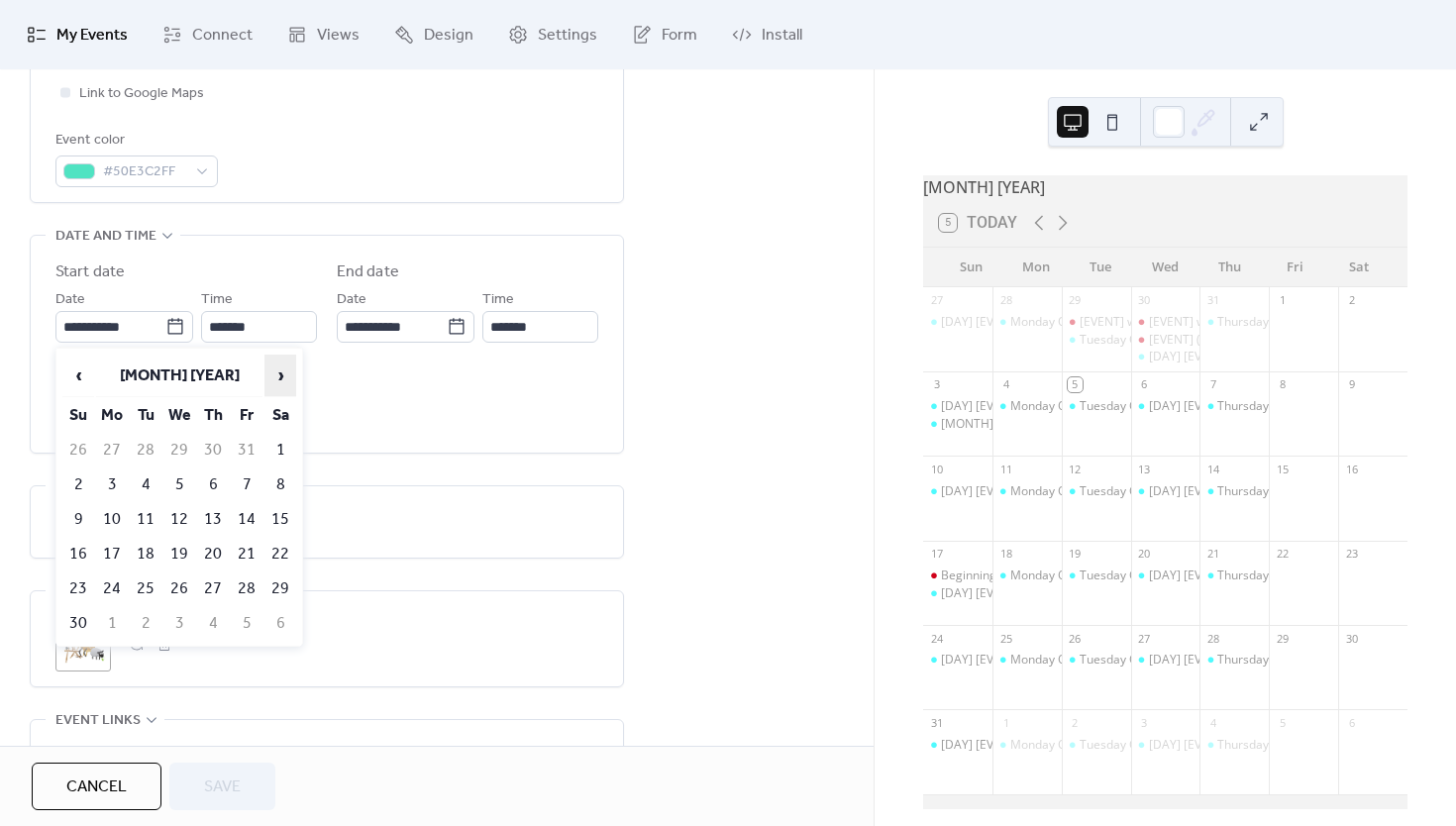 click on "›" at bounding box center (280, 375) 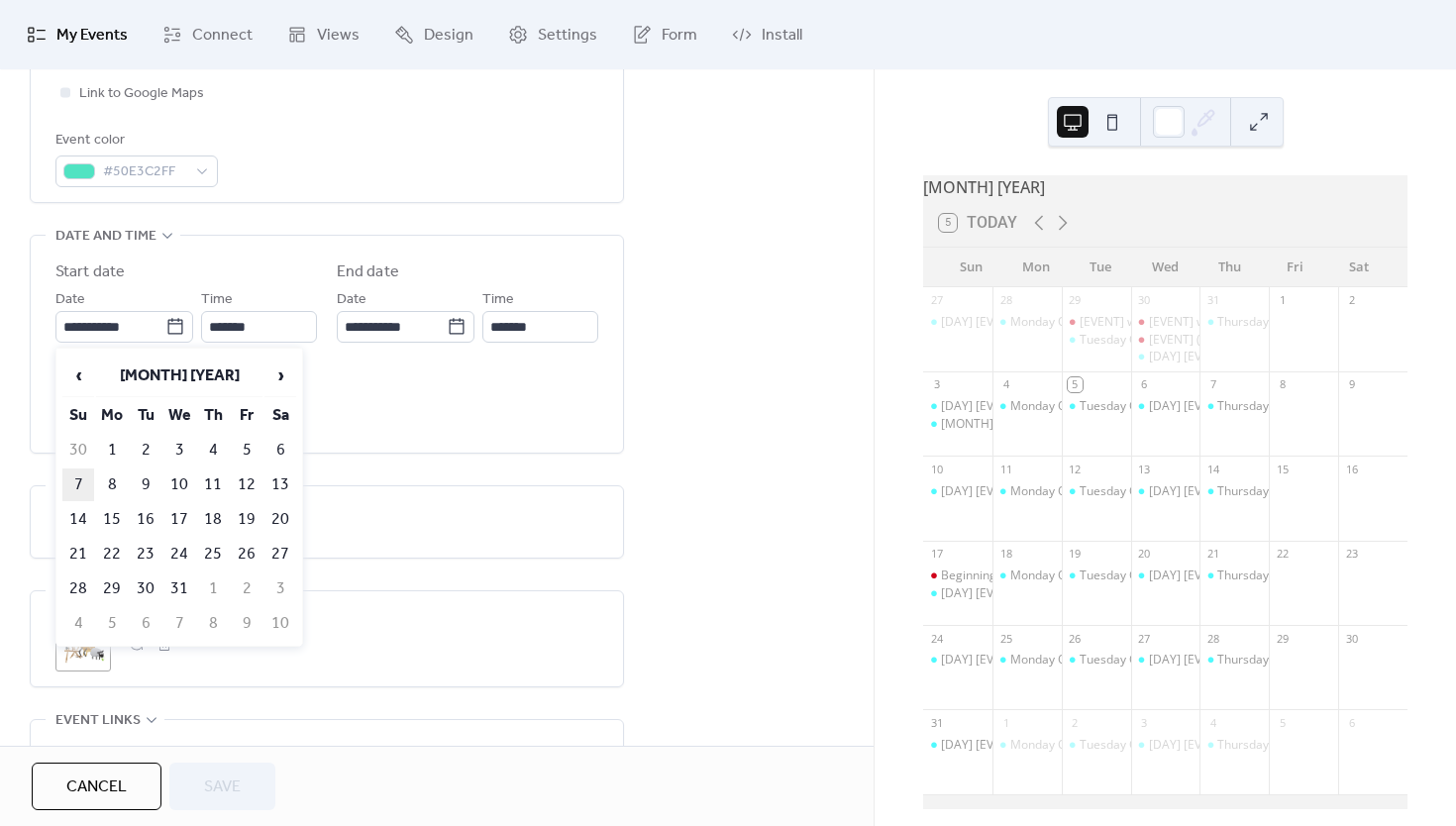 click on "7" at bounding box center (78, 484) 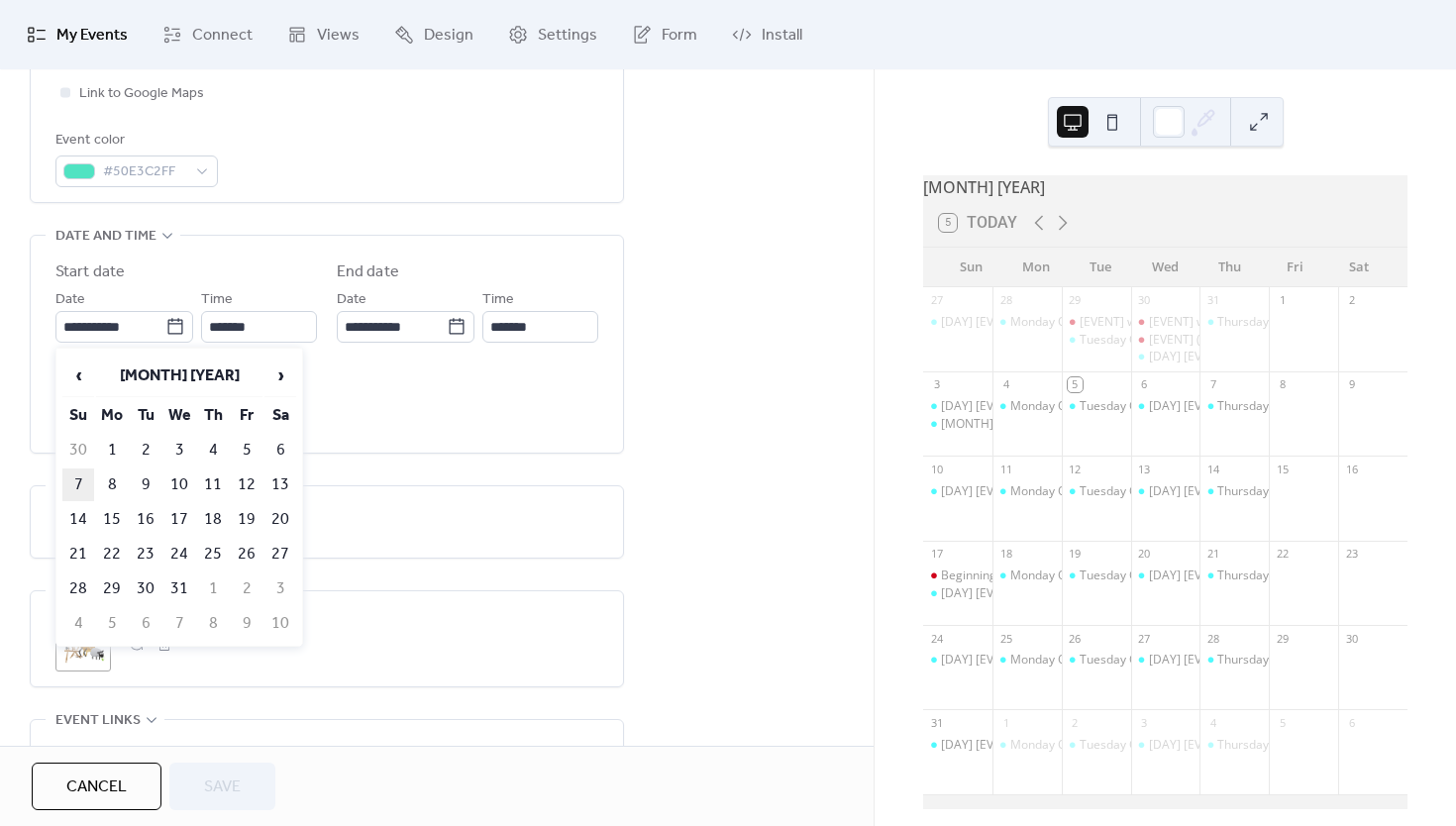 type on "**********" 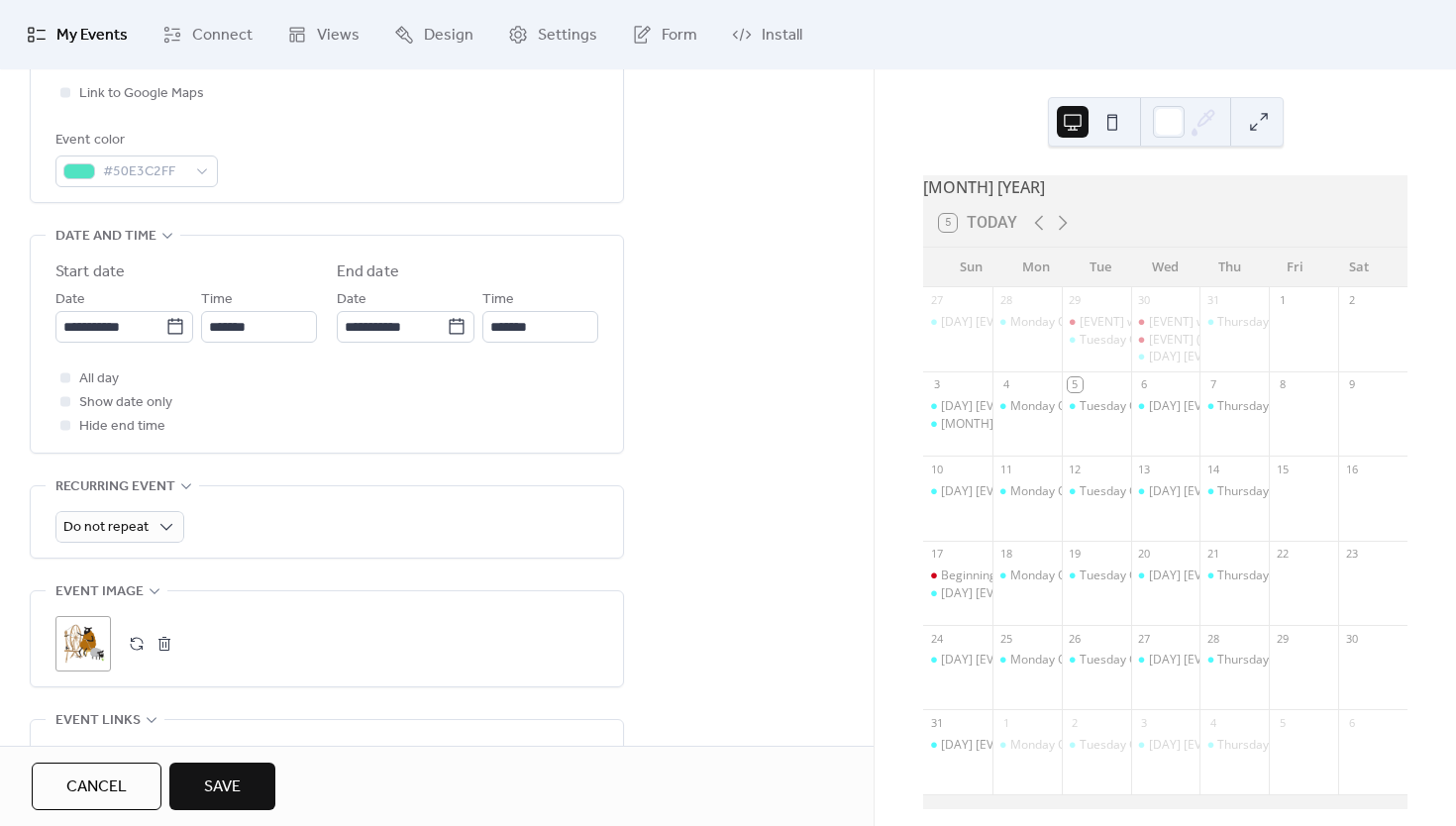 click on "Save" at bounding box center (222, 787) 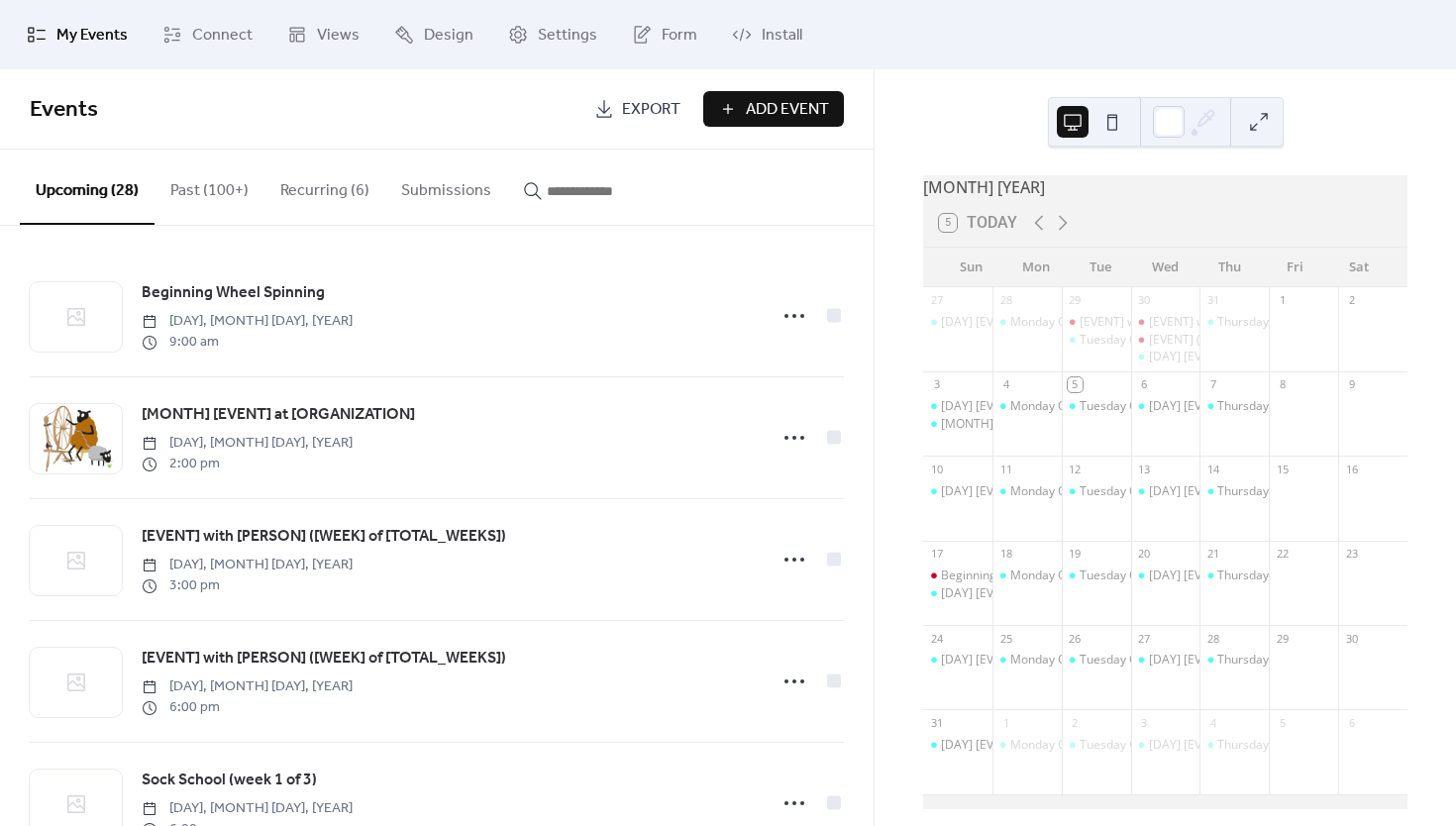 click 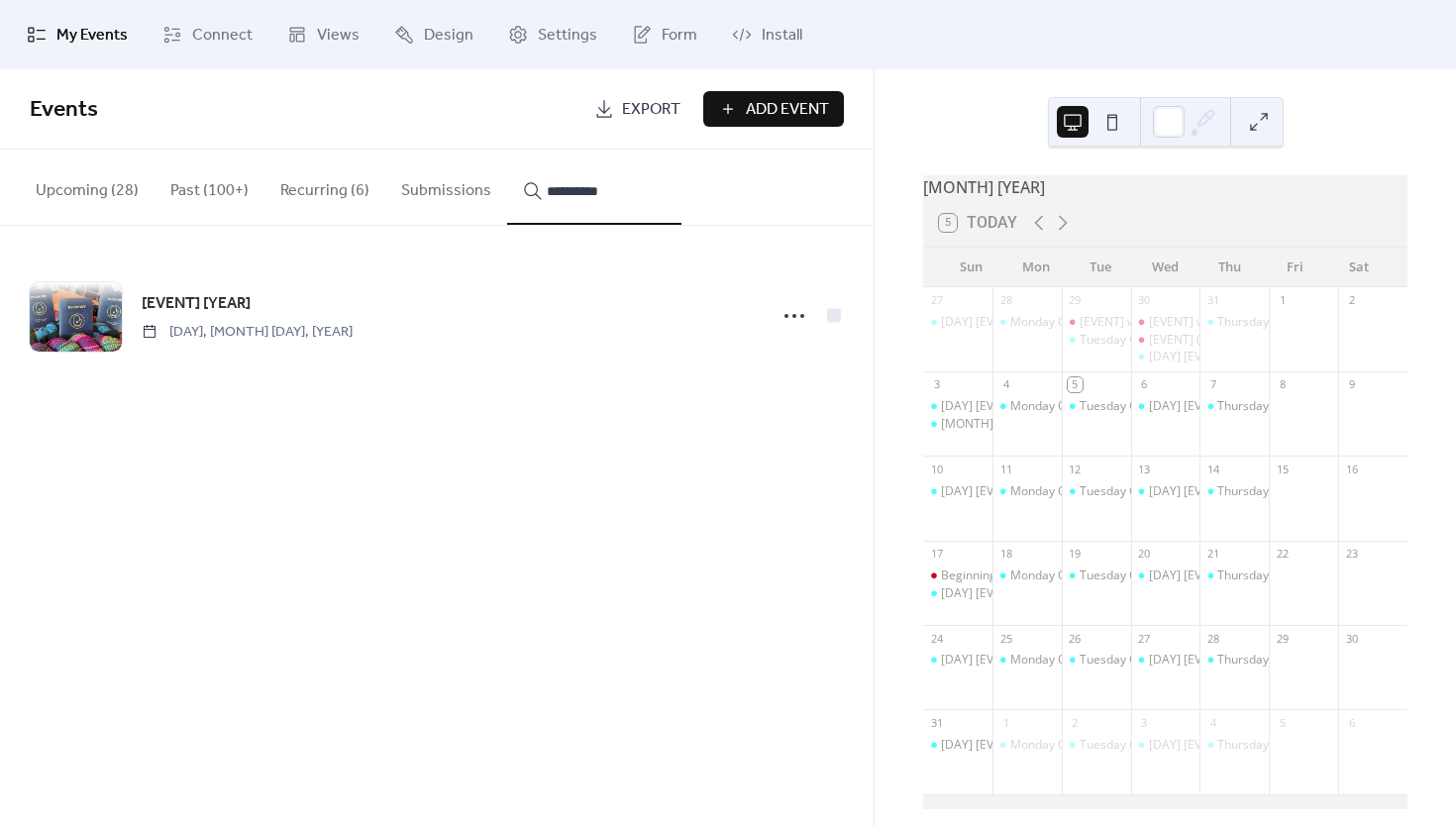 type on "**********" 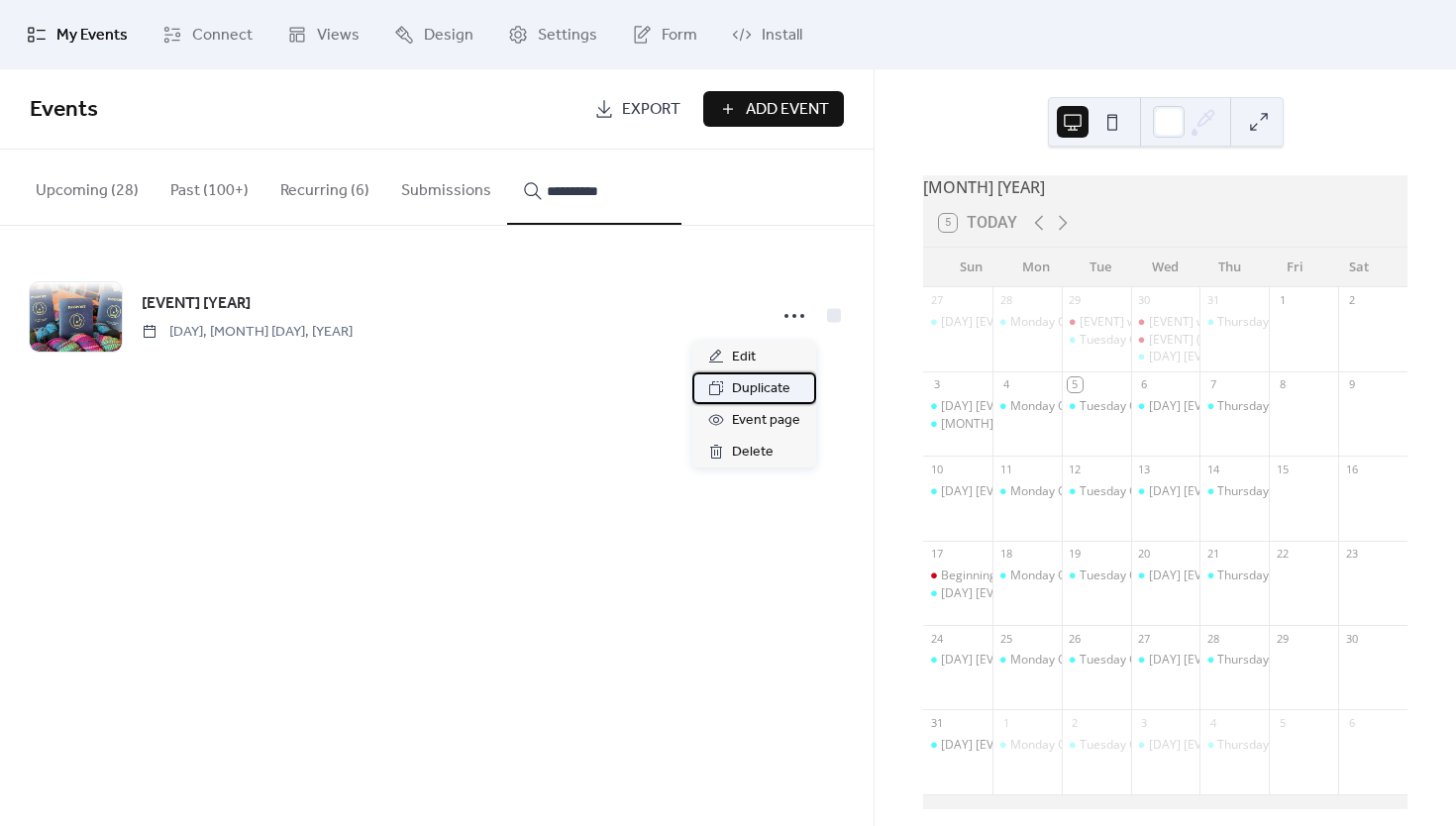 click on "Duplicate" at bounding box center [761, 389] 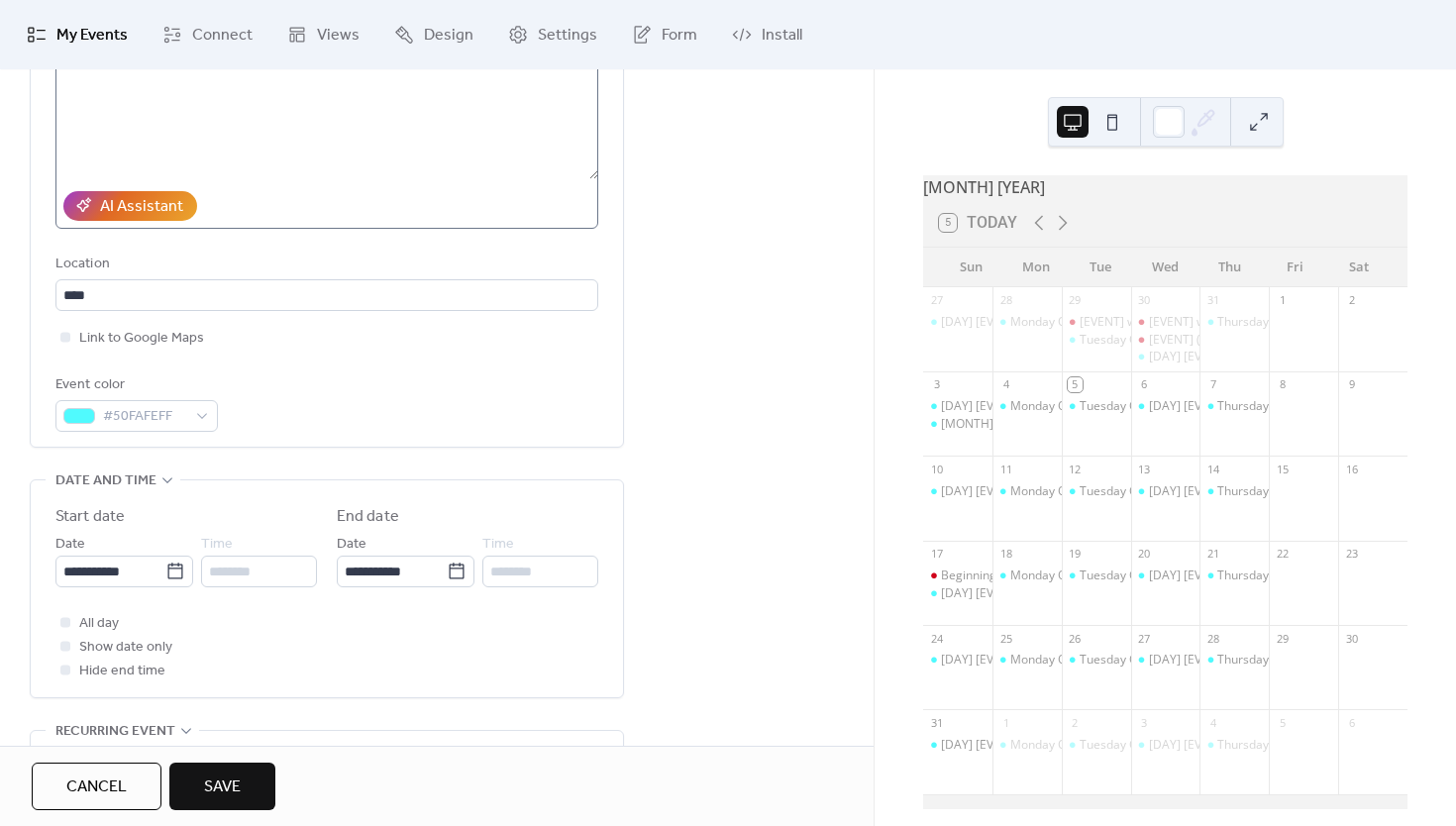 scroll, scrollTop: 342, scrollLeft: 0, axis: vertical 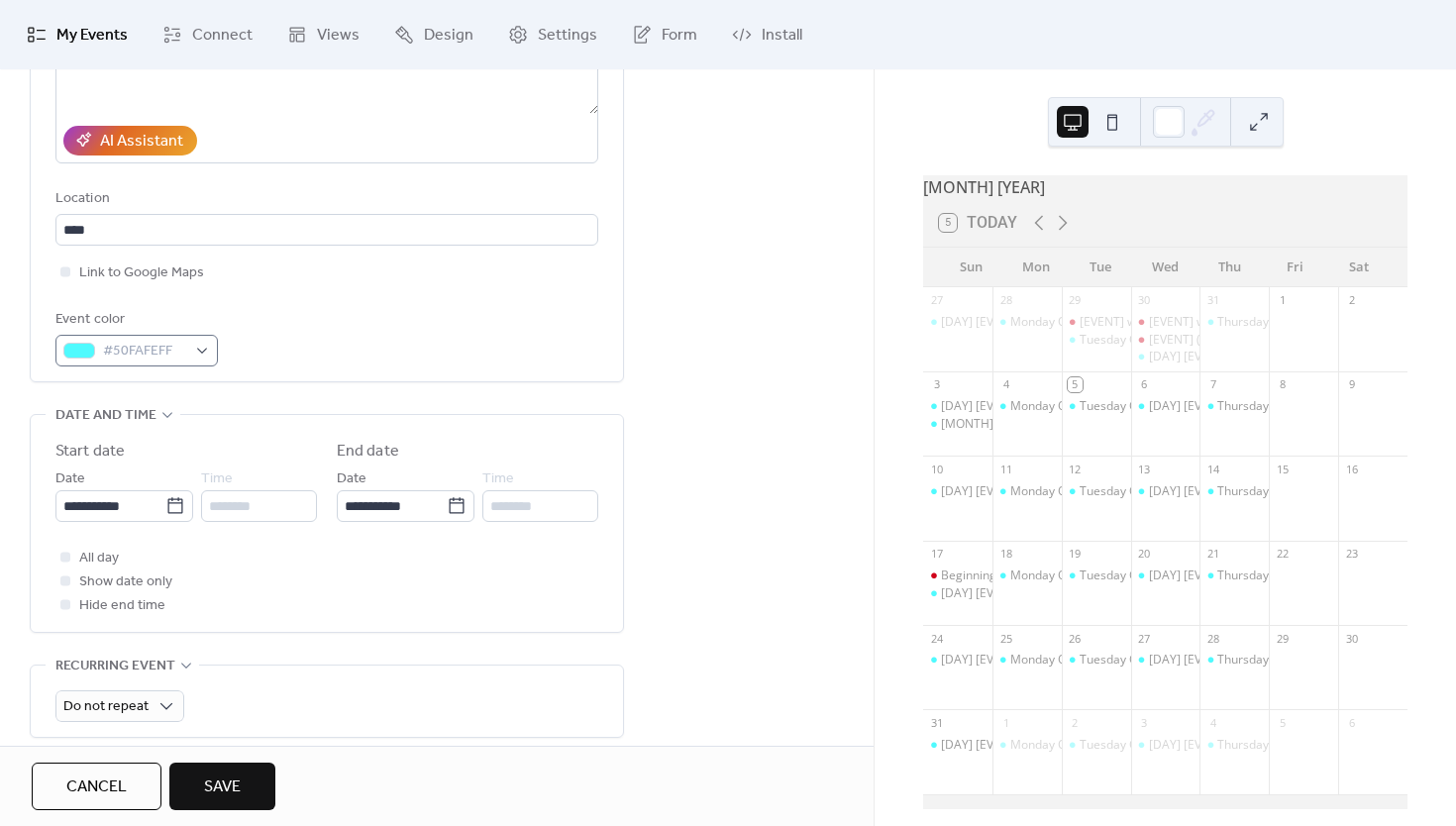 type on "**********" 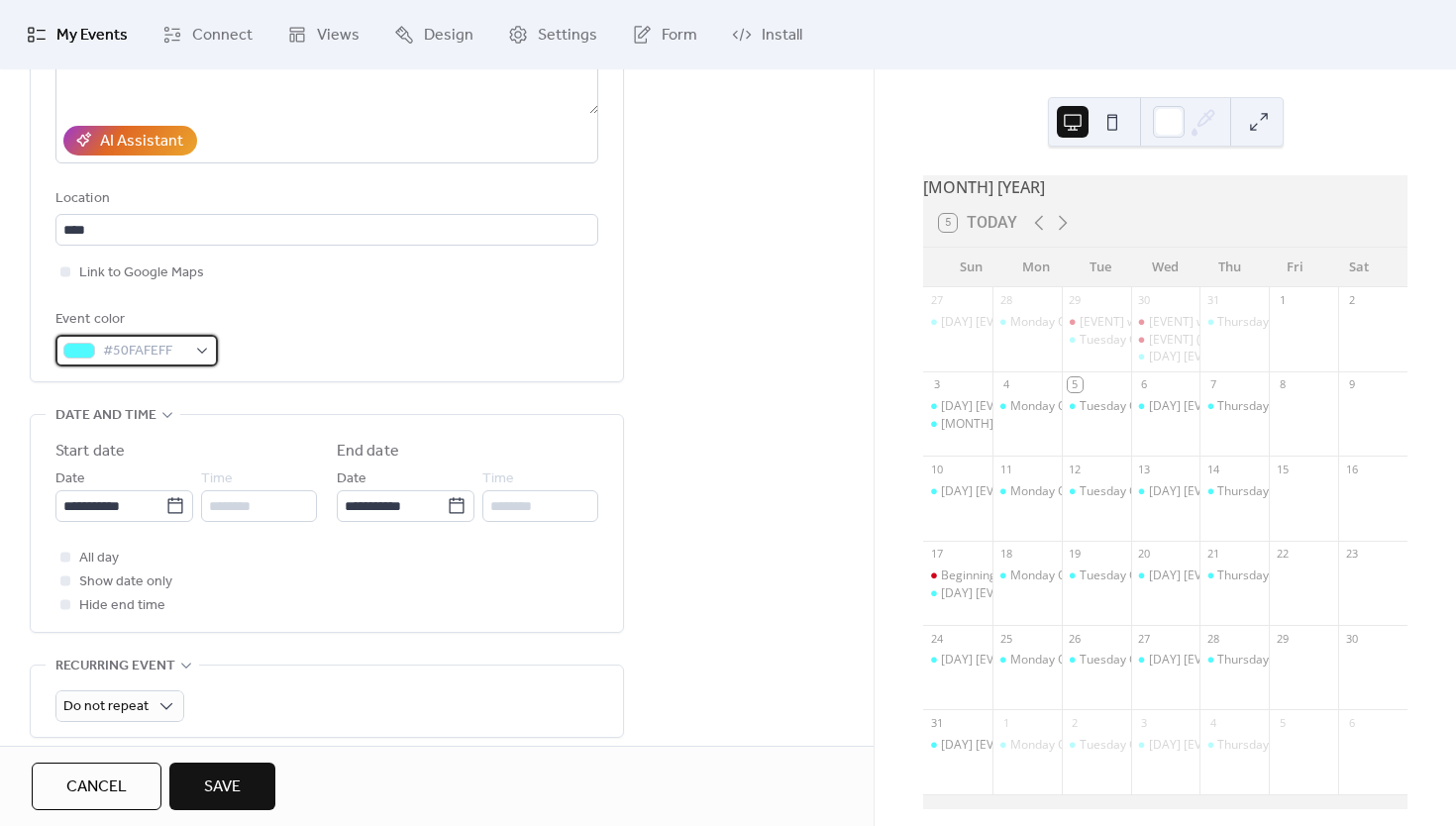 click on "#50FAFEFF" at bounding box center (137, 351) 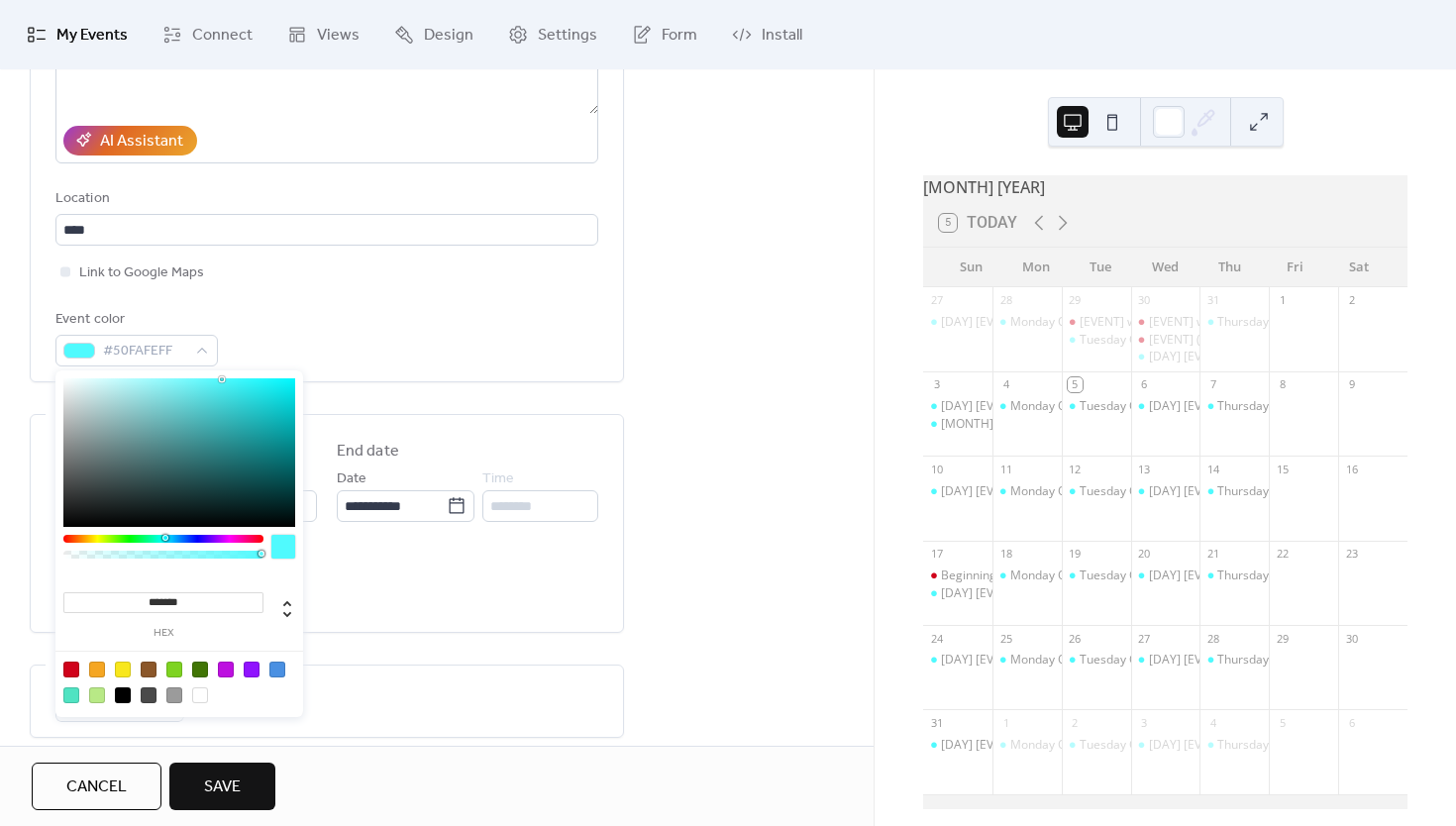 click at bounding box center [123, 670] 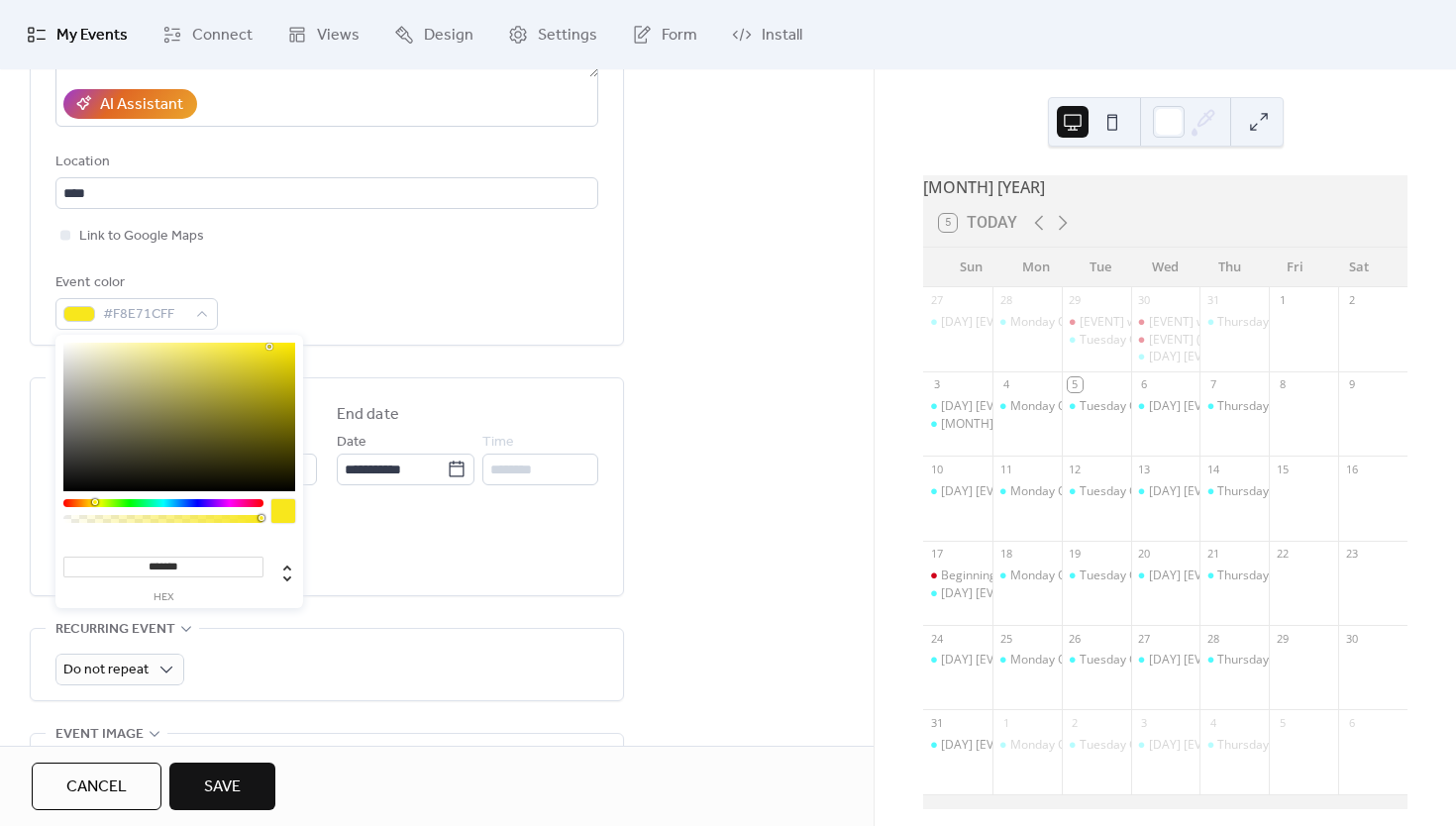 scroll, scrollTop: 376, scrollLeft: 0, axis: vertical 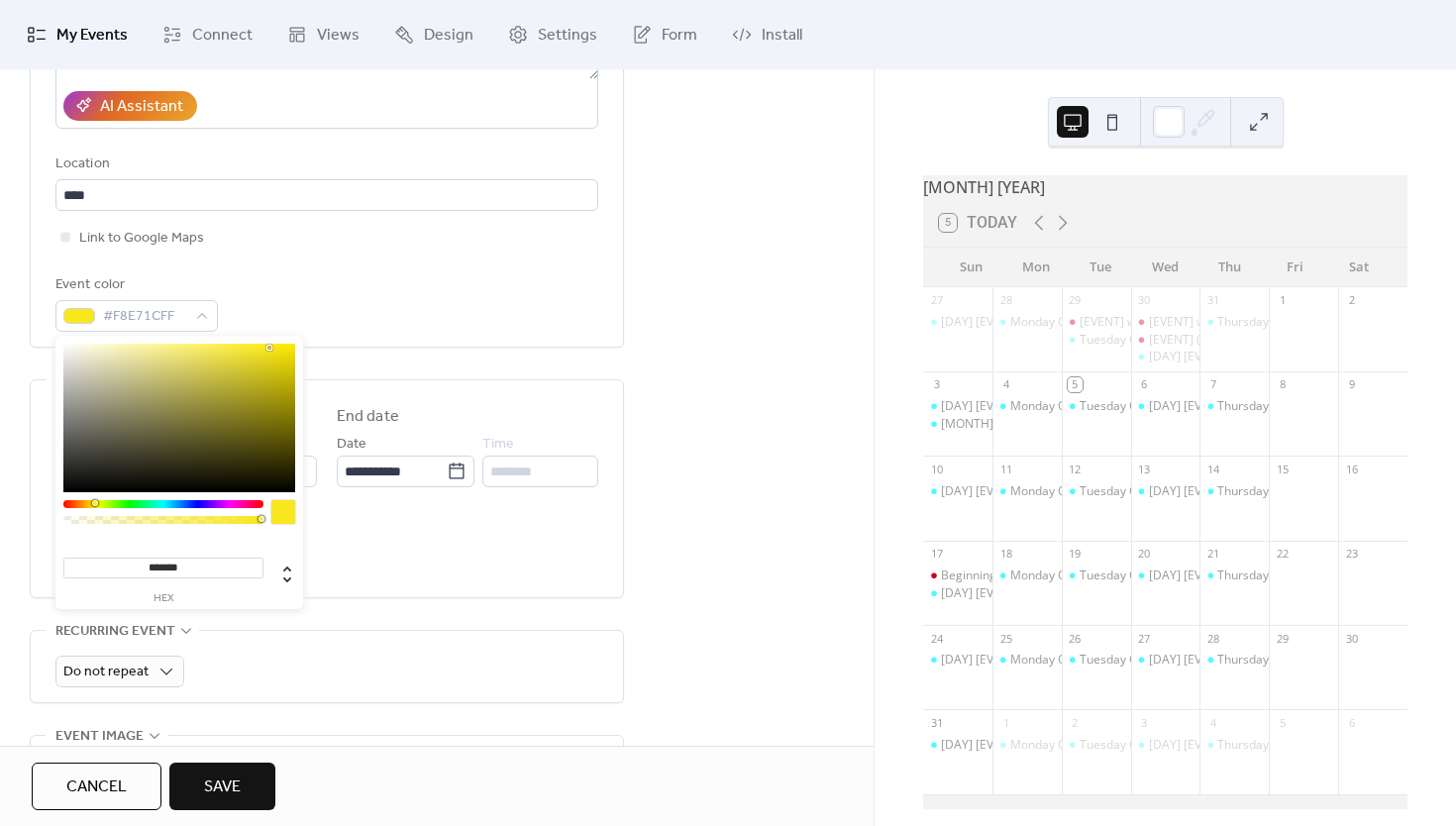 click at bounding box center [283, 512] 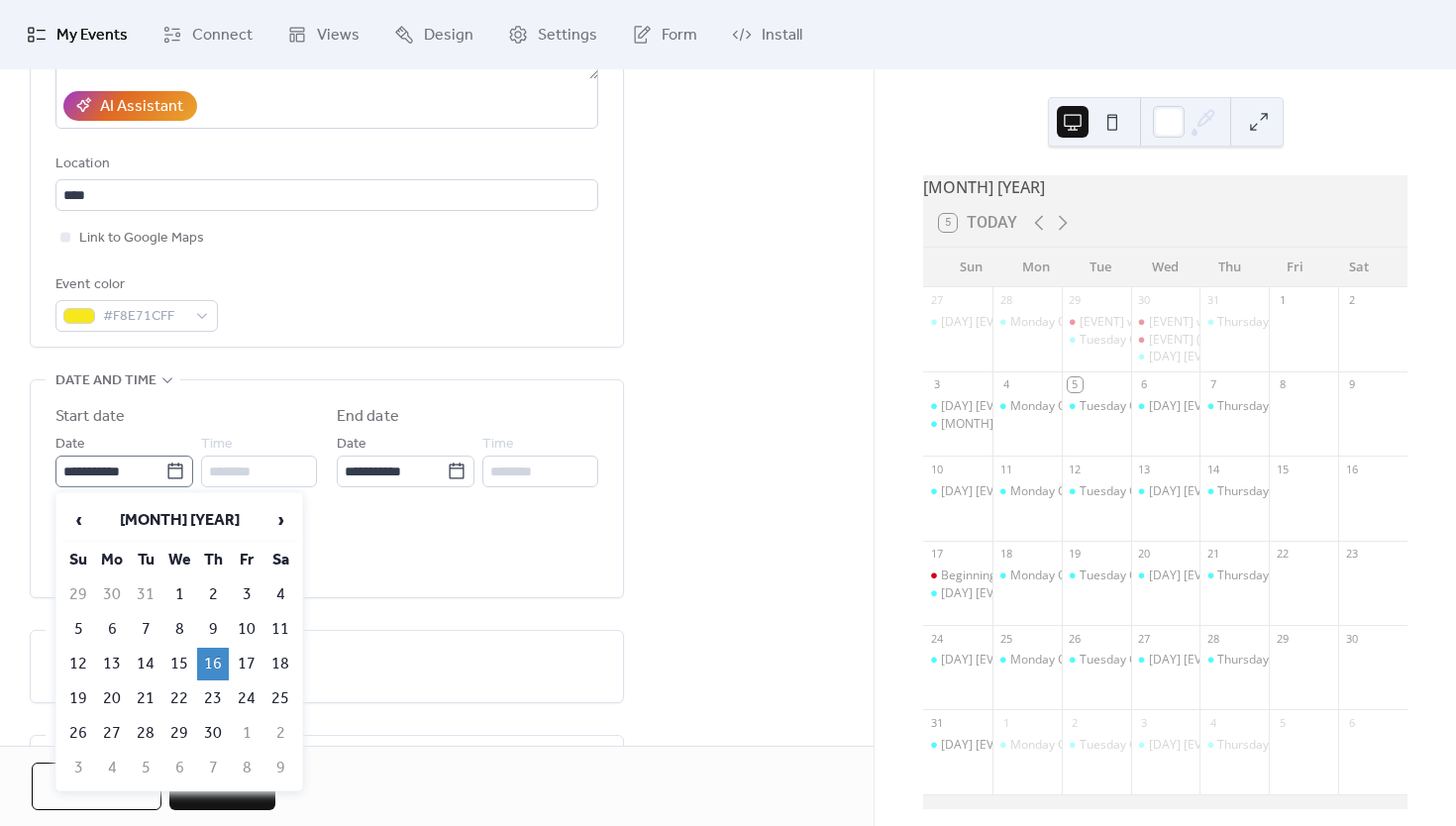 click 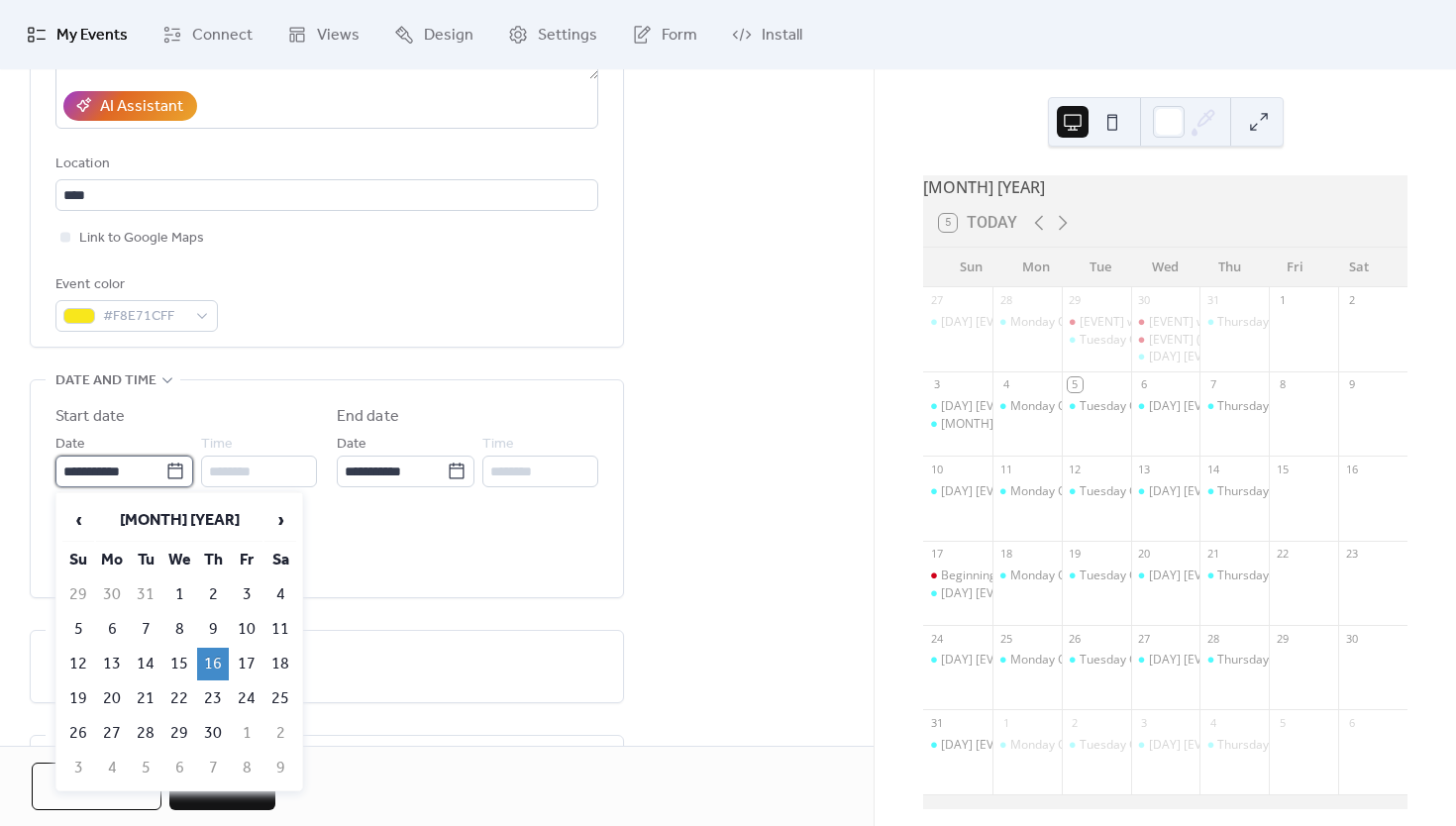 click on "**********" at bounding box center (110, 471) 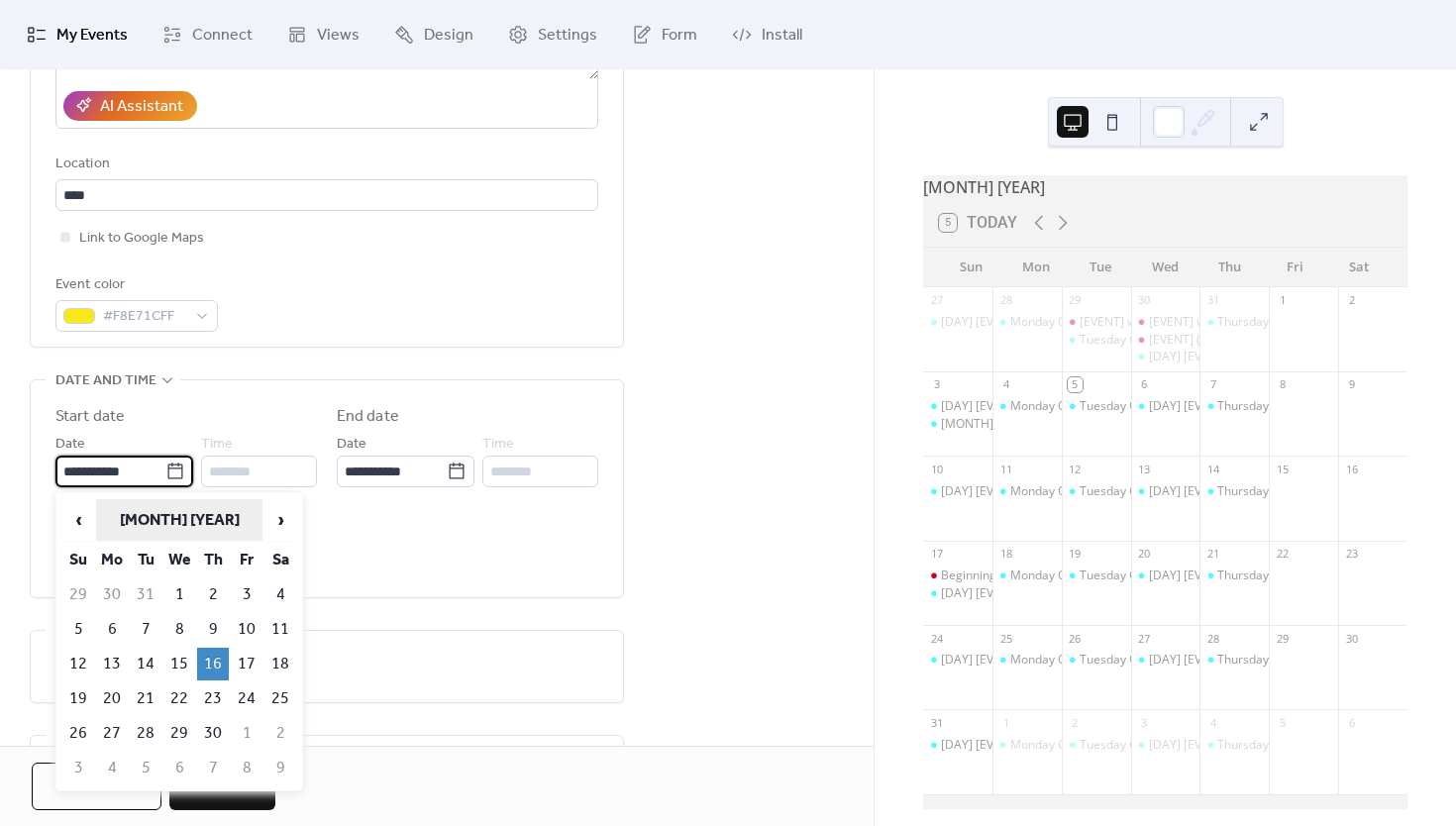 click on "[MONTH] [YEAR]" at bounding box center (179, 520) 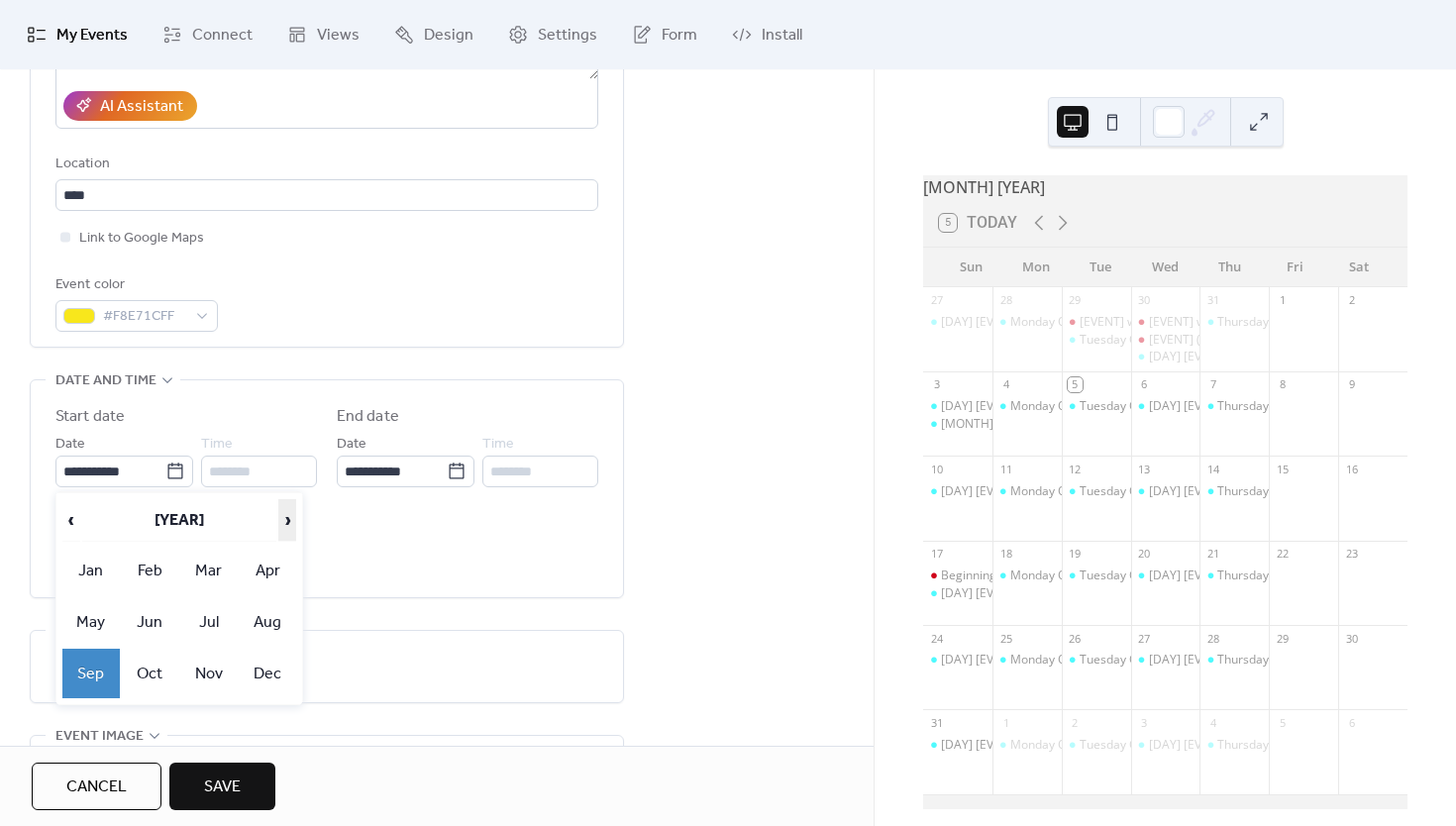click on "›" at bounding box center [287, 520] 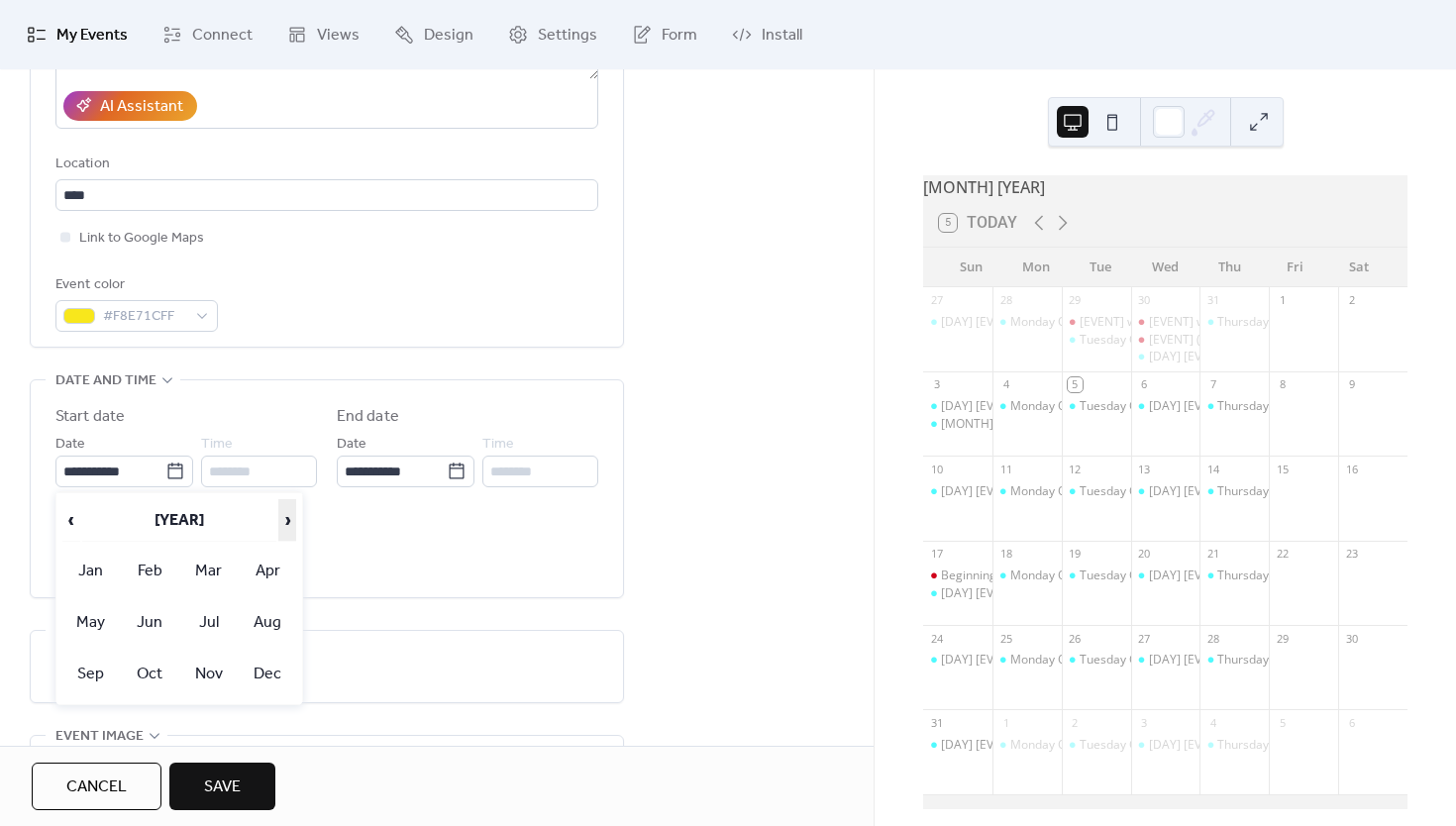 click on "›" at bounding box center [287, 520] 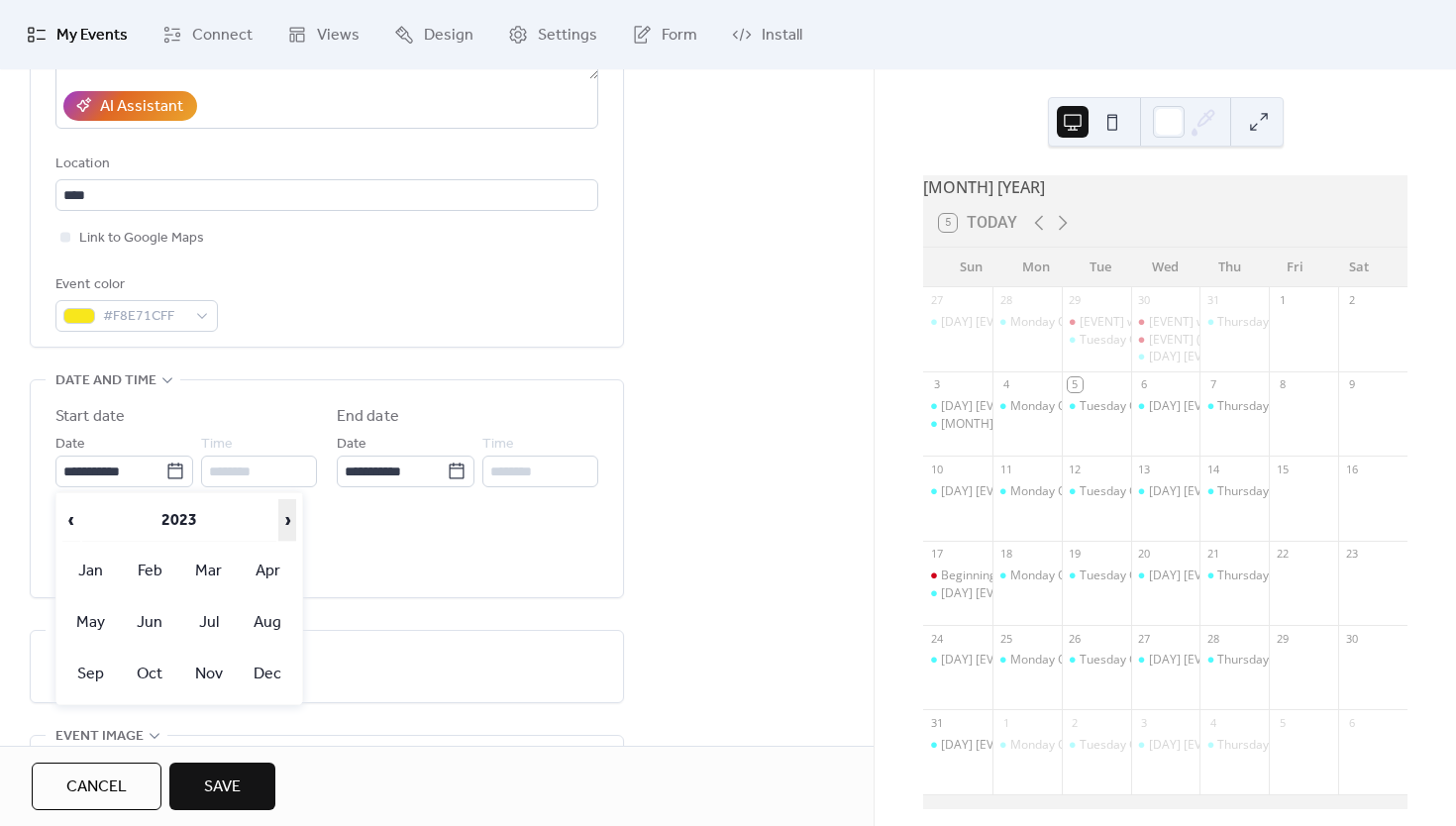 click on "›" at bounding box center [287, 520] 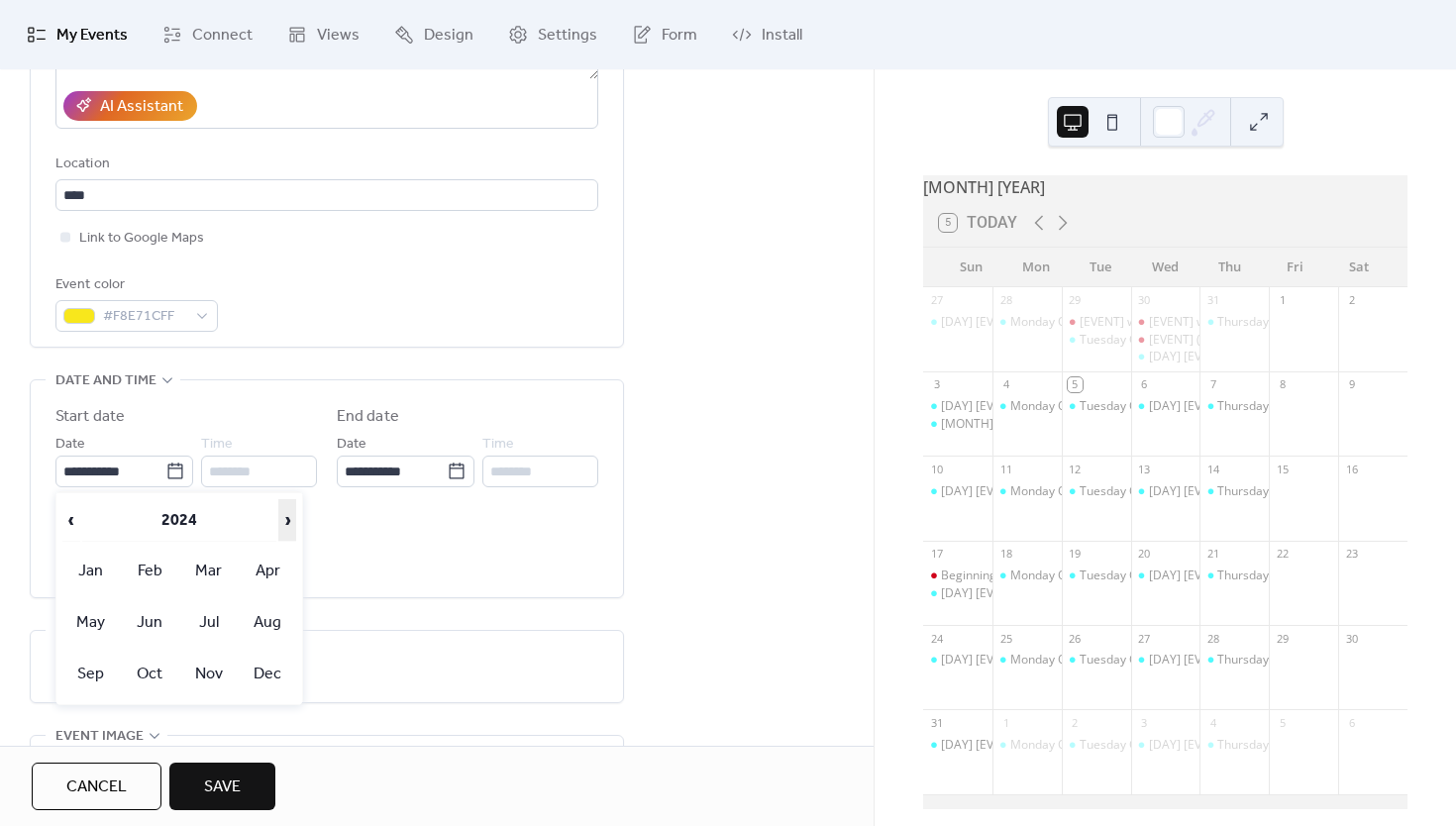 click on "›" at bounding box center (287, 520) 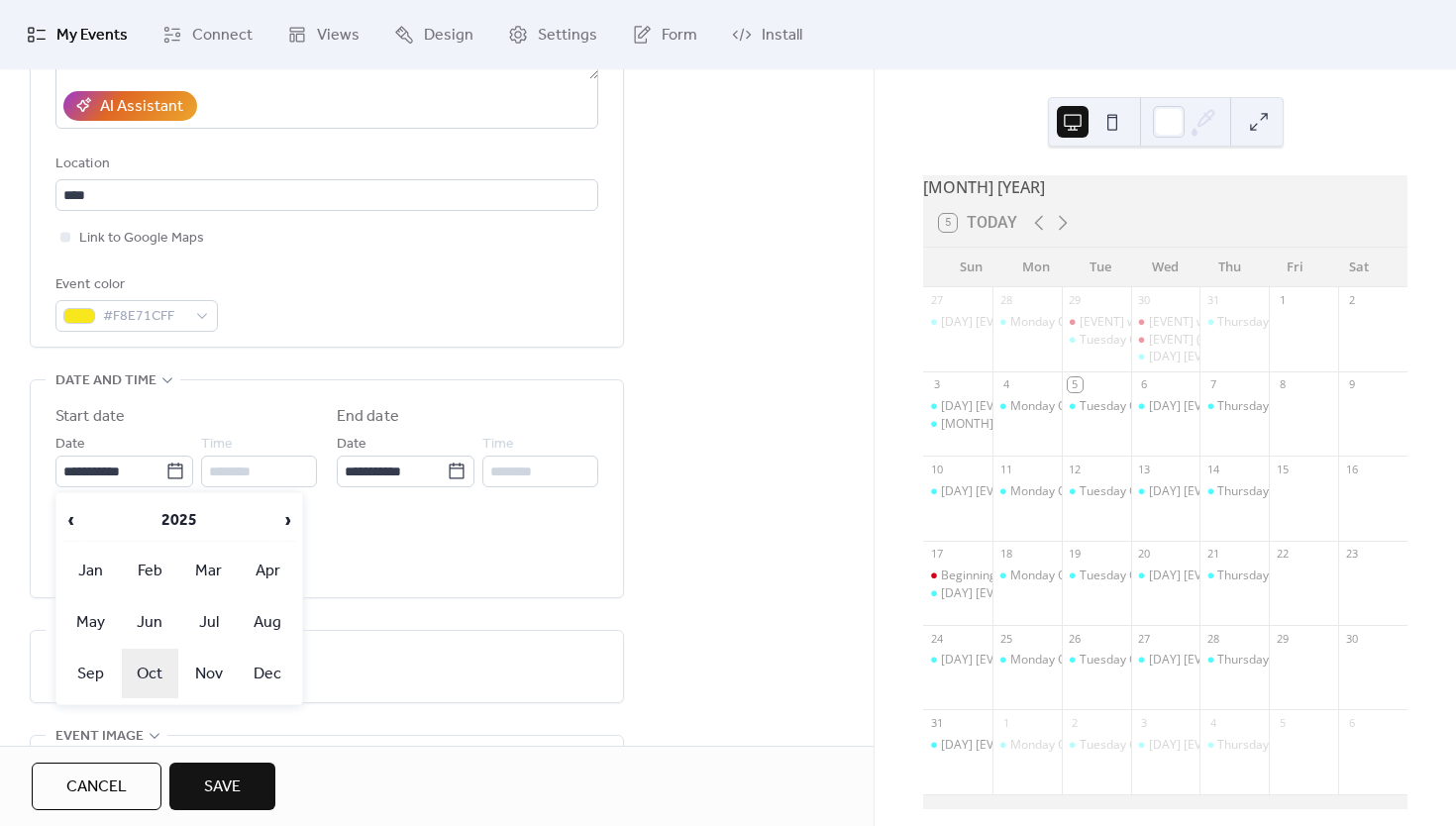 click on "Oct" at bounding box center [151, 673] 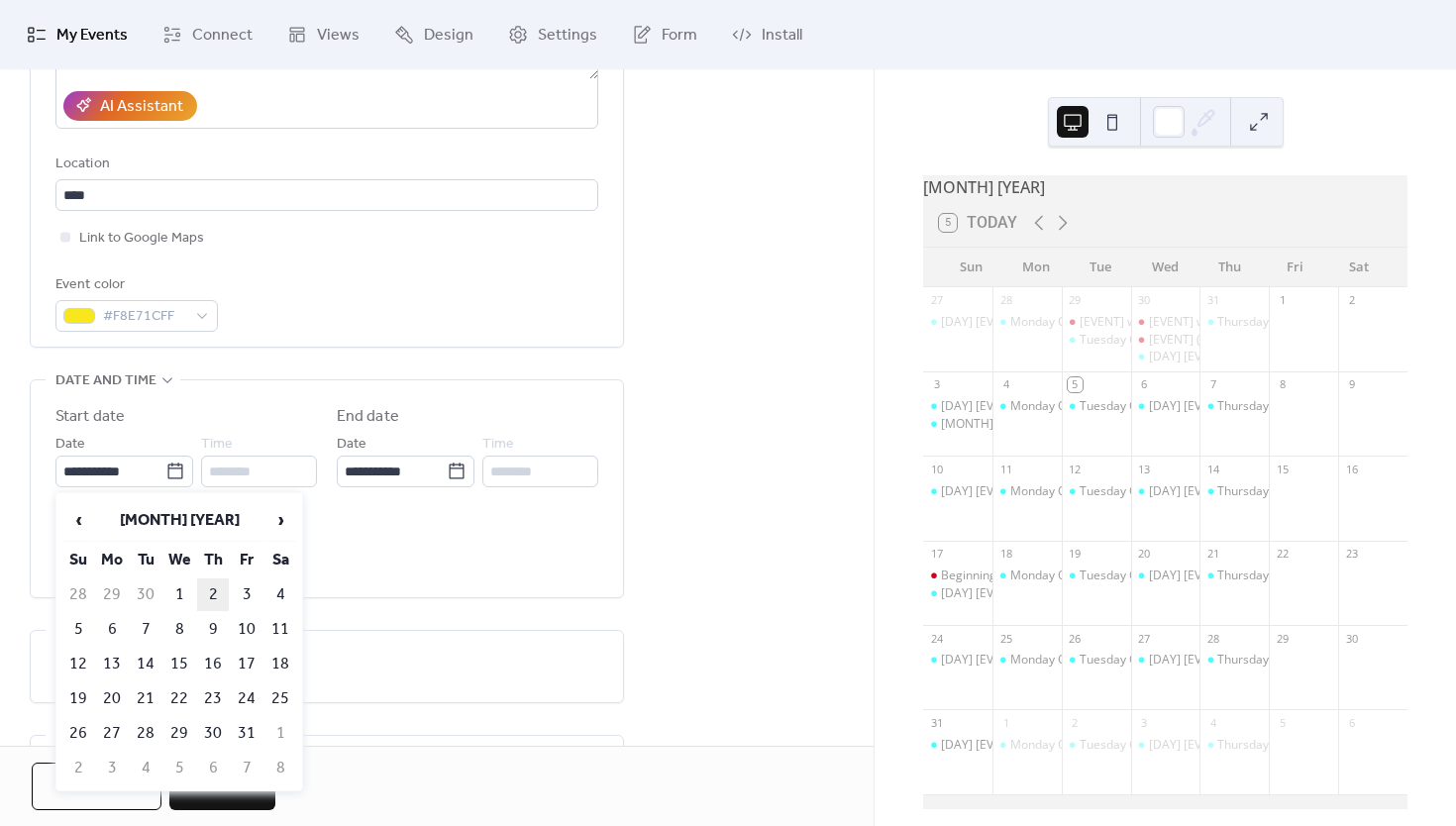 click on "2" at bounding box center (213, 594) 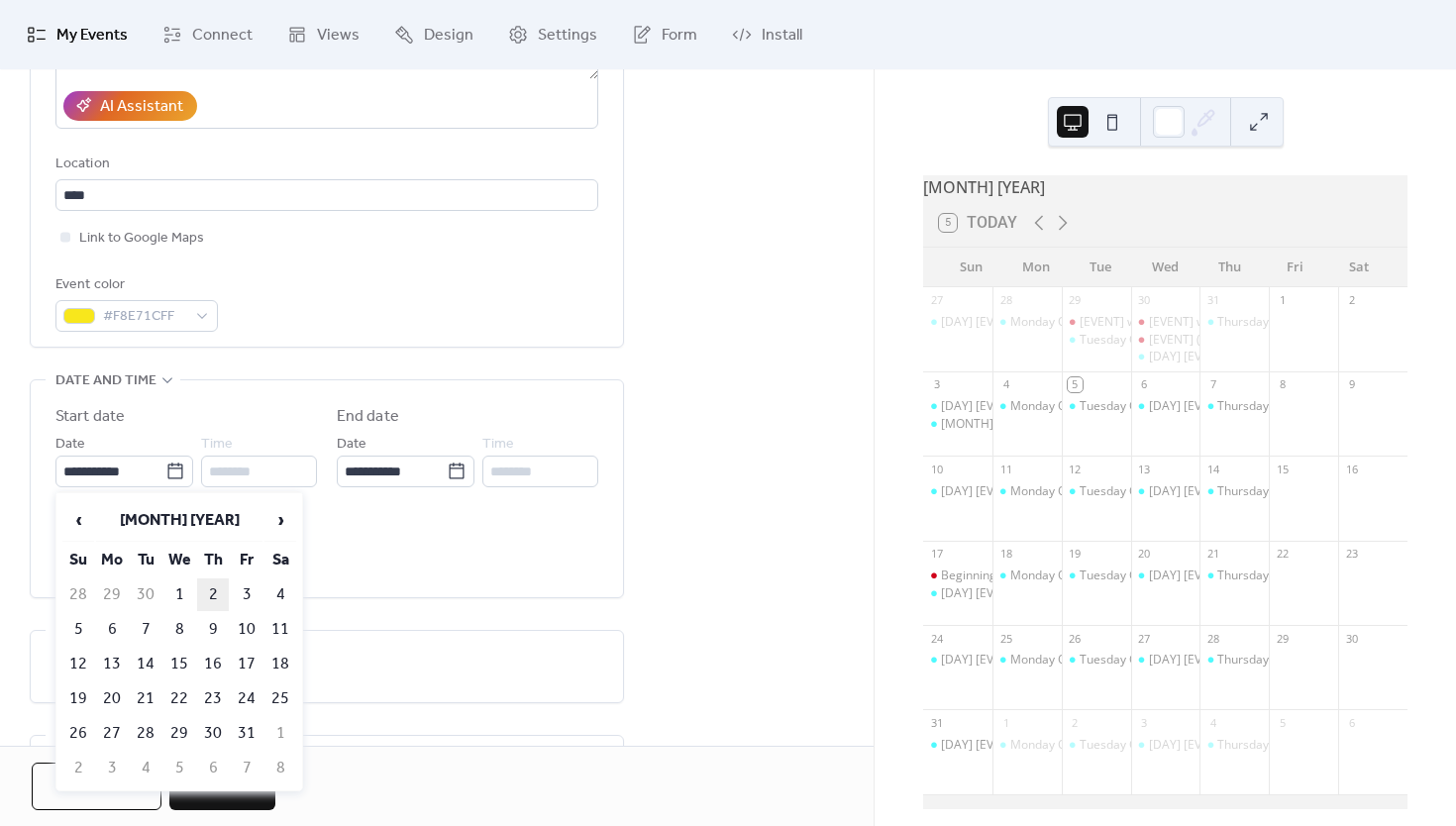 type on "**********" 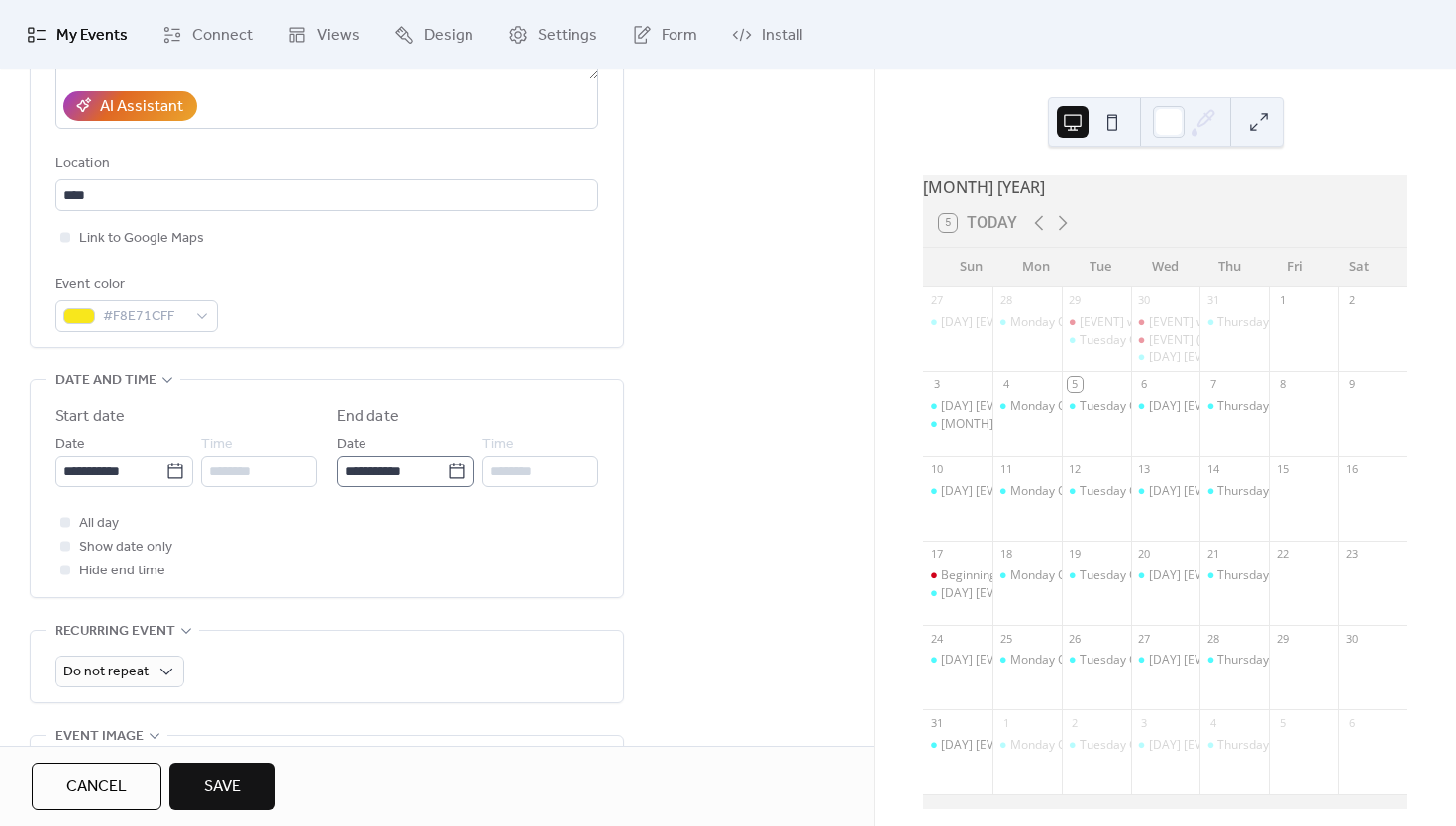 click 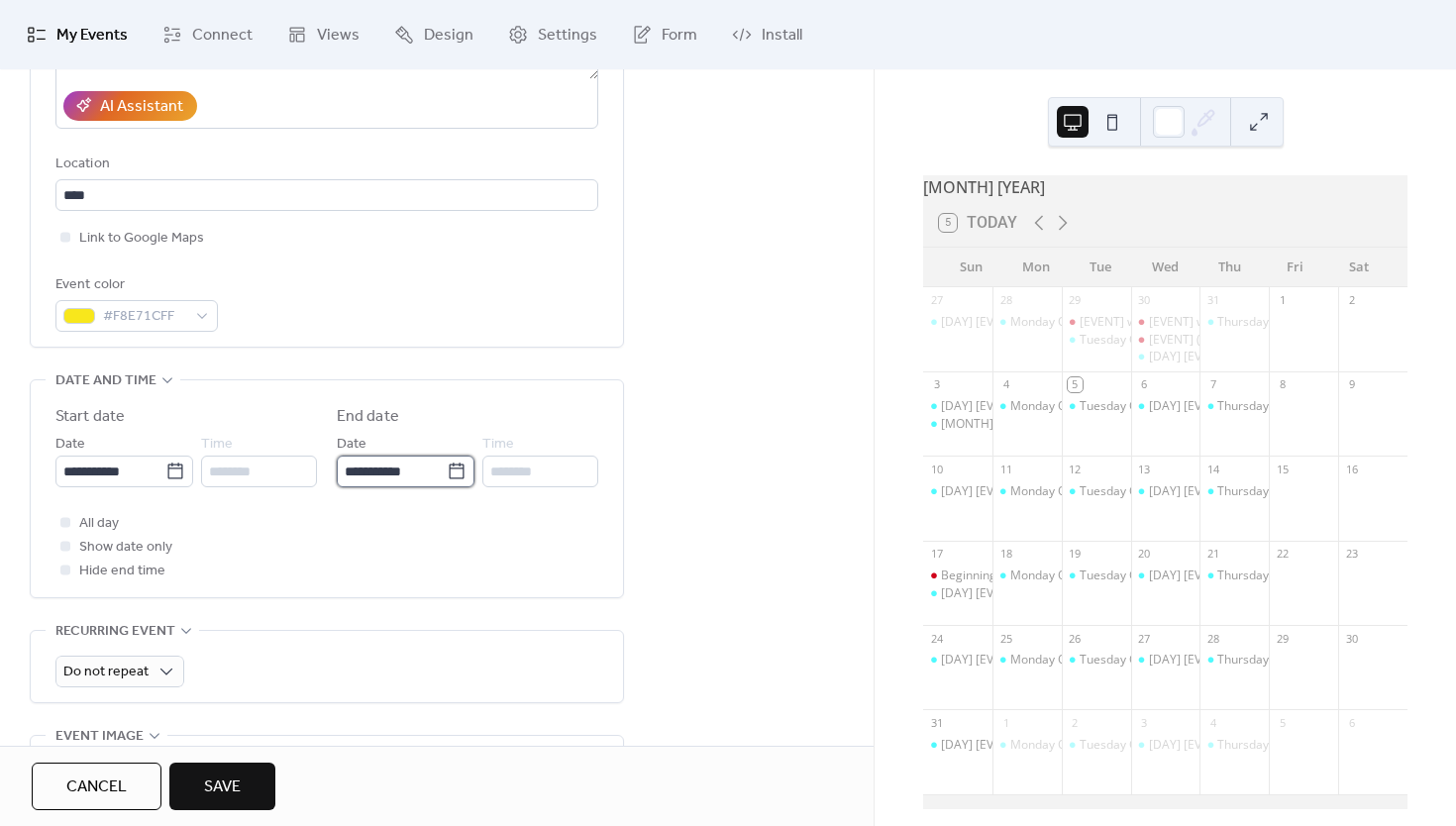 click on "**********" at bounding box center (391, 471) 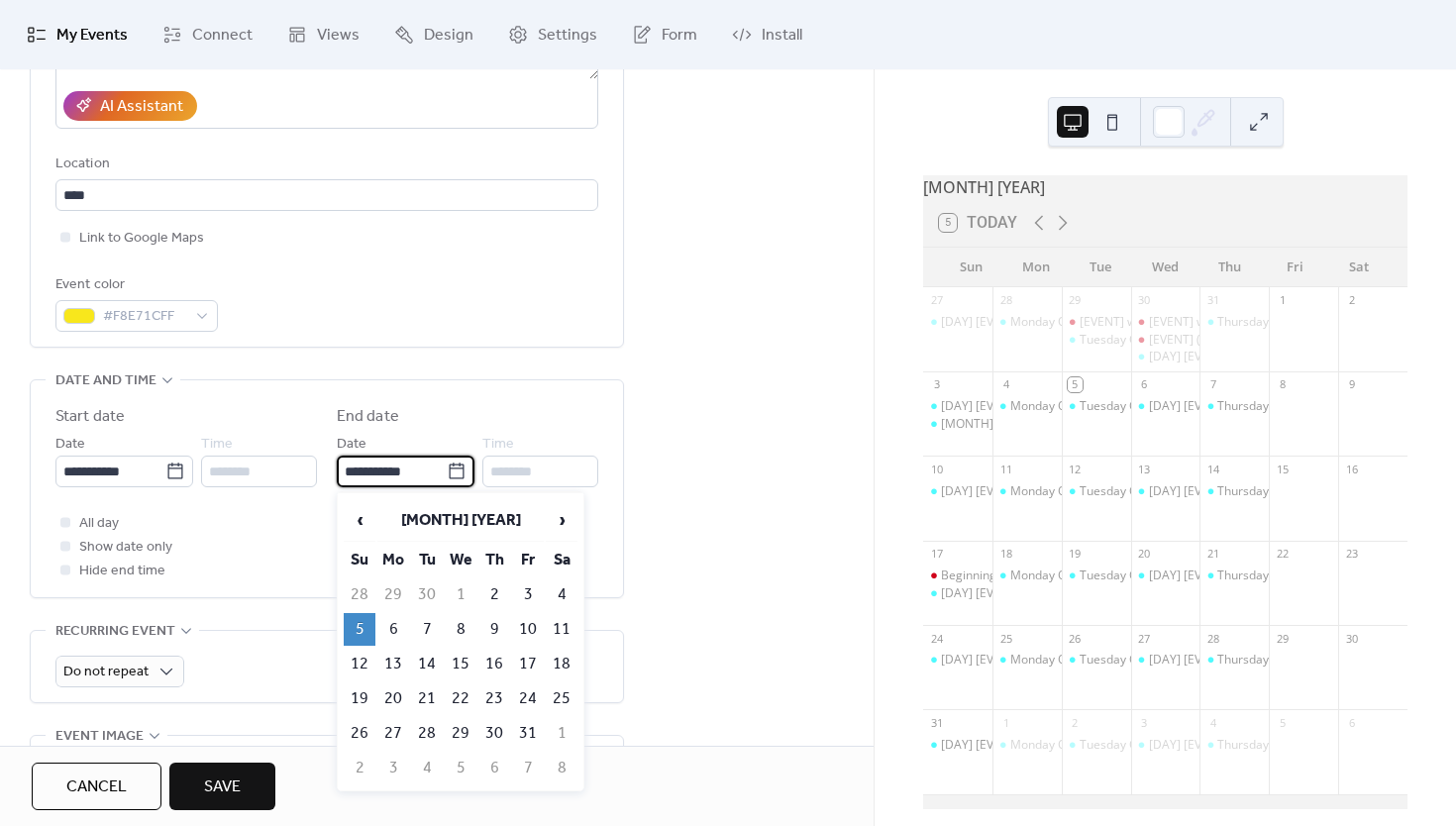 click on "5" at bounding box center (360, 629) 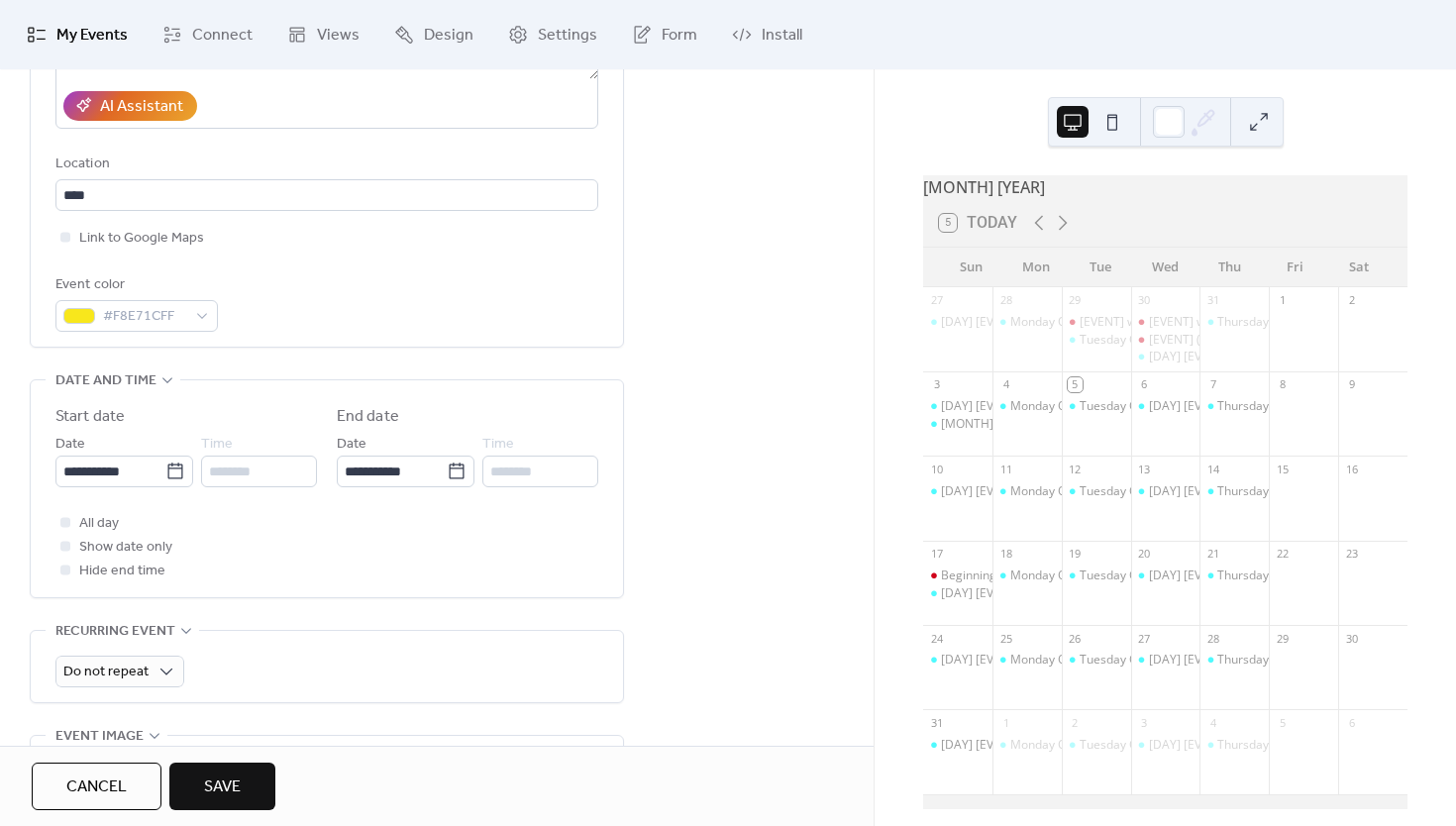 click on "Save" at bounding box center (222, 787) 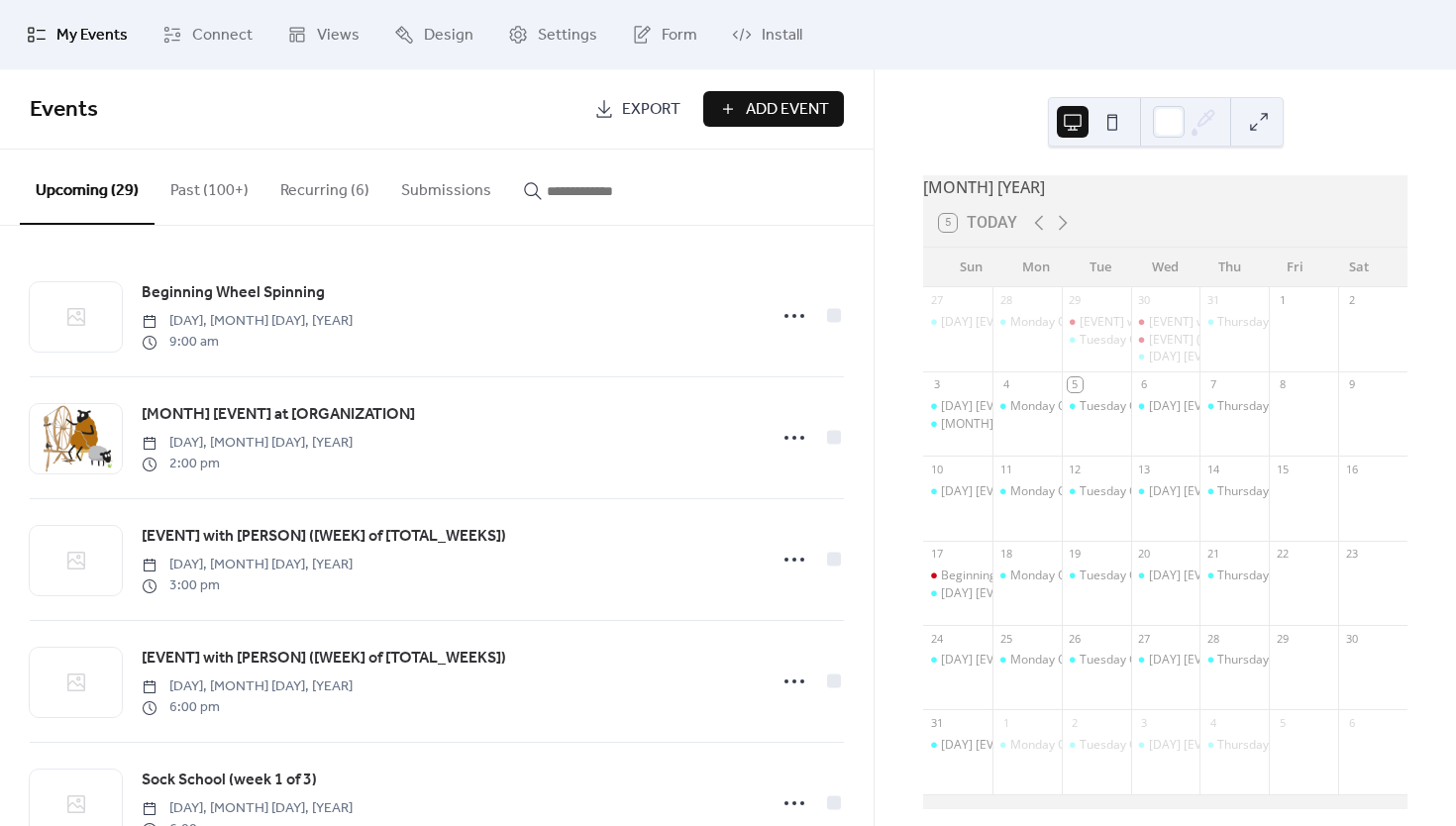 click 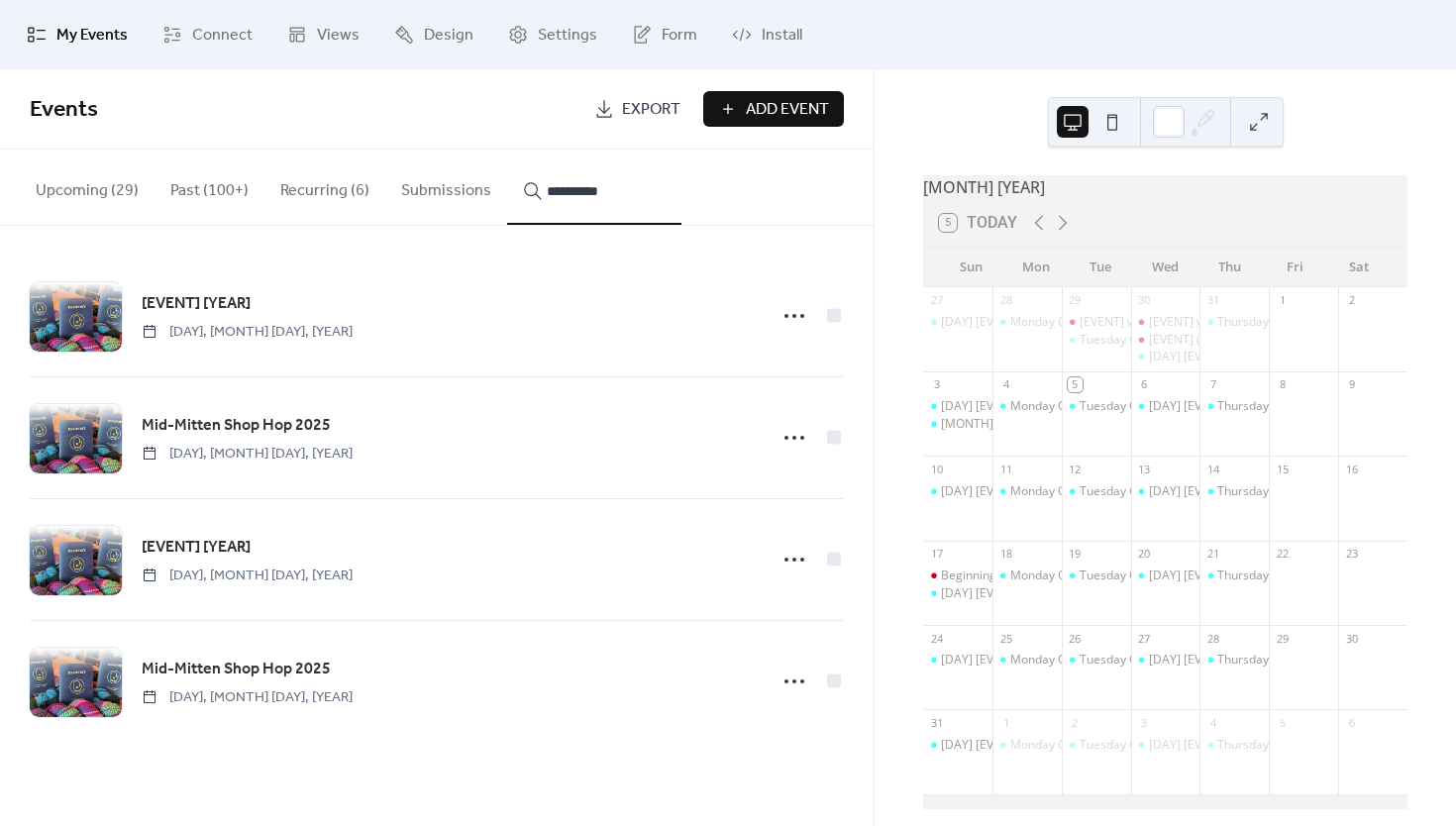 type on "**********" 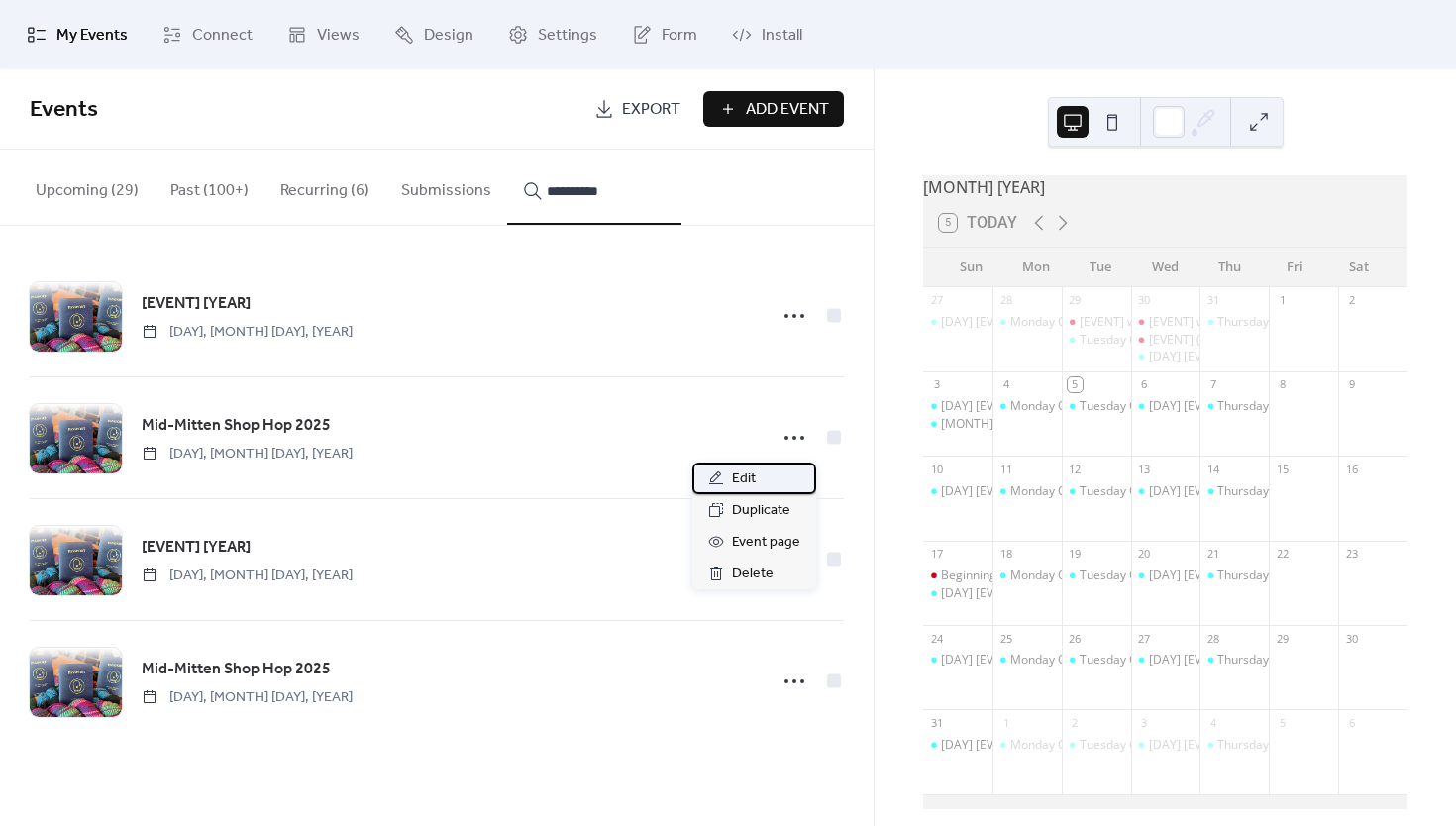 click on "Edit" at bounding box center [754, 478] 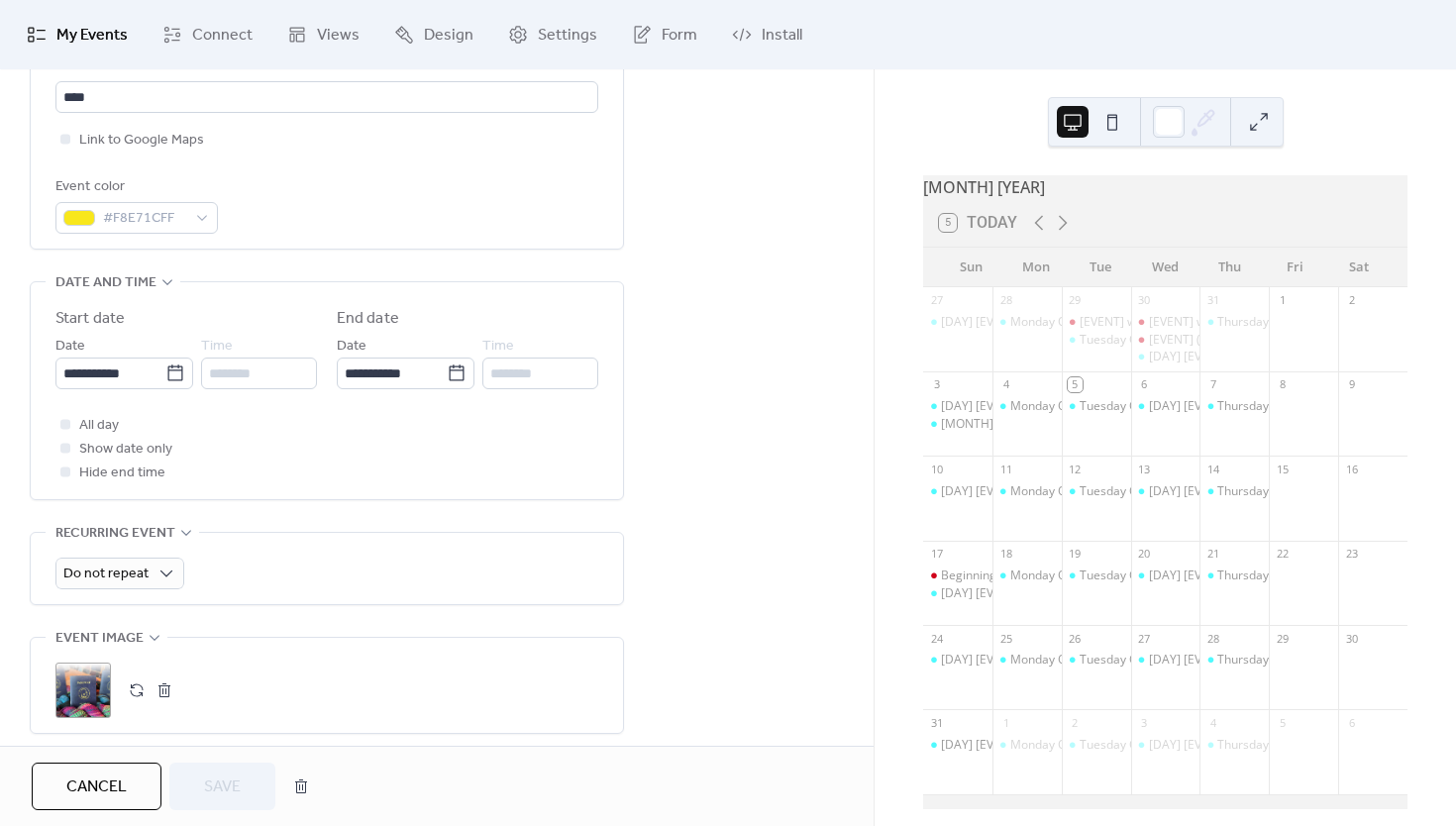 scroll, scrollTop: 484, scrollLeft: 0, axis: vertical 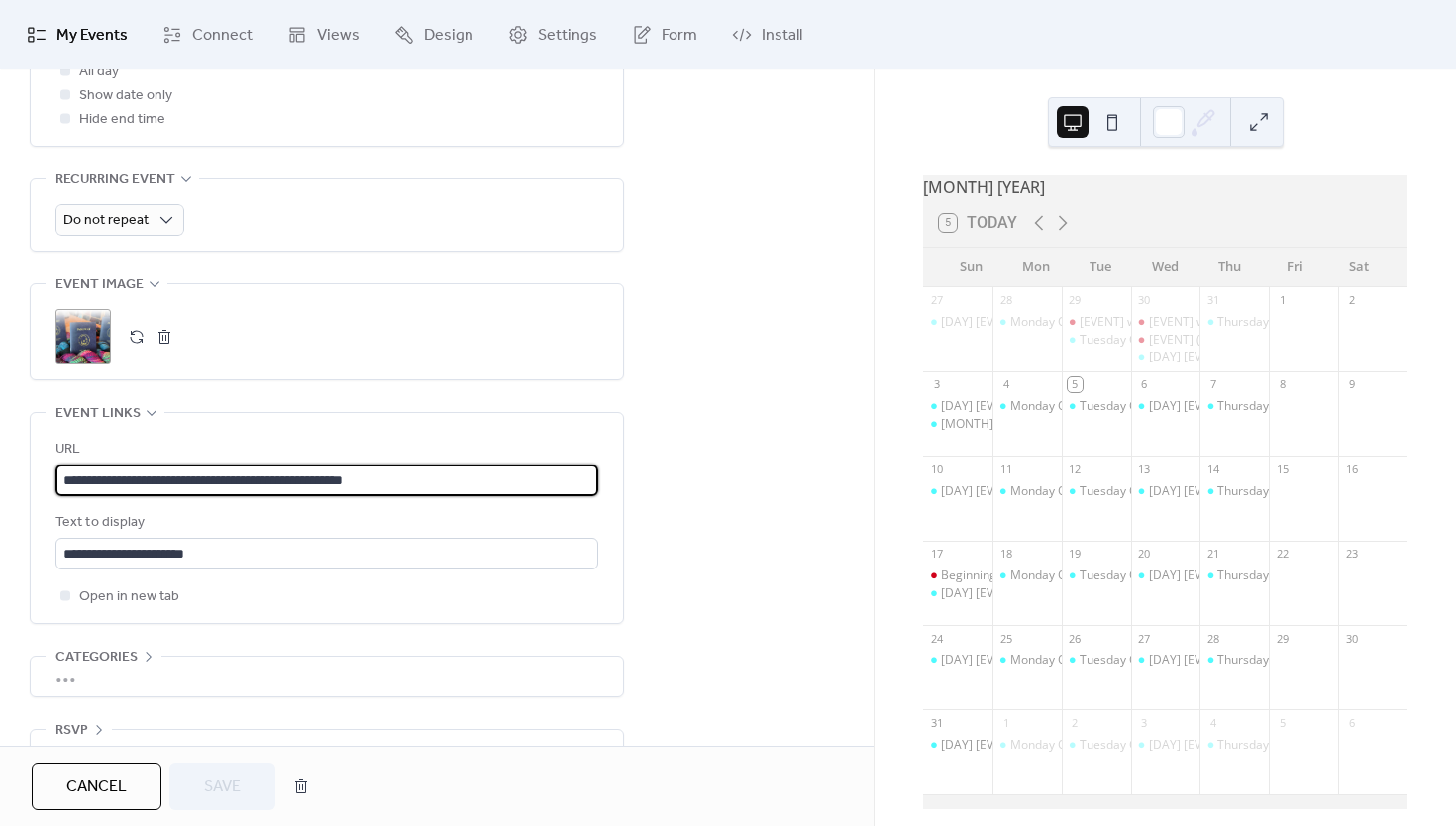 click on "**********" at bounding box center [327, 480] 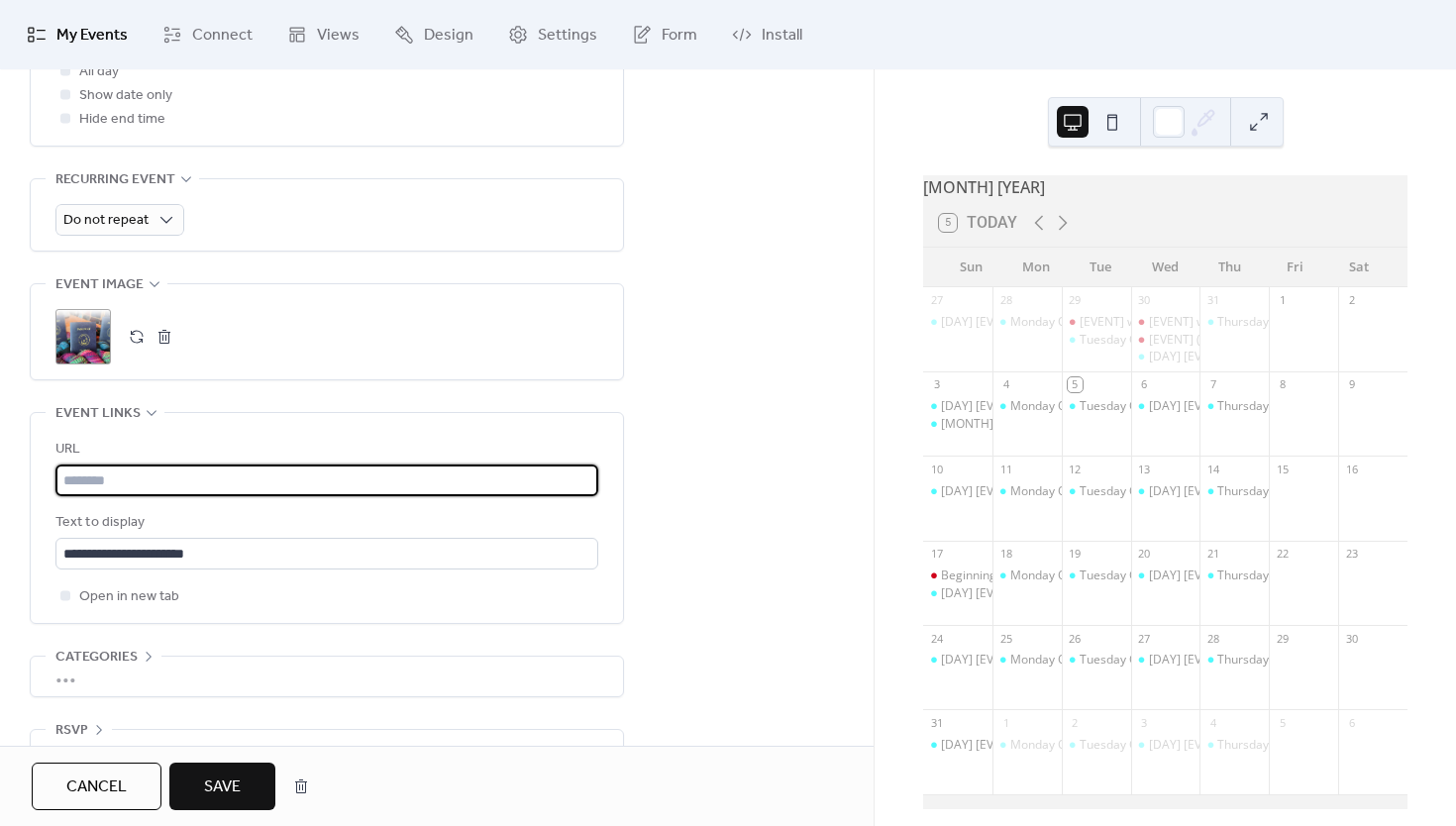 paste on "**********" 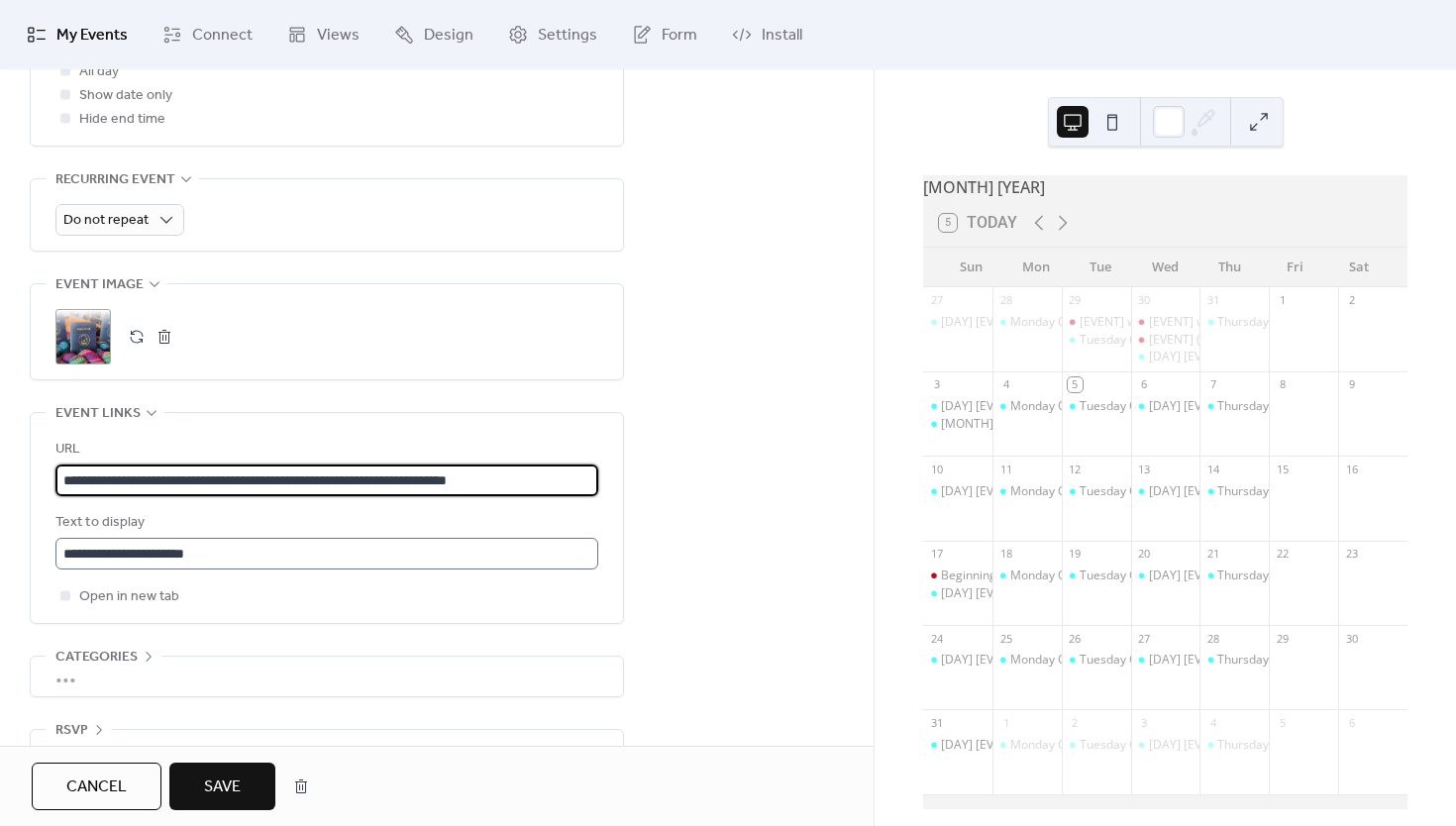type on "**********" 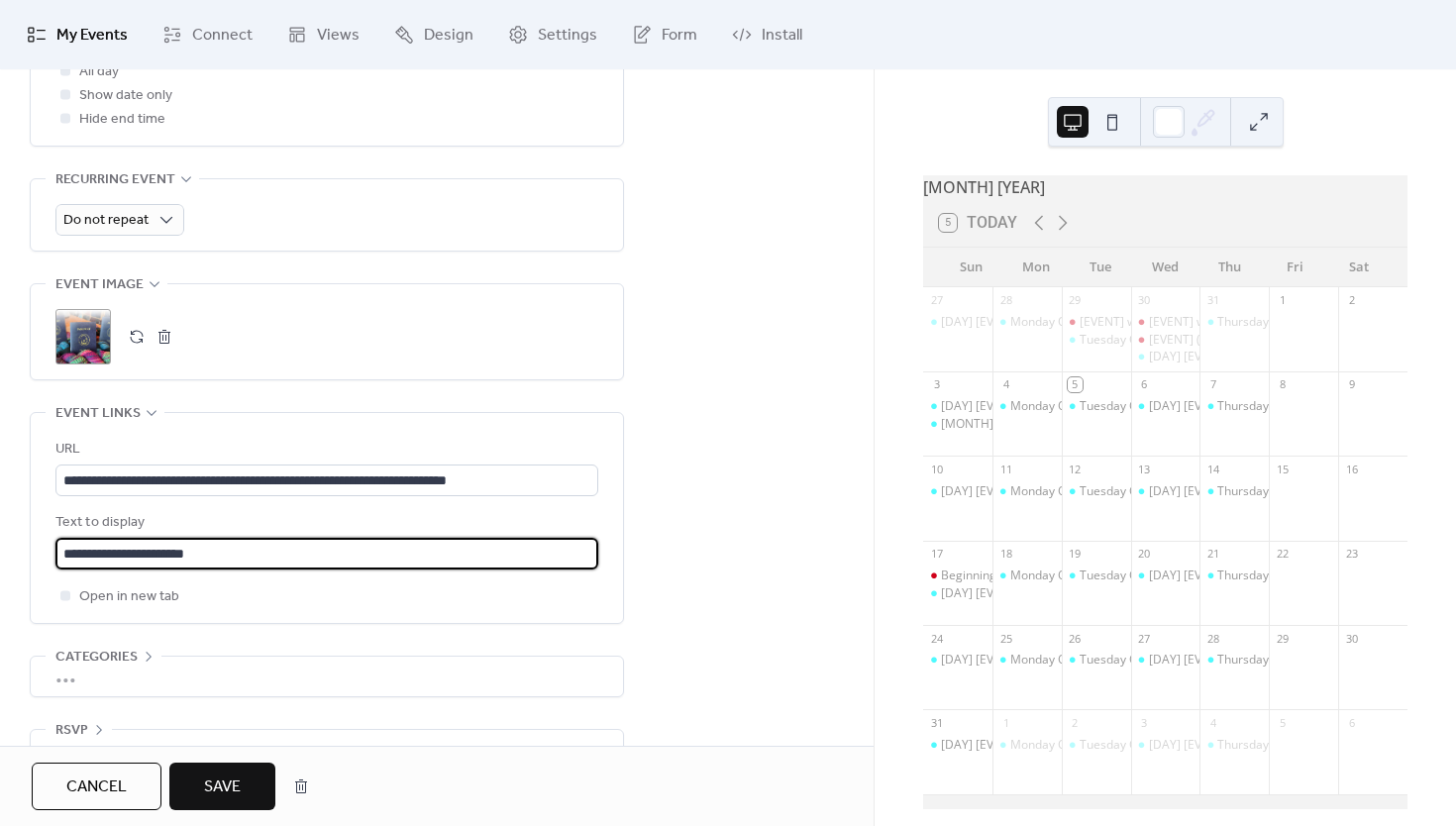 click on "**********" at bounding box center [327, 554] 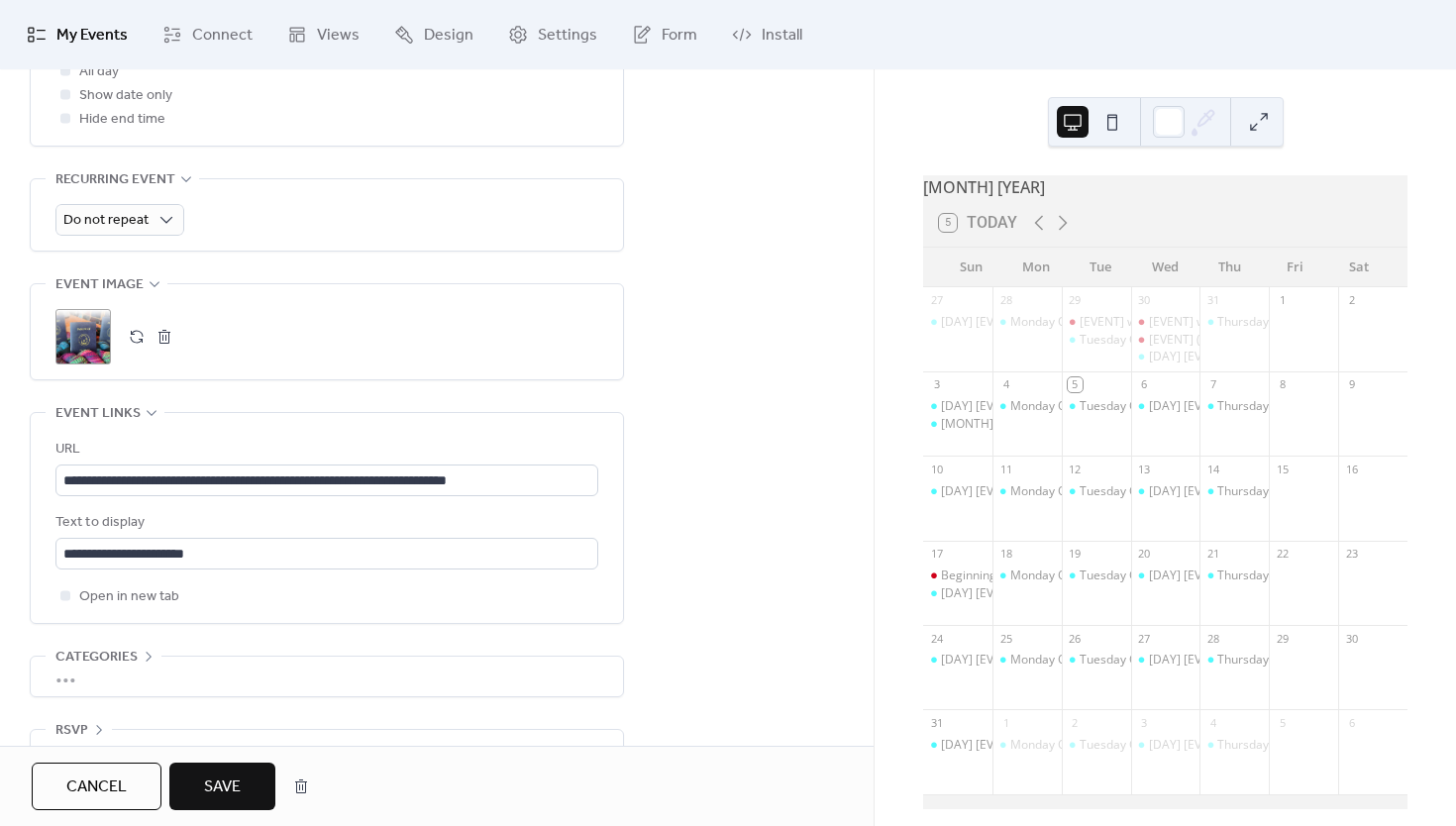click on "Save" at bounding box center [222, 787] 